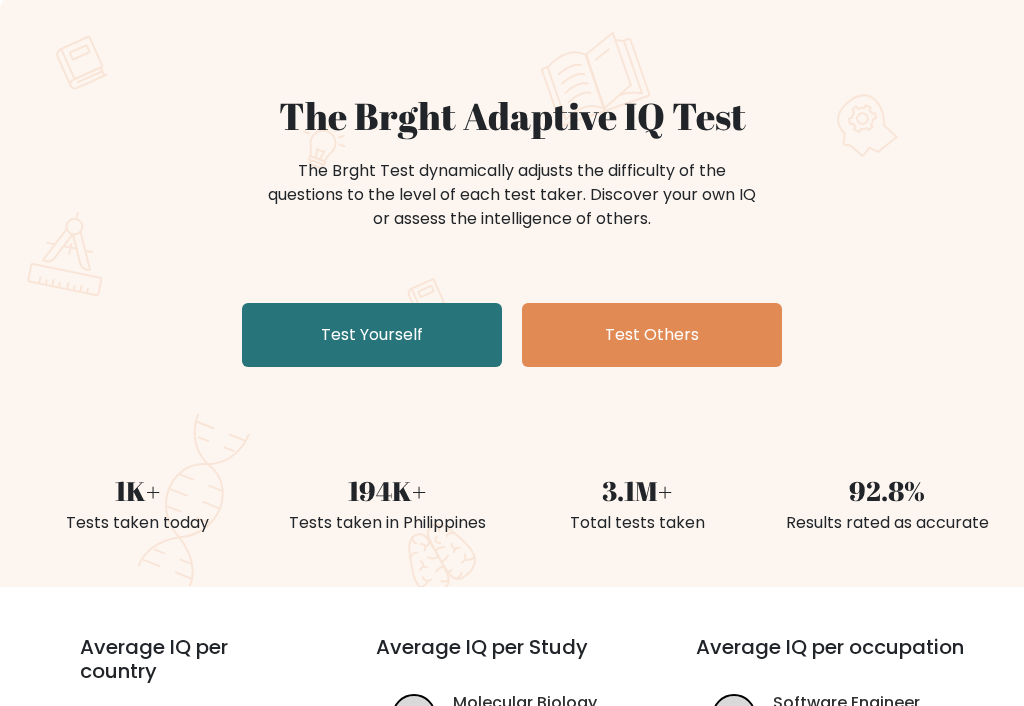 scroll, scrollTop: 100, scrollLeft: 0, axis: vertical 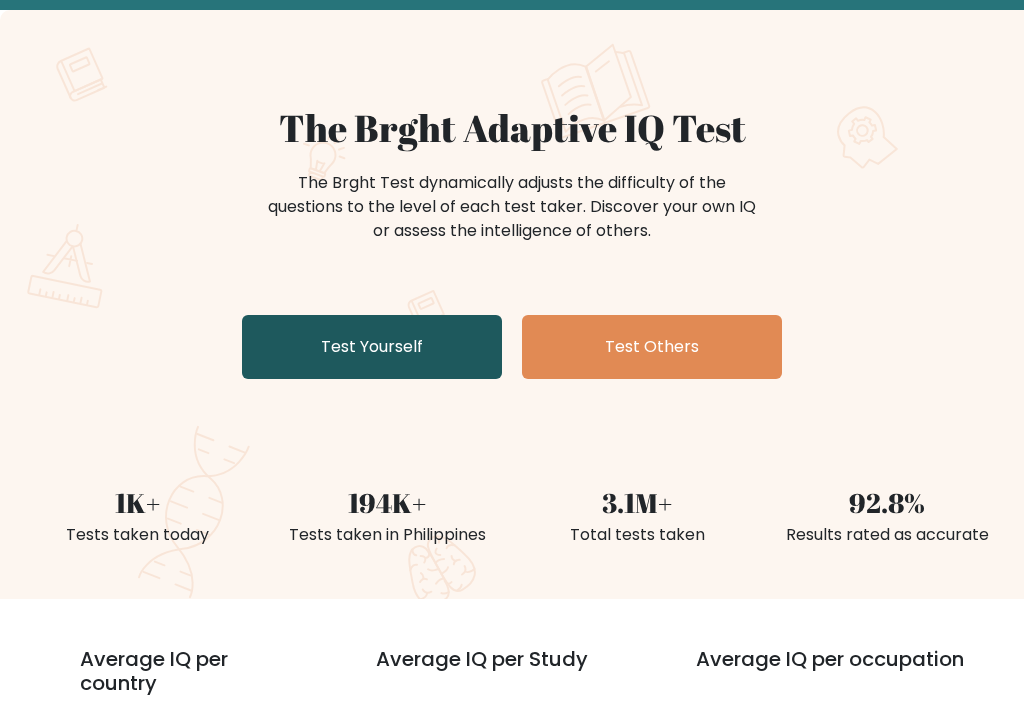 click on "Test Yourself" at bounding box center [372, 347] 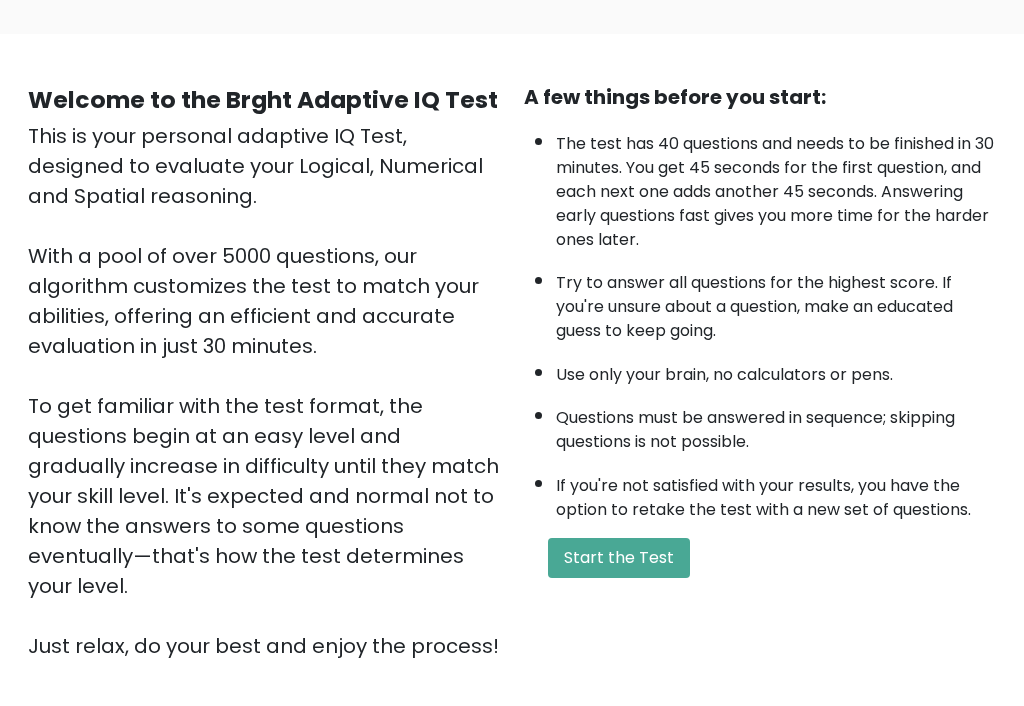 scroll, scrollTop: 200, scrollLeft: 0, axis: vertical 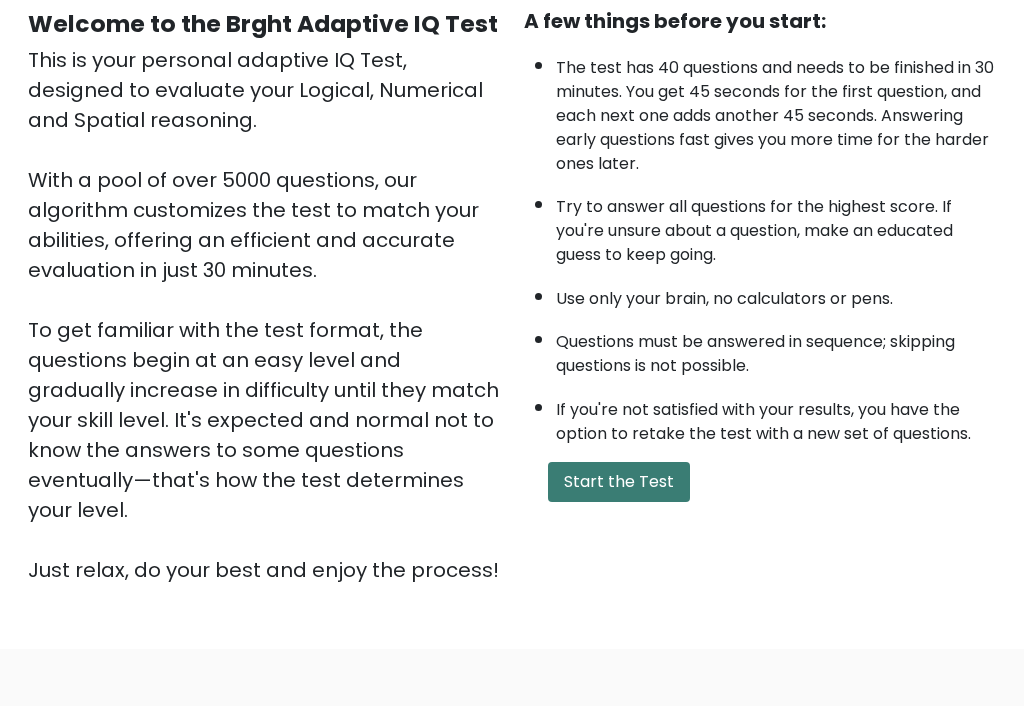 click on "Start the Test" at bounding box center [619, 482] 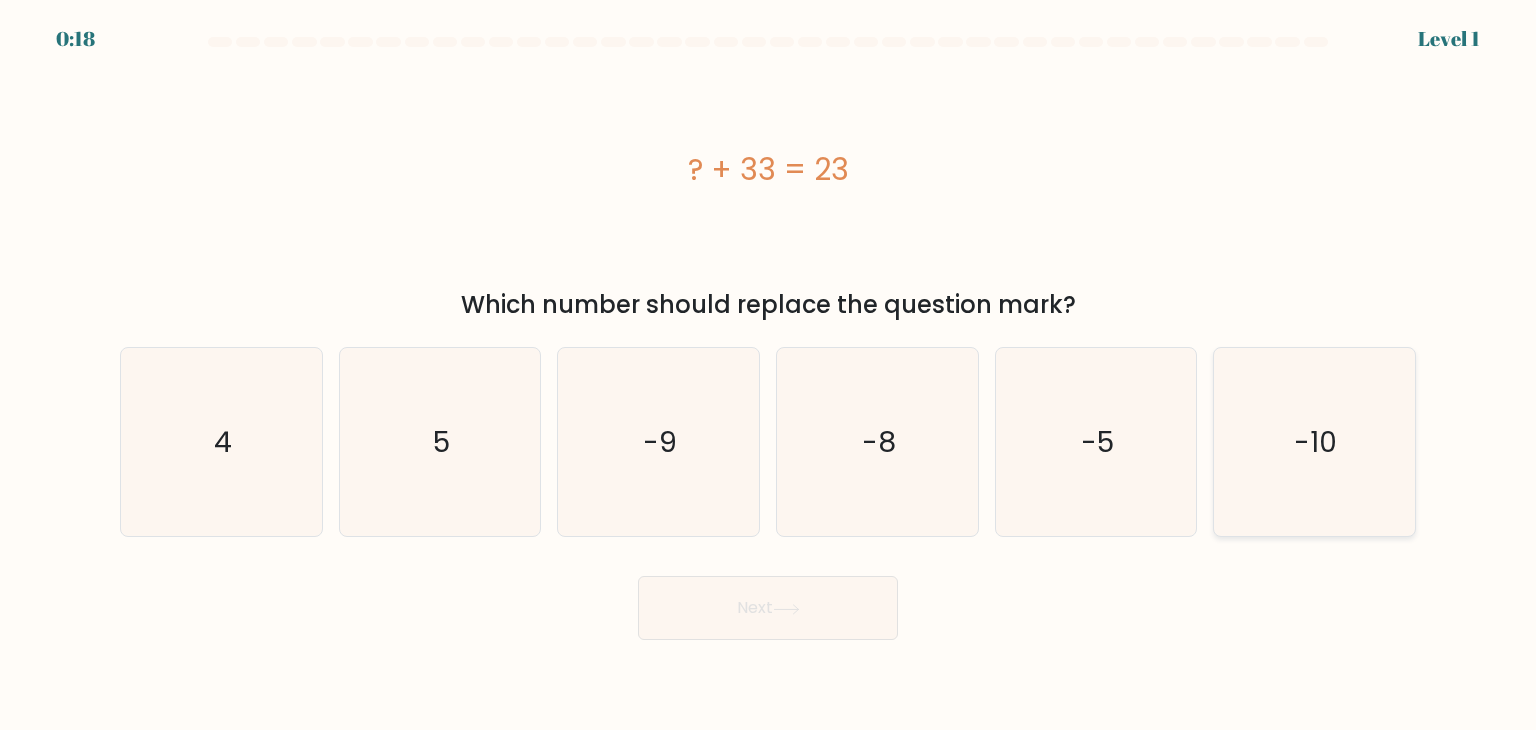 click on "f.
-10" at bounding box center [768, 370] 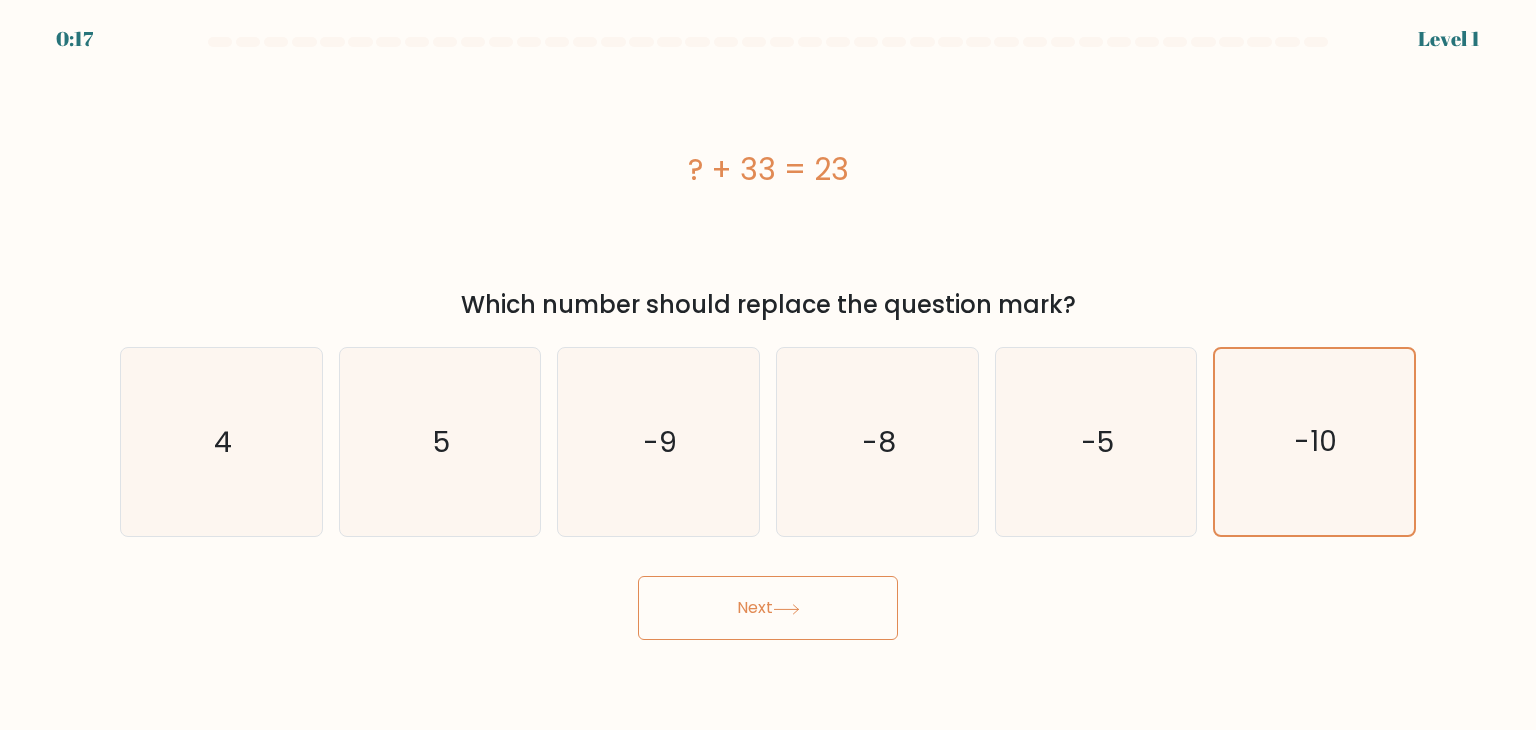 click on "Next" at bounding box center [768, 608] 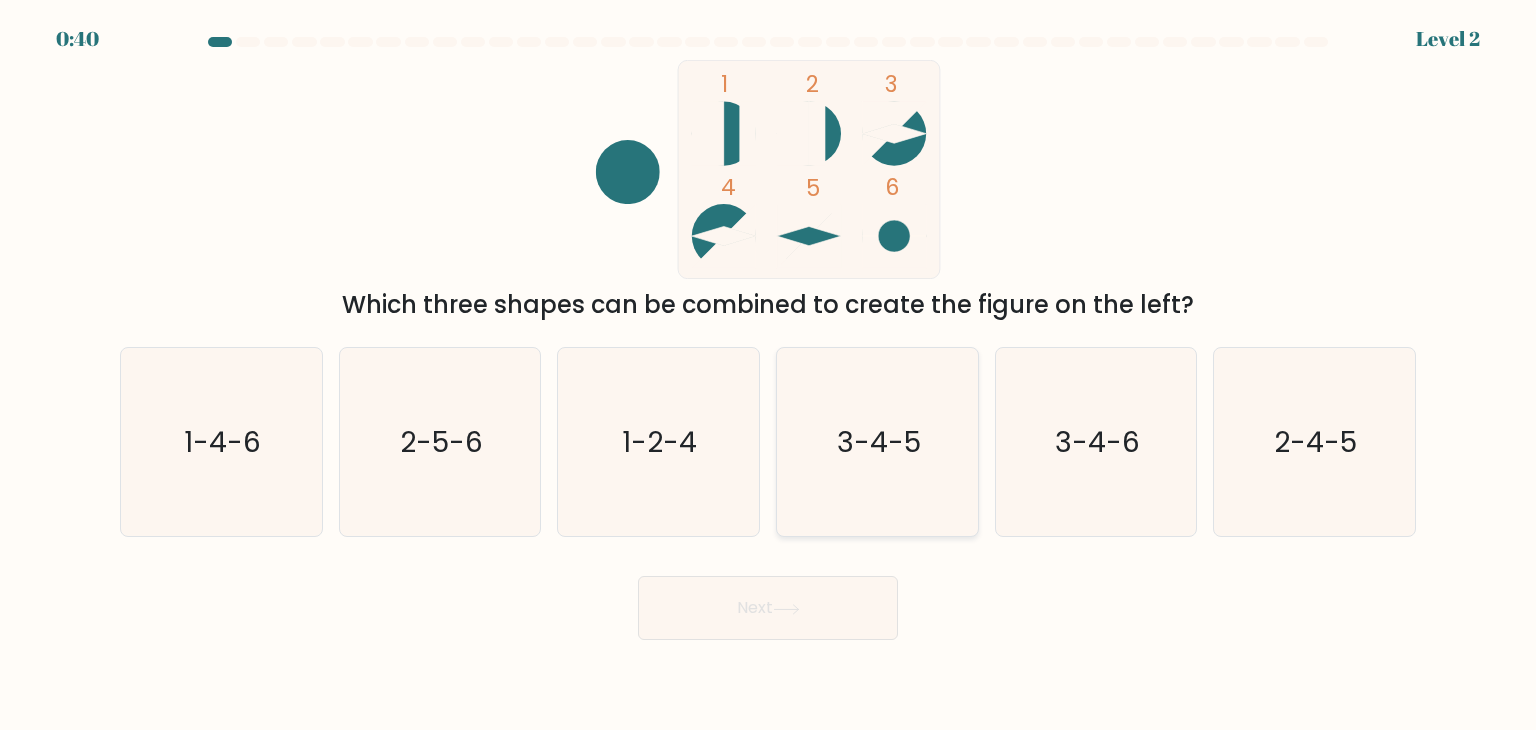 click on "3-4-5" at bounding box center (879, 442) 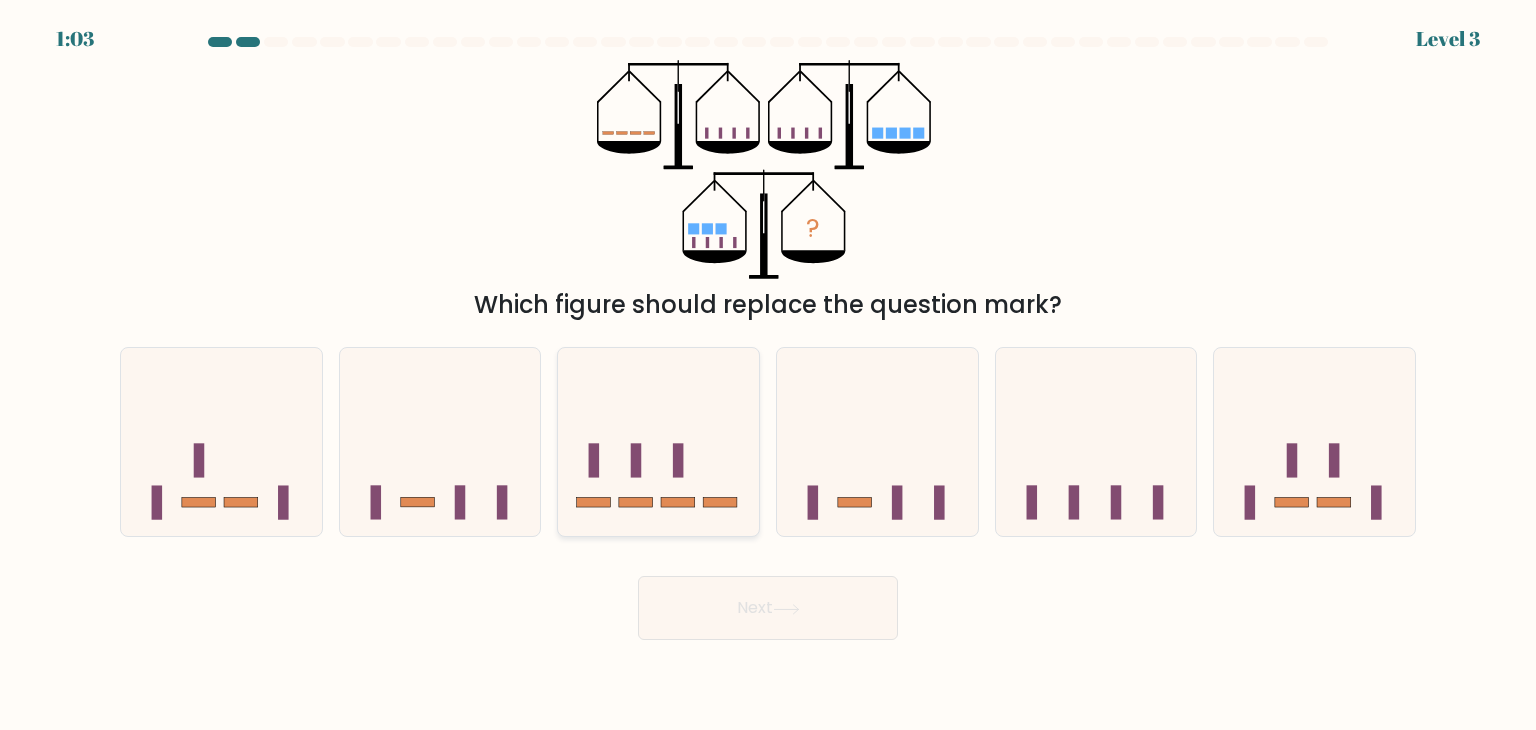 click at bounding box center [658, 442] 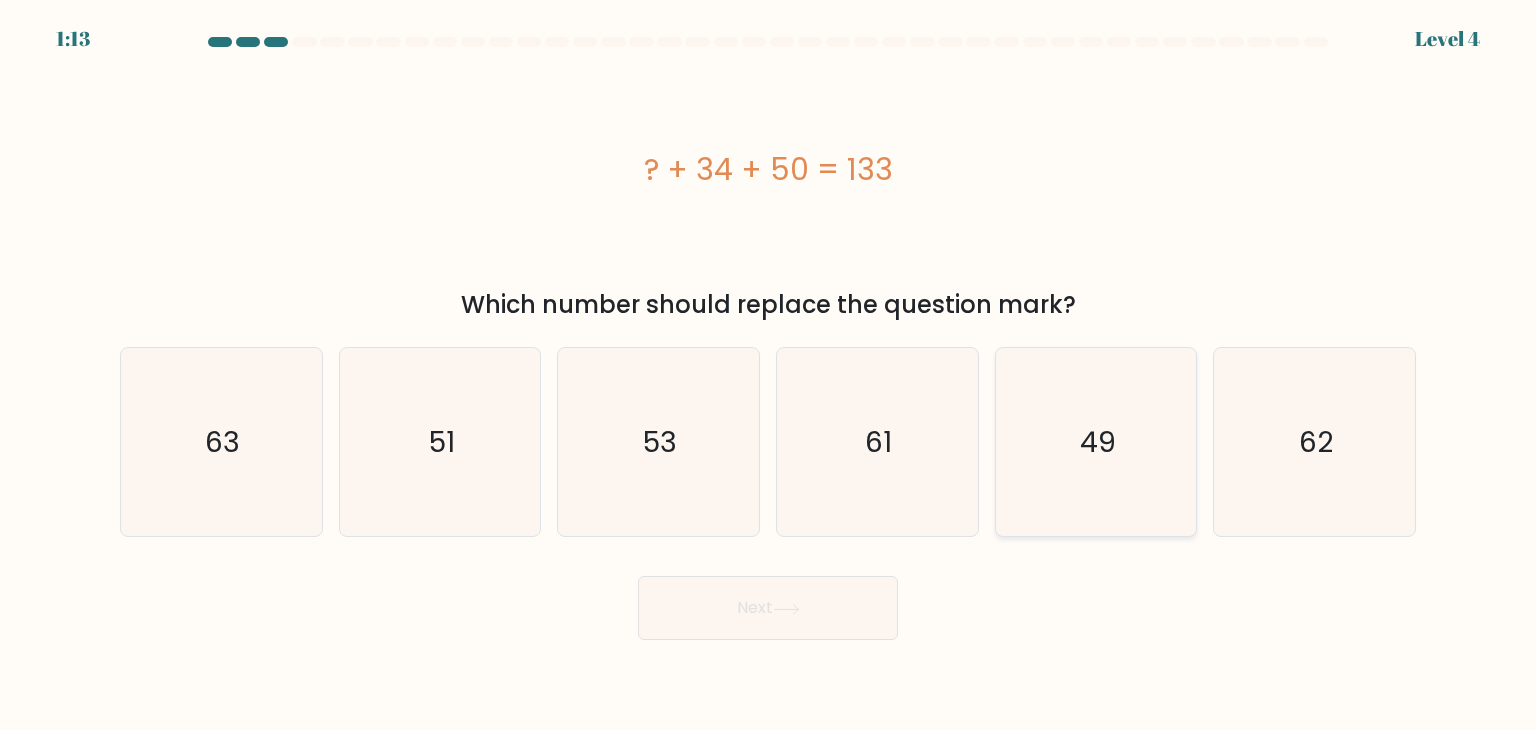 click on "49" at bounding box center (1098, 442) 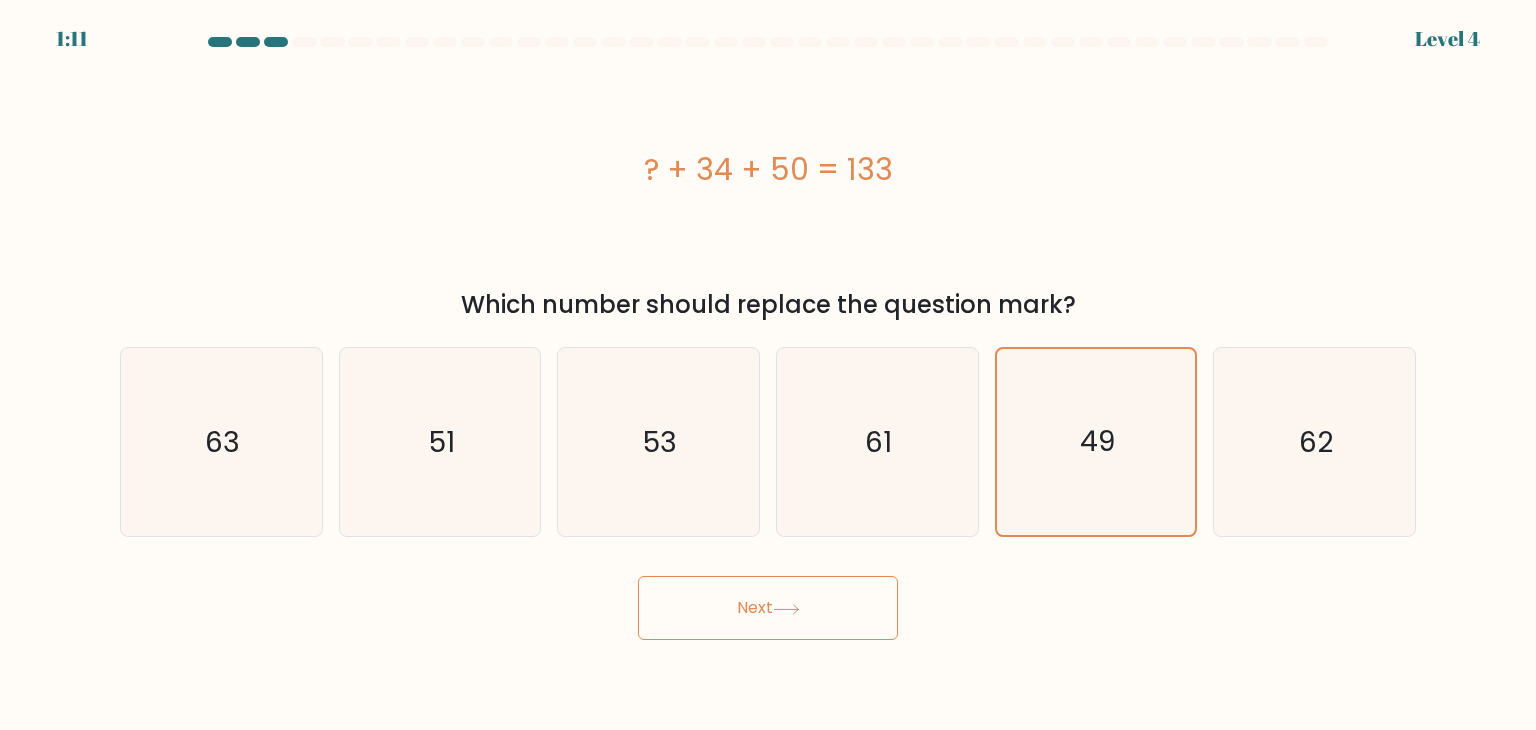 click on "Next" at bounding box center [768, 608] 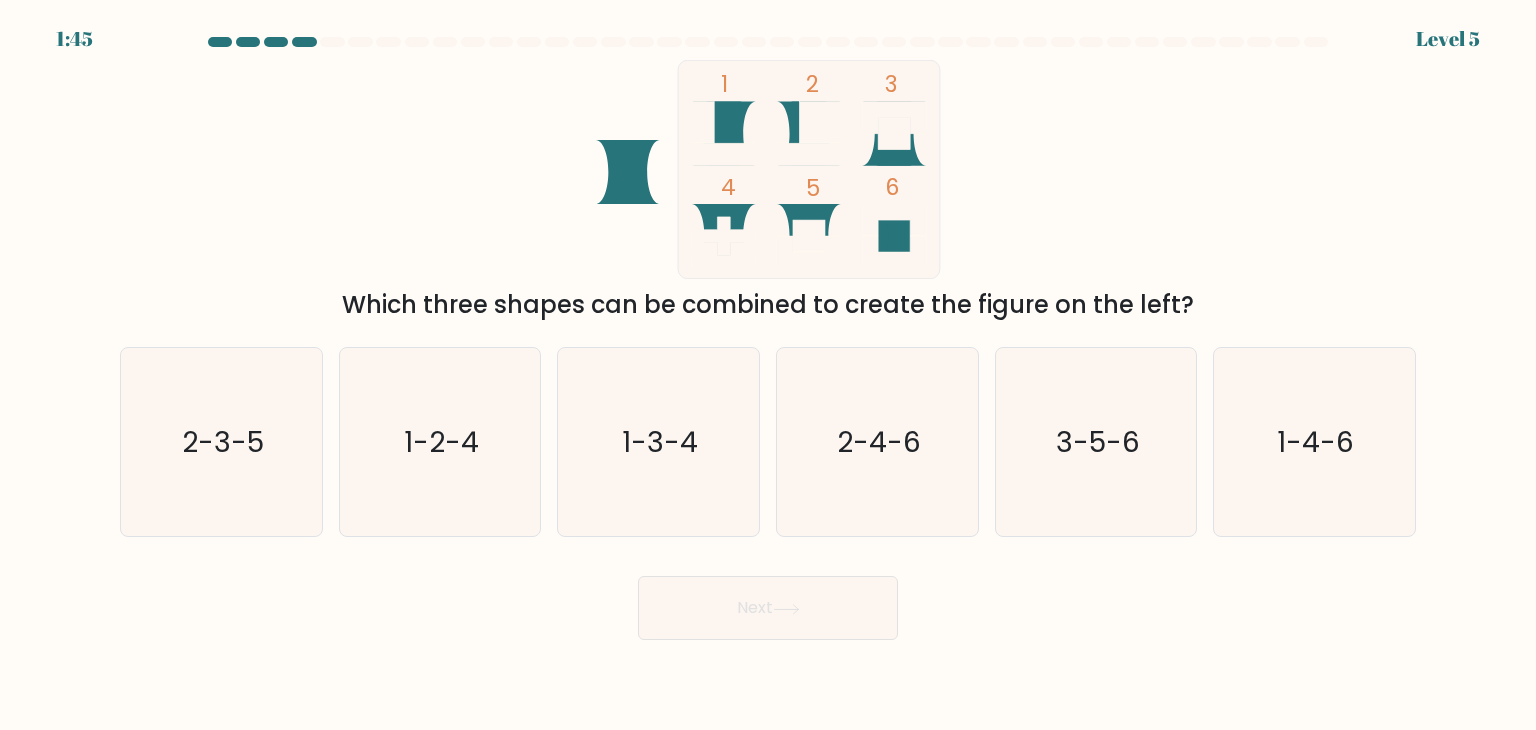 drag, startPoint x: 820, startPoint y: 218, endPoint x: 871, endPoint y: 197, distance: 55.154327 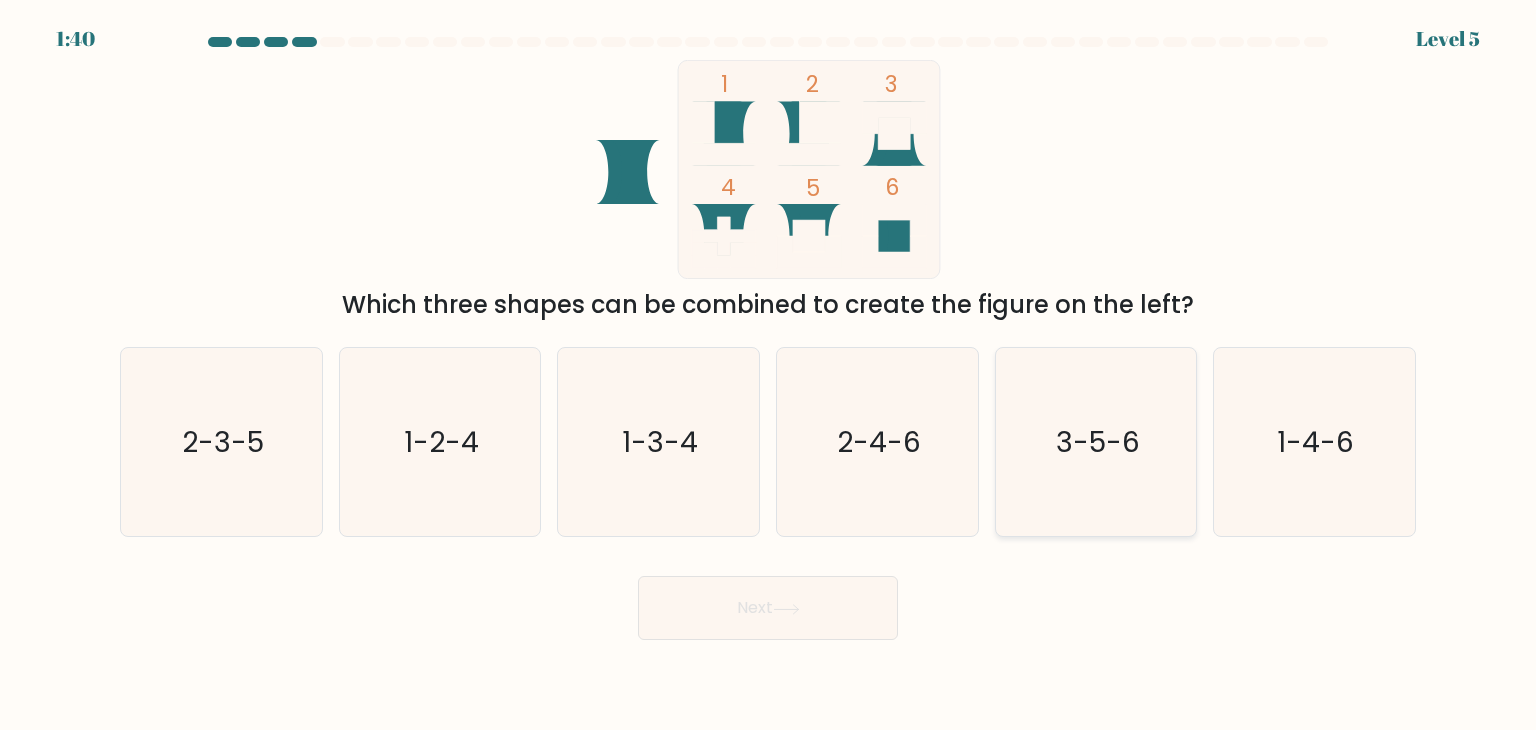 click on "3-5-6" at bounding box center (1096, 442) 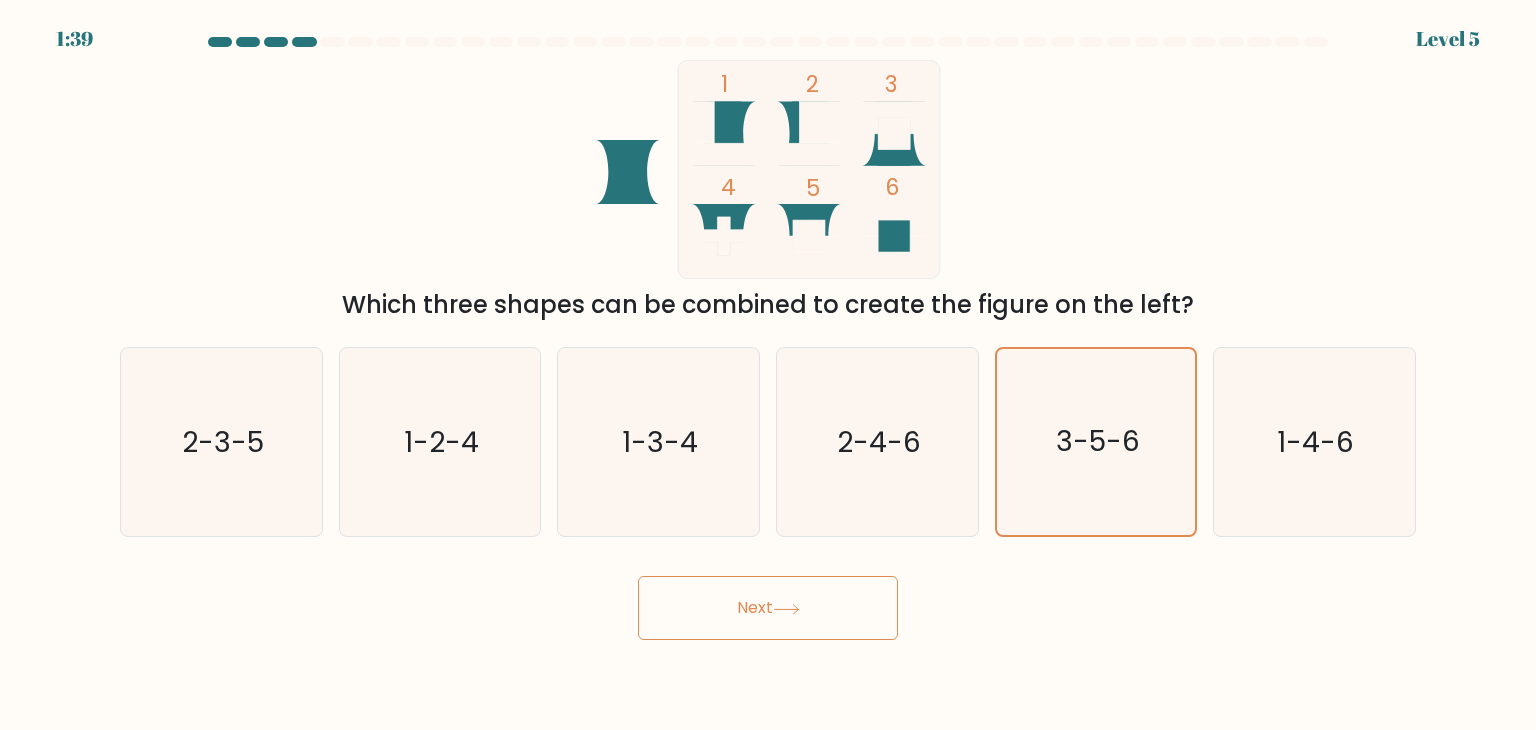 click on "Next" at bounding box center (768, 608) 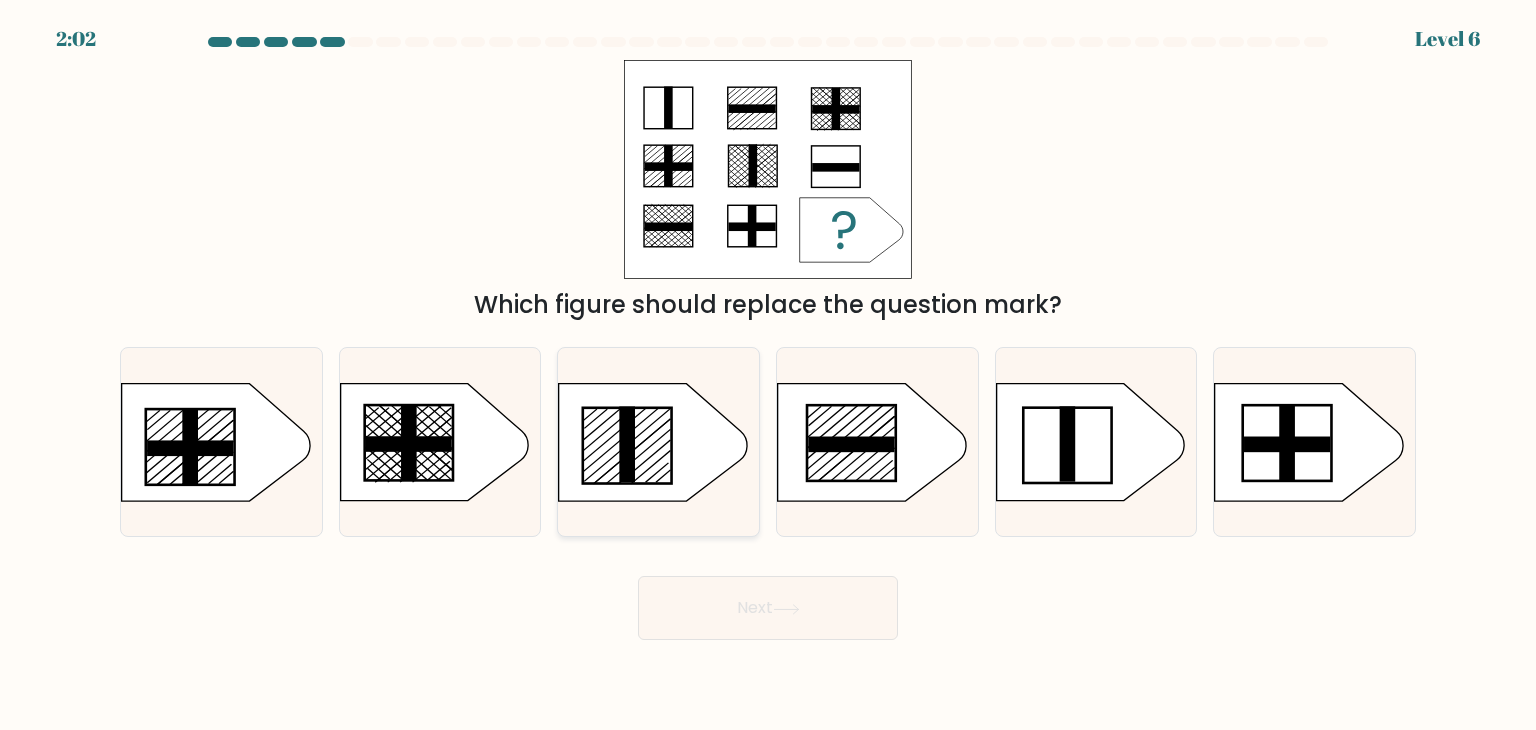 click at bounding box center (653, 442) 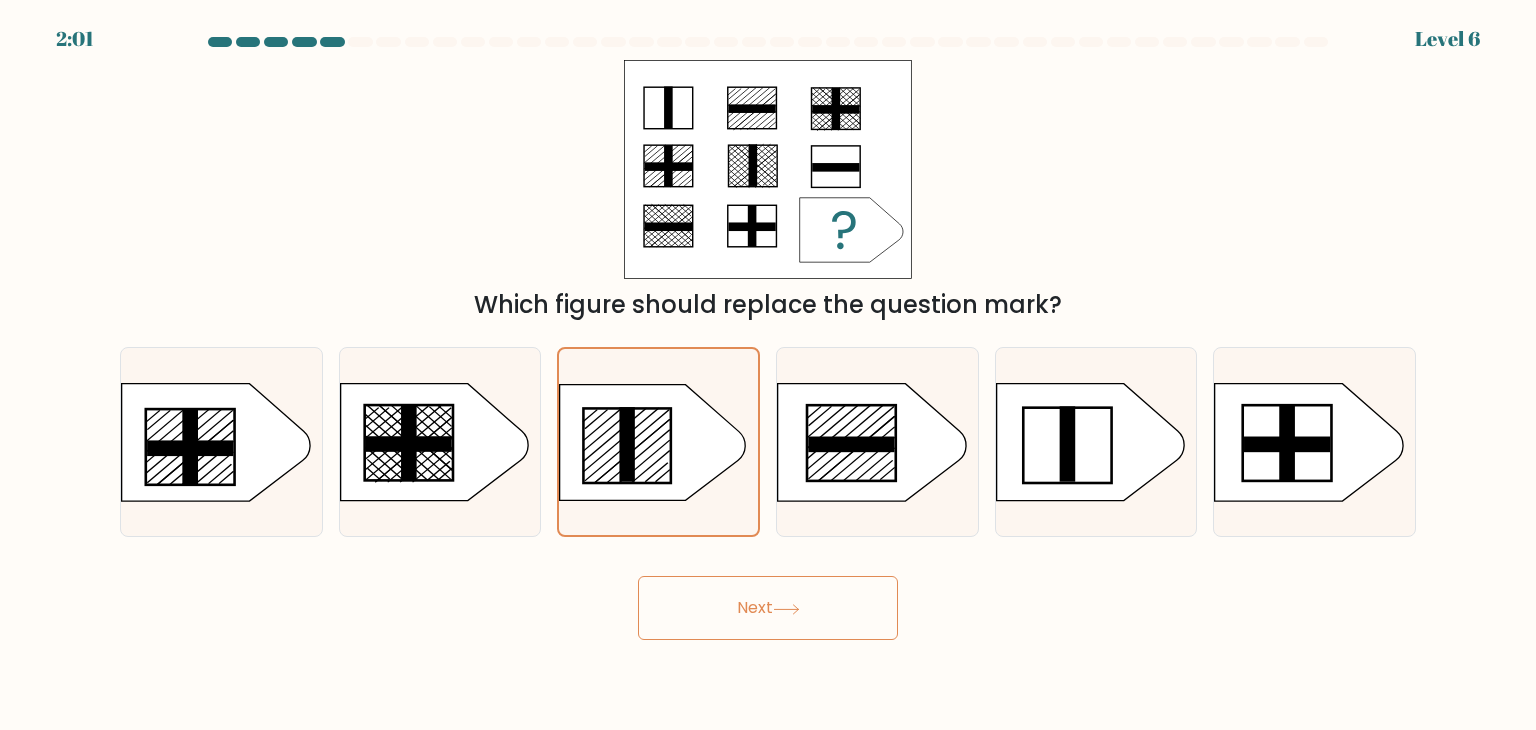 click at bounding box center [786, 609] 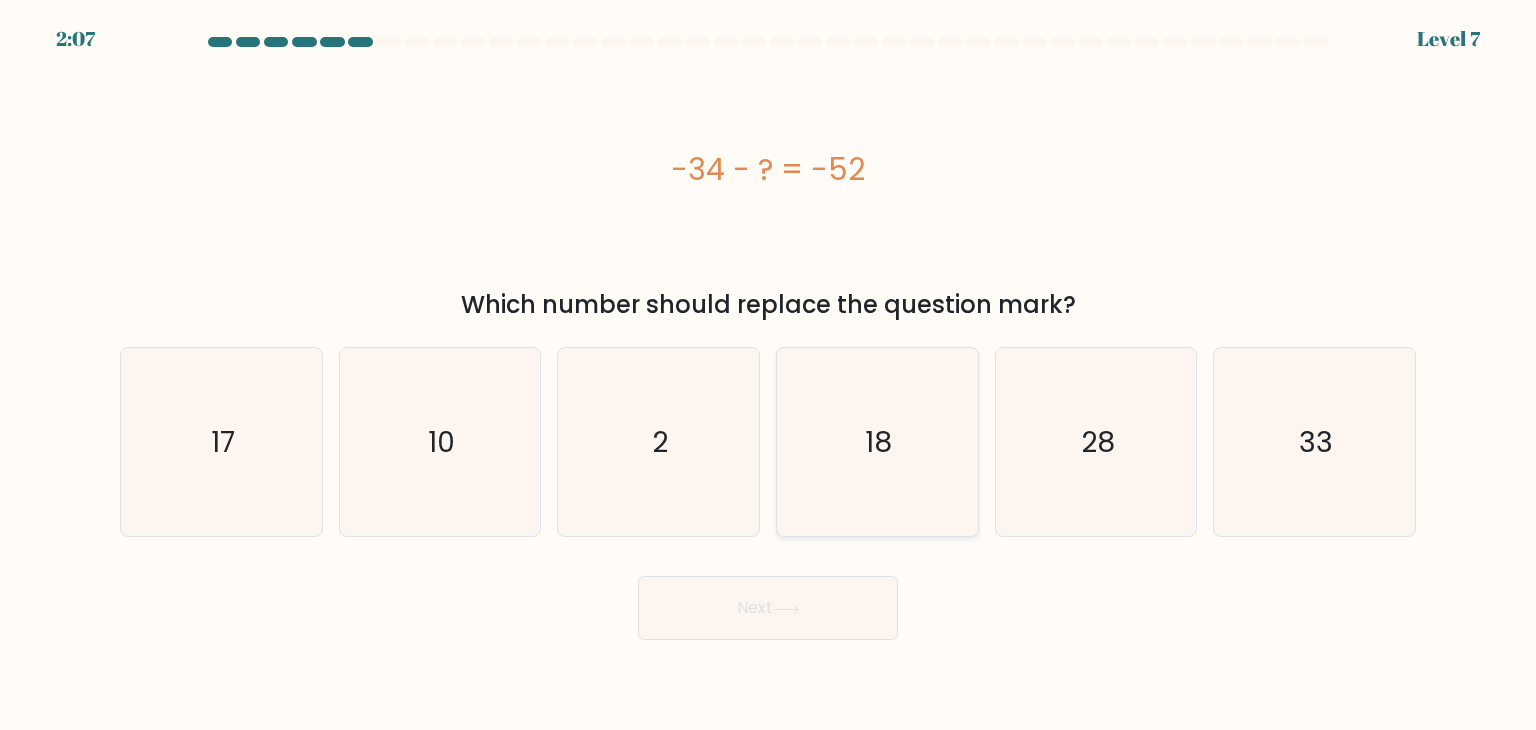 click on "18" at bounding box center [877, 442] 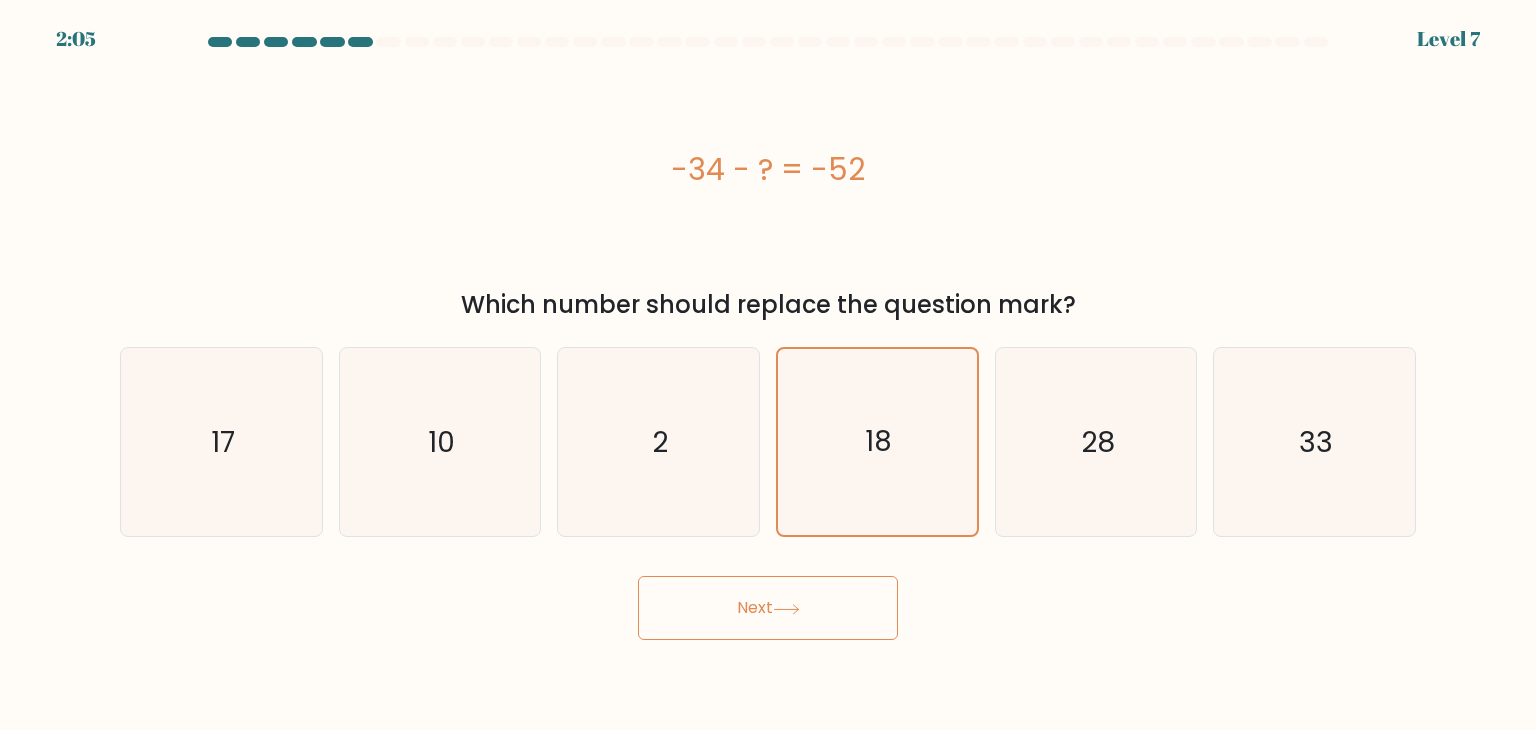 click on "Next" at bounding box center [768, 608] 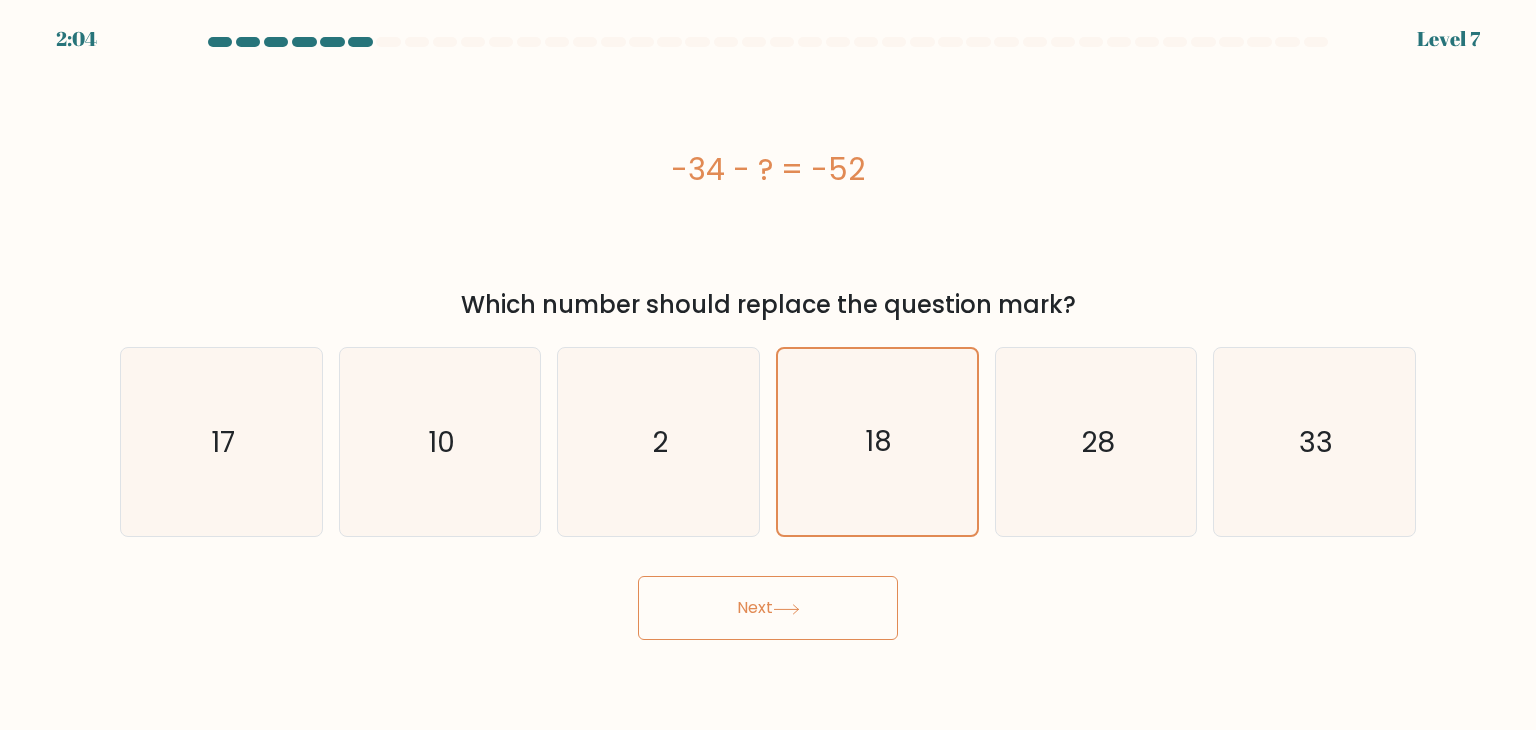 click on "Next" at bounding box center (768, 608) 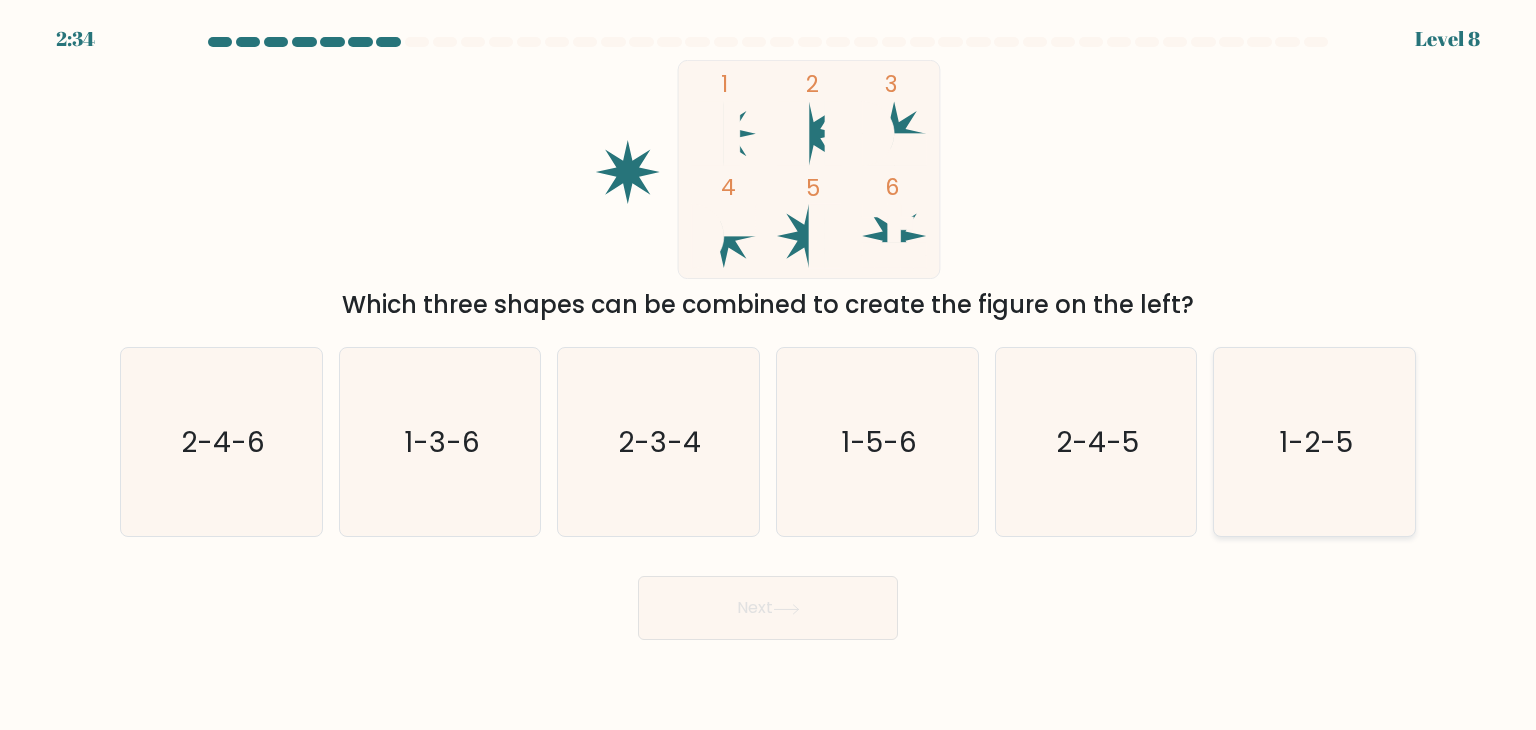 click on "1-2-5" at bounding box center (1316, 442) 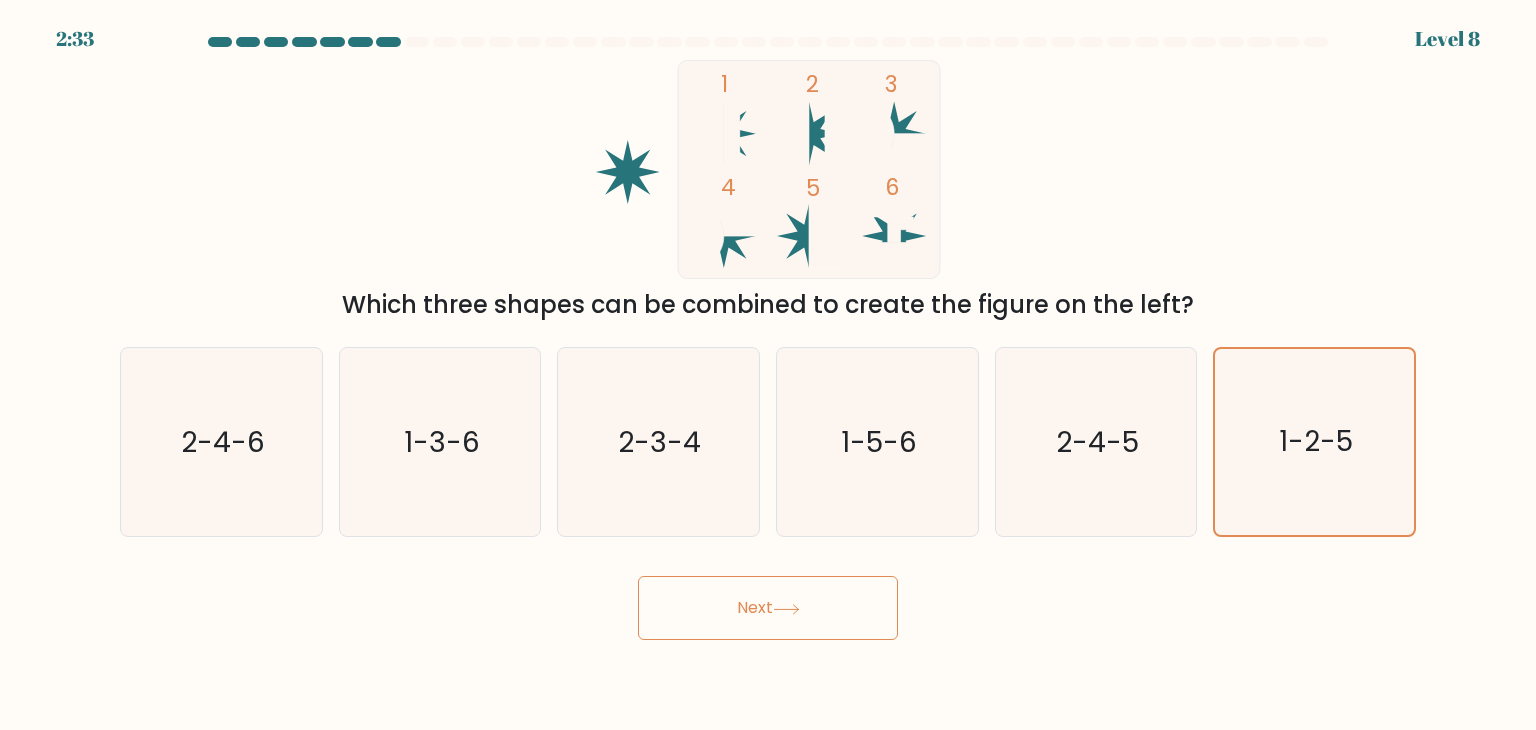 click on "Next" at bounding box center [768, 608] 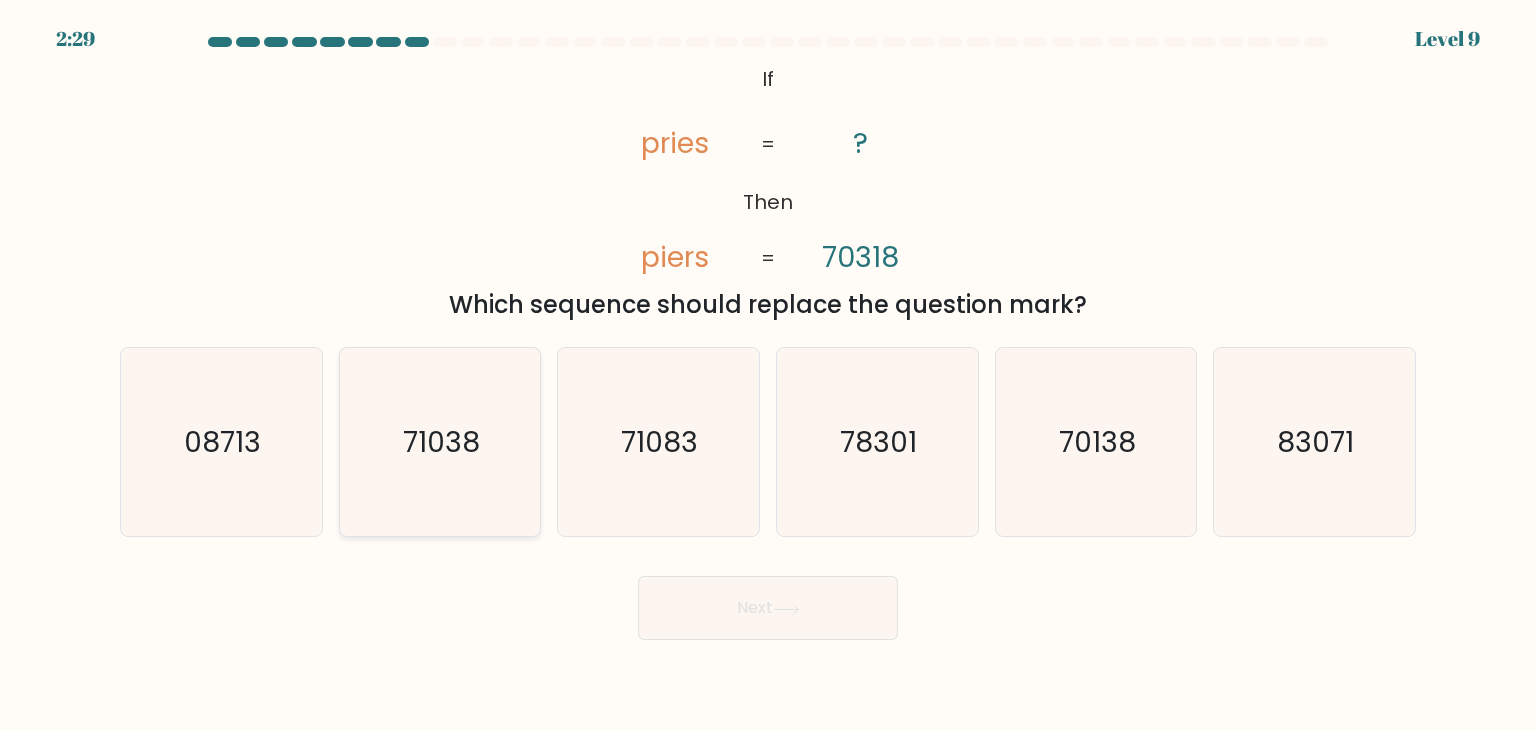 click on "71038" at bounding box center (441, 442) 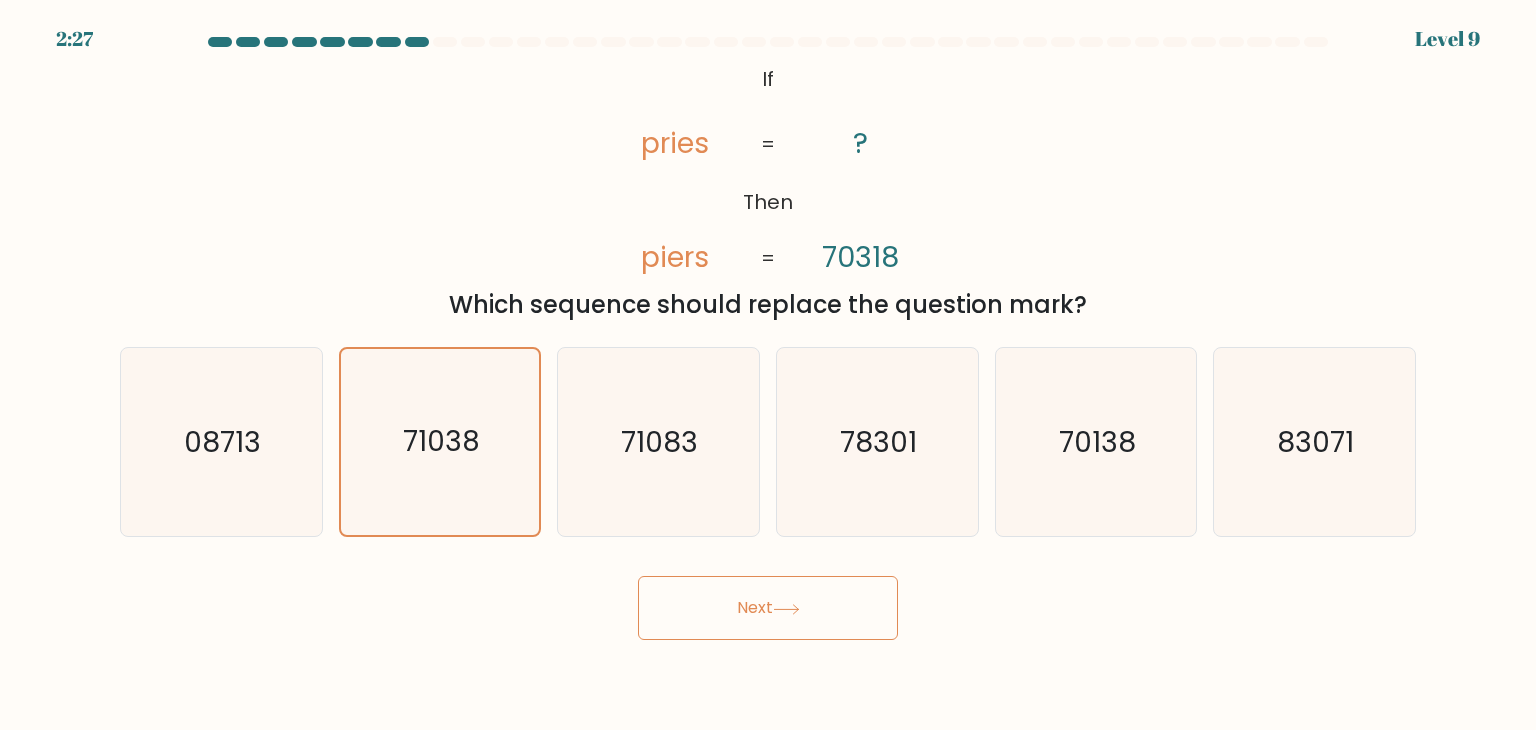click on "Next" at bounding box center (768, 608) 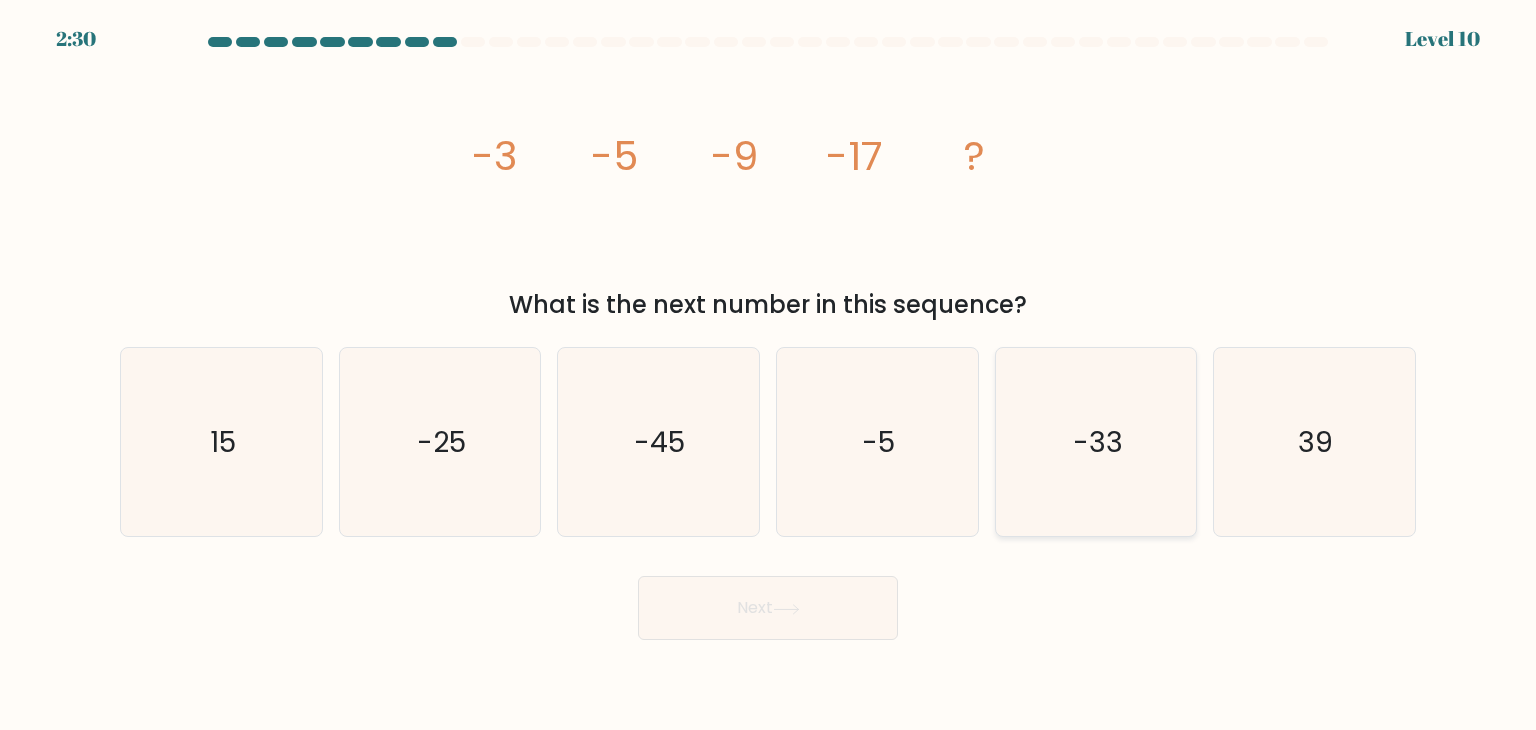 click on "-33" at bounding box center (1096, 442) 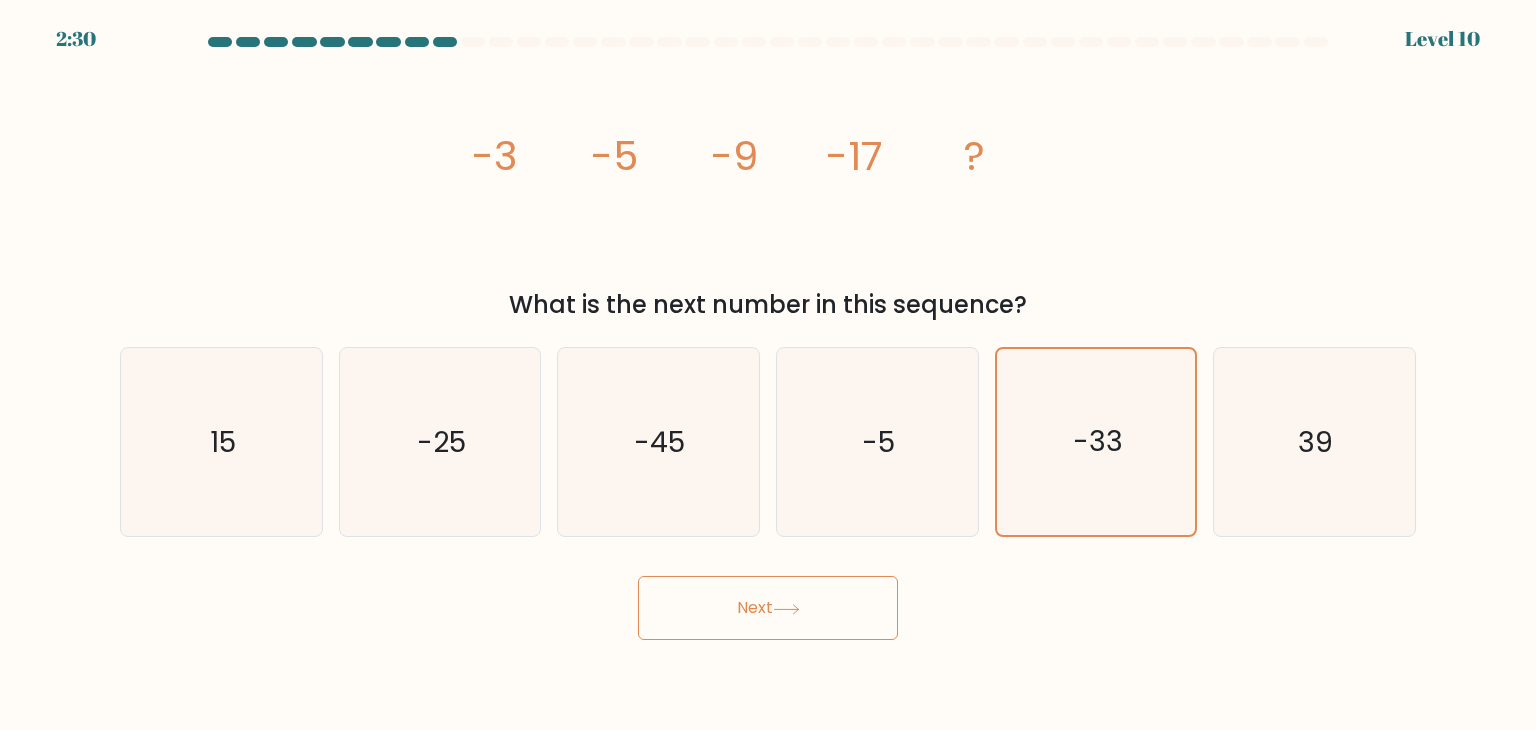 click on "Next" at bounding box center [768, 608] 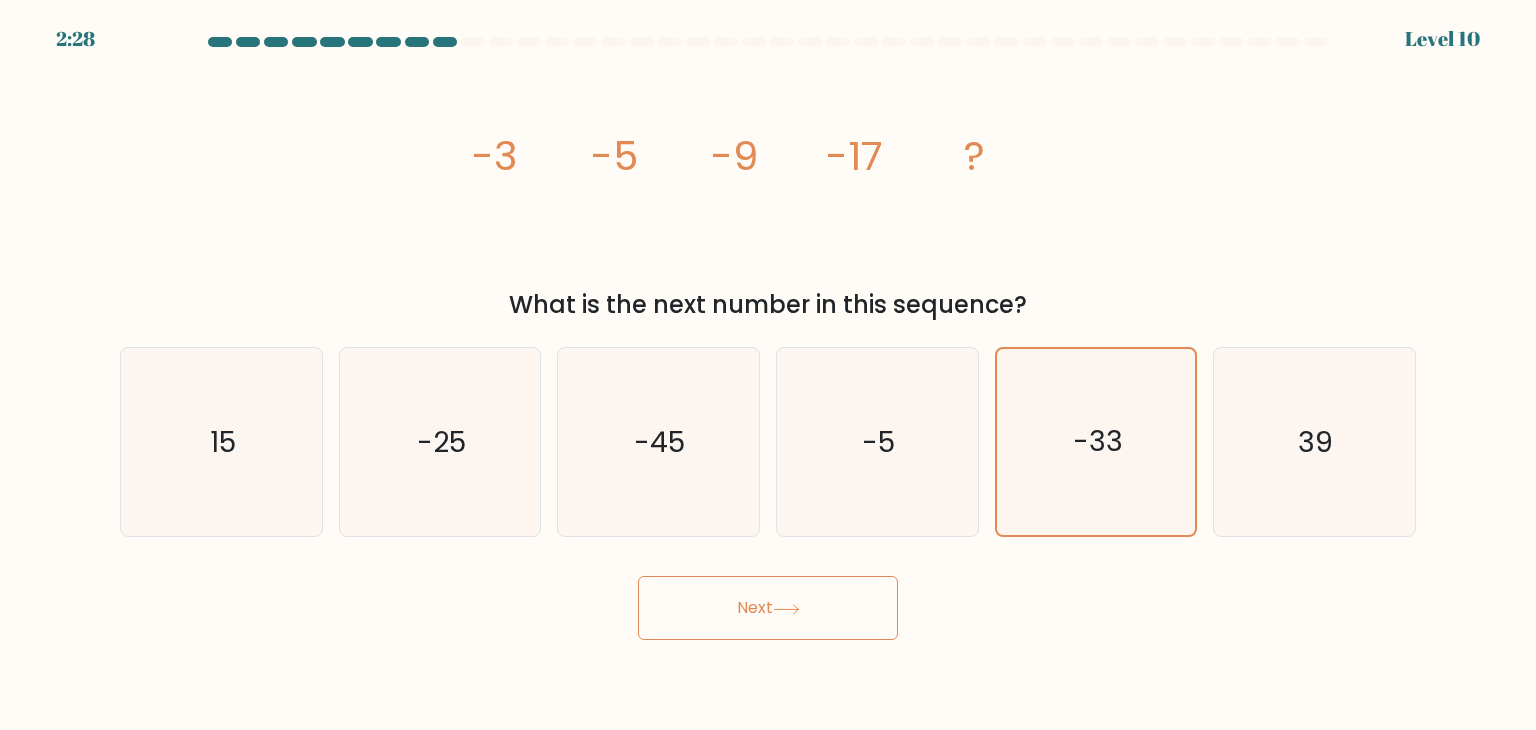 click on "Next" at bounding box center (768, 608) 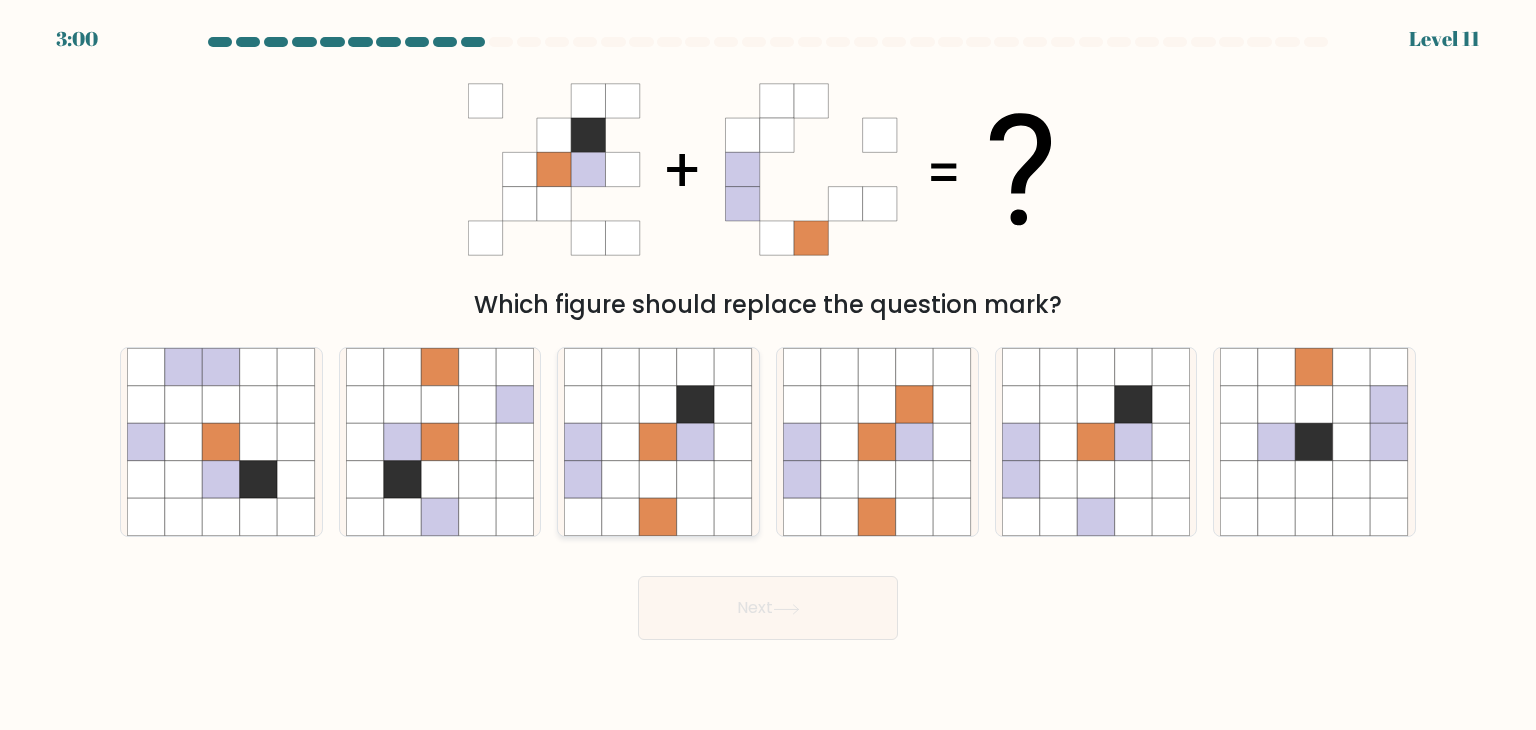 click at bounding box center [734, 442] 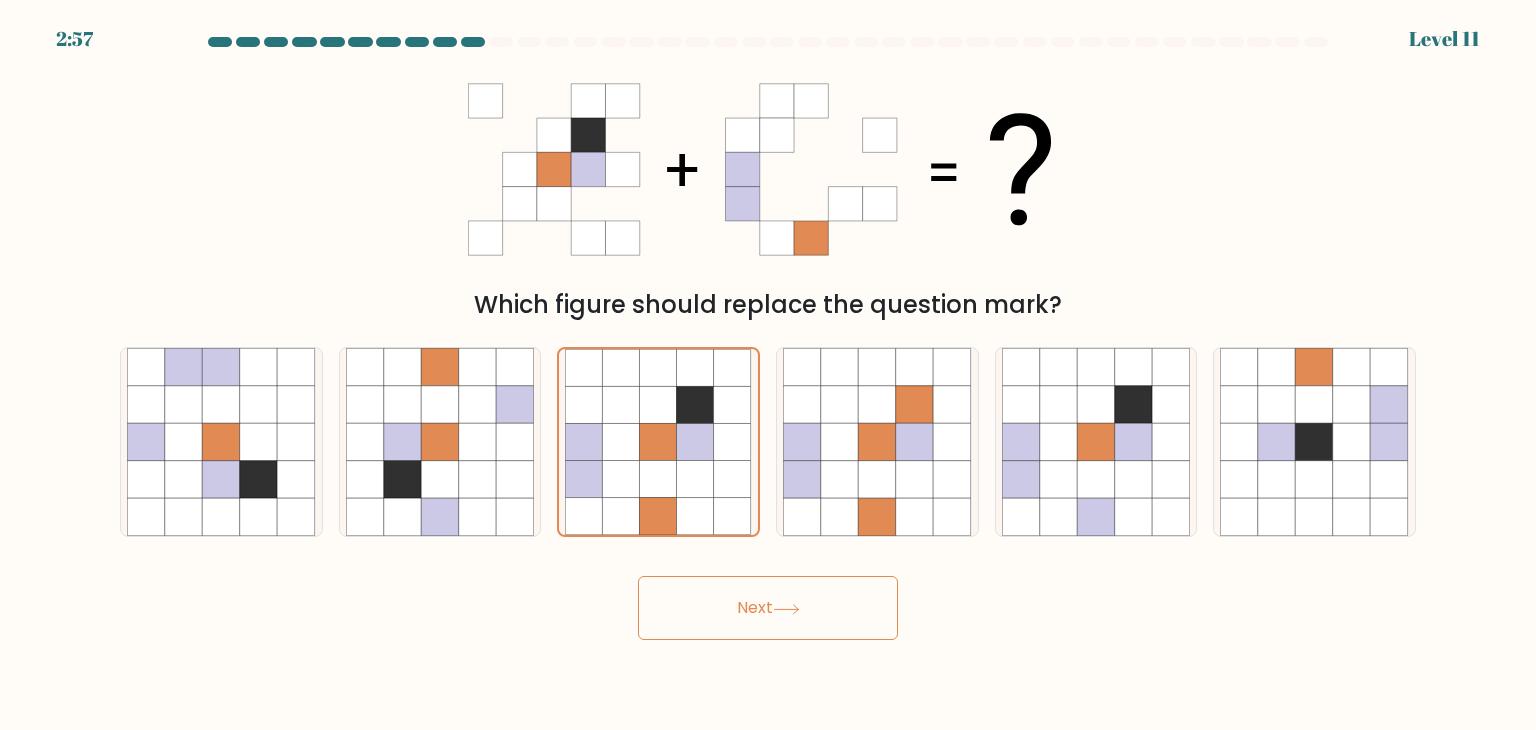 click on "Next" at bounding box center (768, 608) 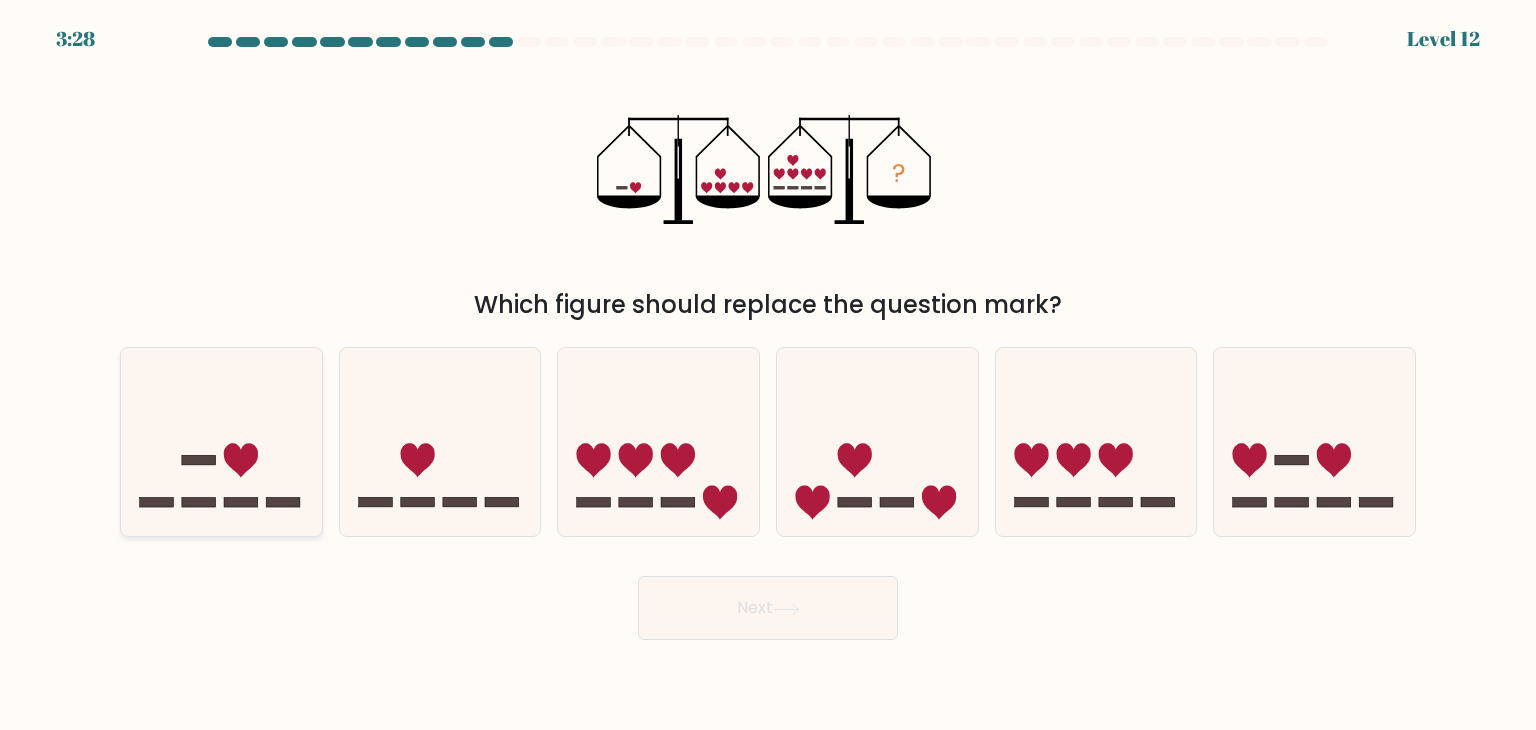 click at bounding box center [221, 442] 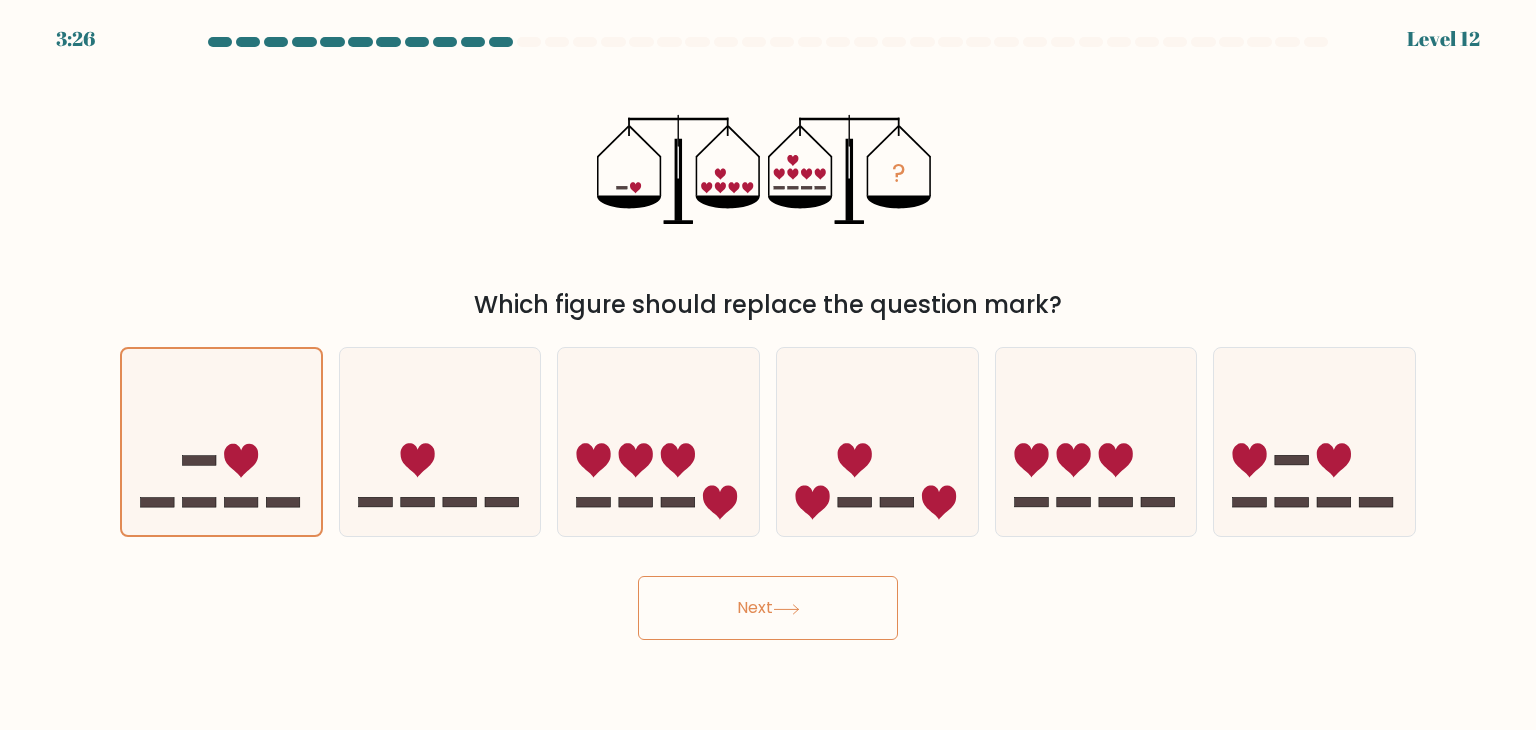 click on "Next" at bounding box center [768, 608] 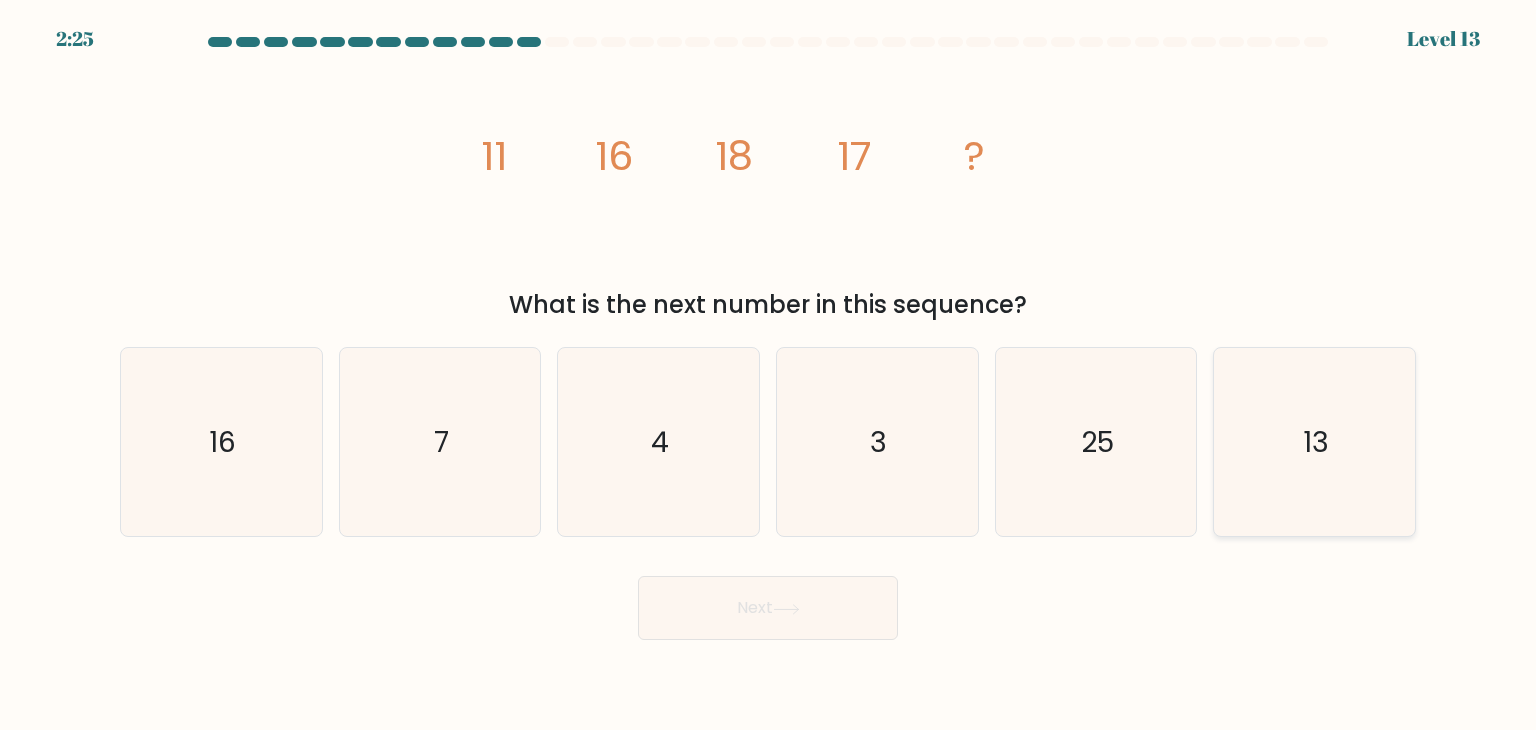 click on "13" at bounding box center [1316, 442] 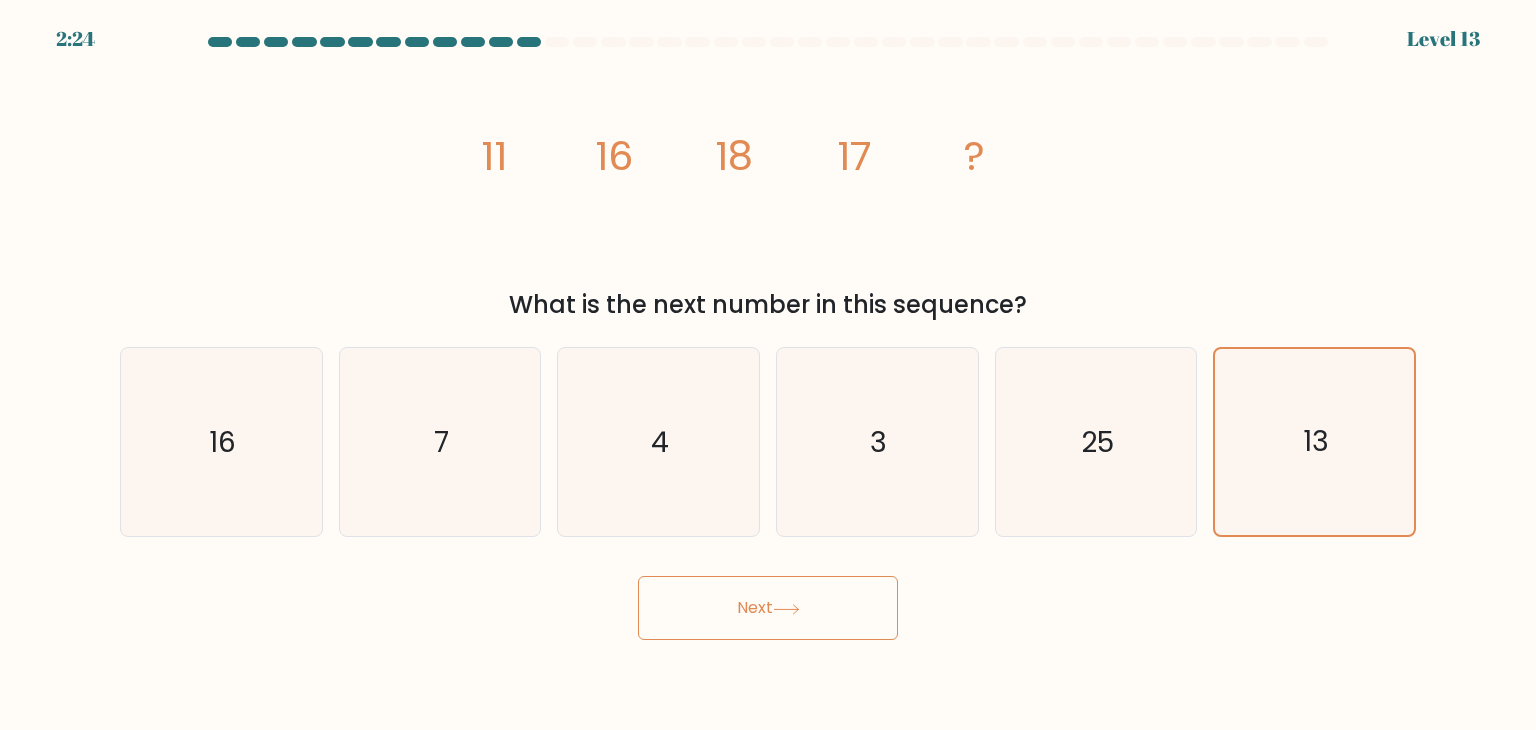 click on "Next" at bounding box center [768, 608] 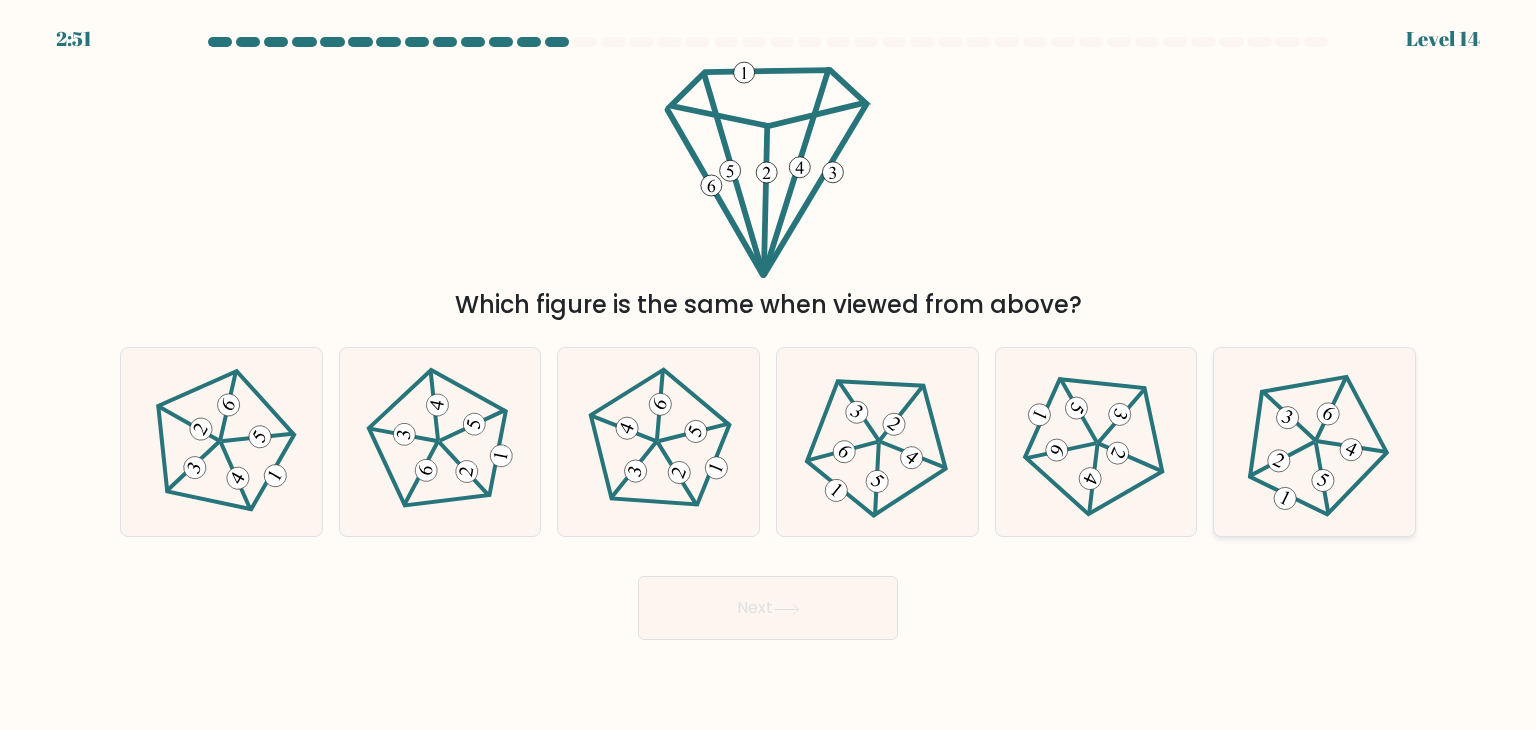 click at bounding box center (1314, 442) 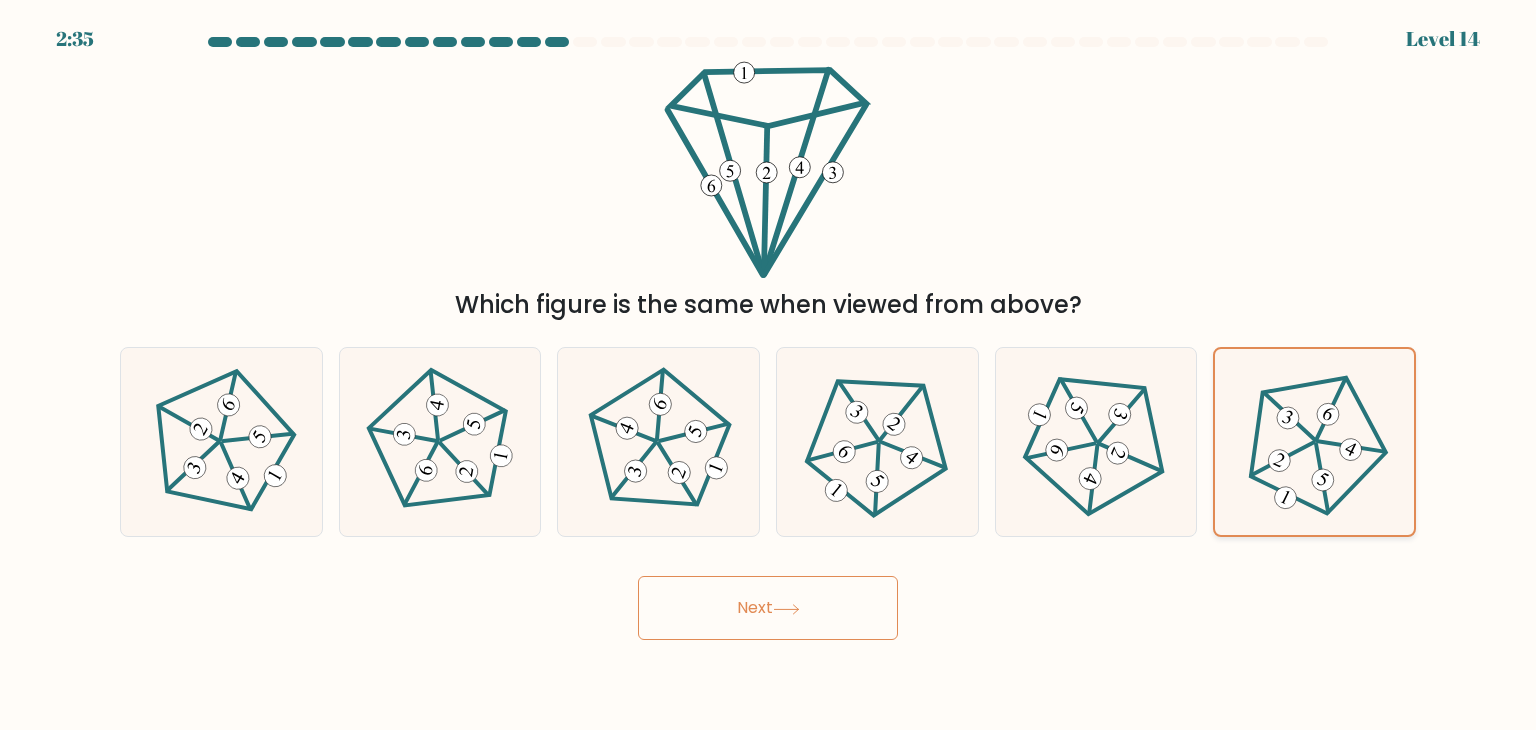 click at bounding box center [1322, 479] 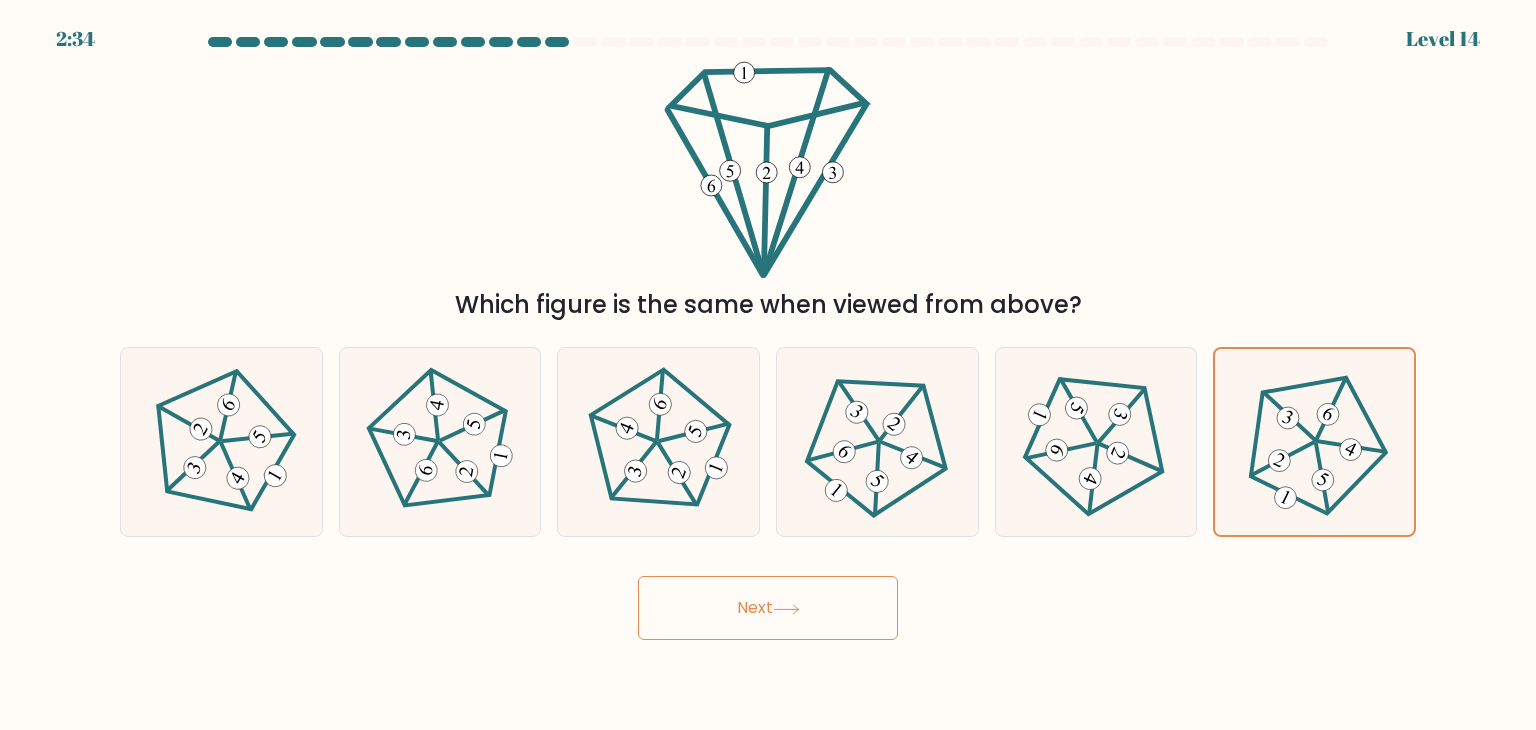 click at bounding box center [786, 609] 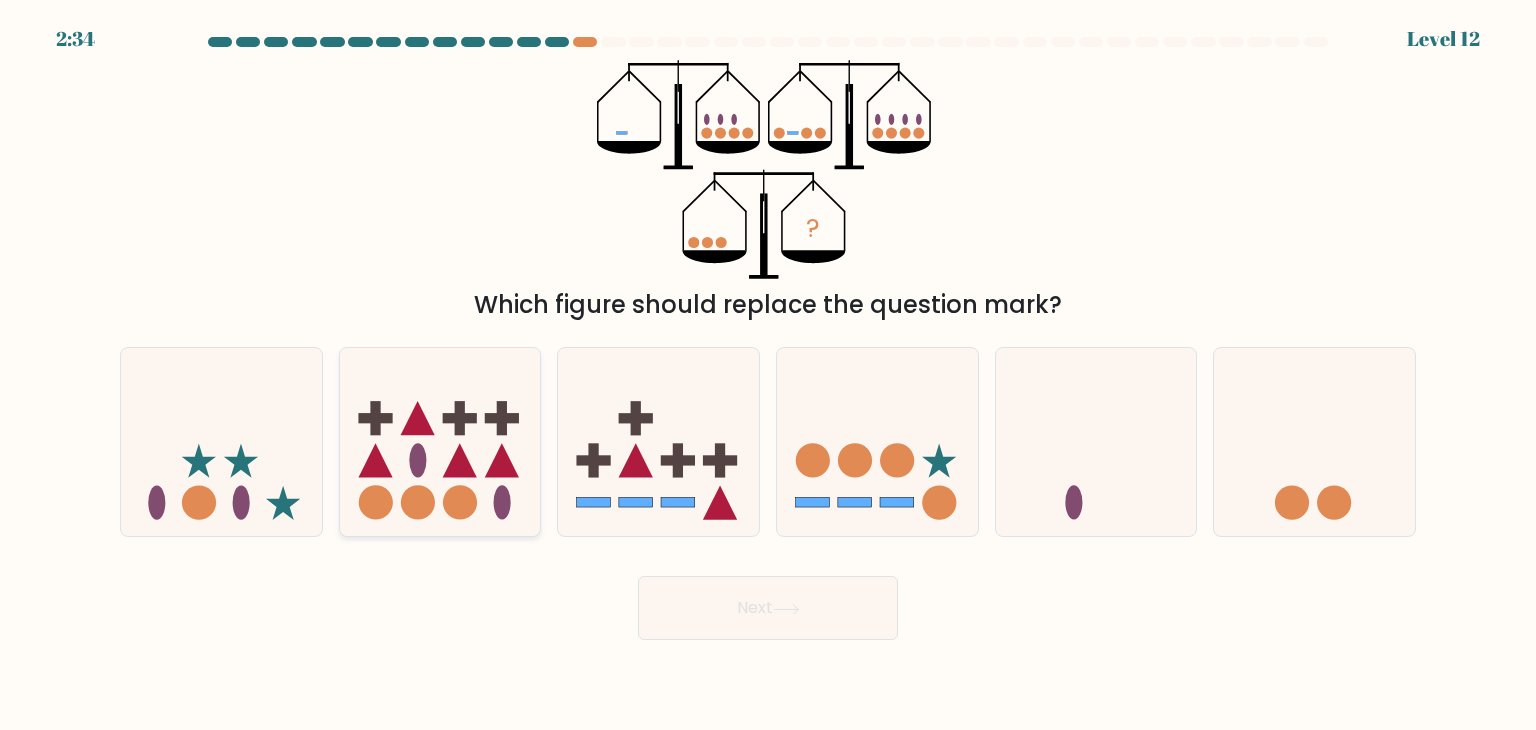 click at bounding box center (440, 442) 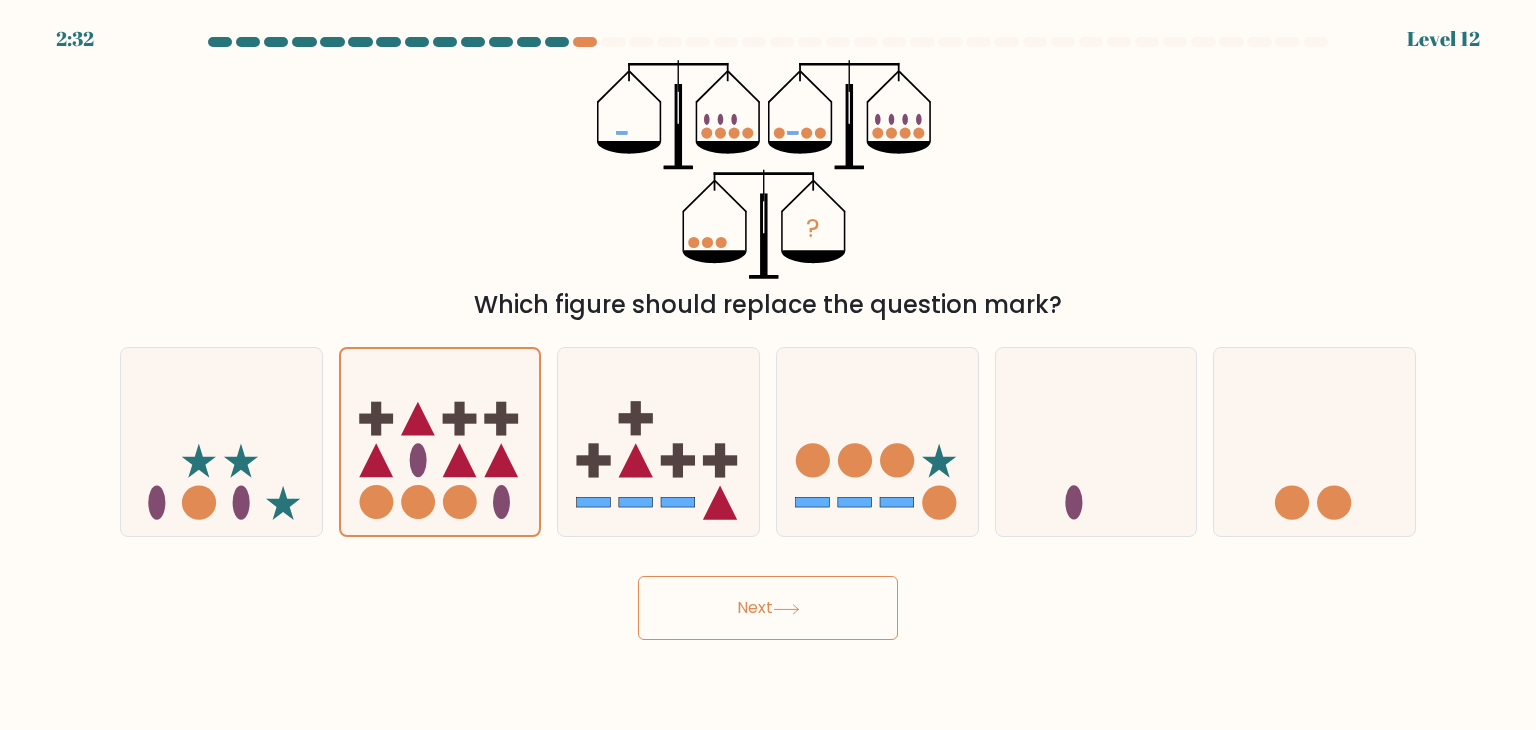 click on "Next" at bounding box center (768, 608) 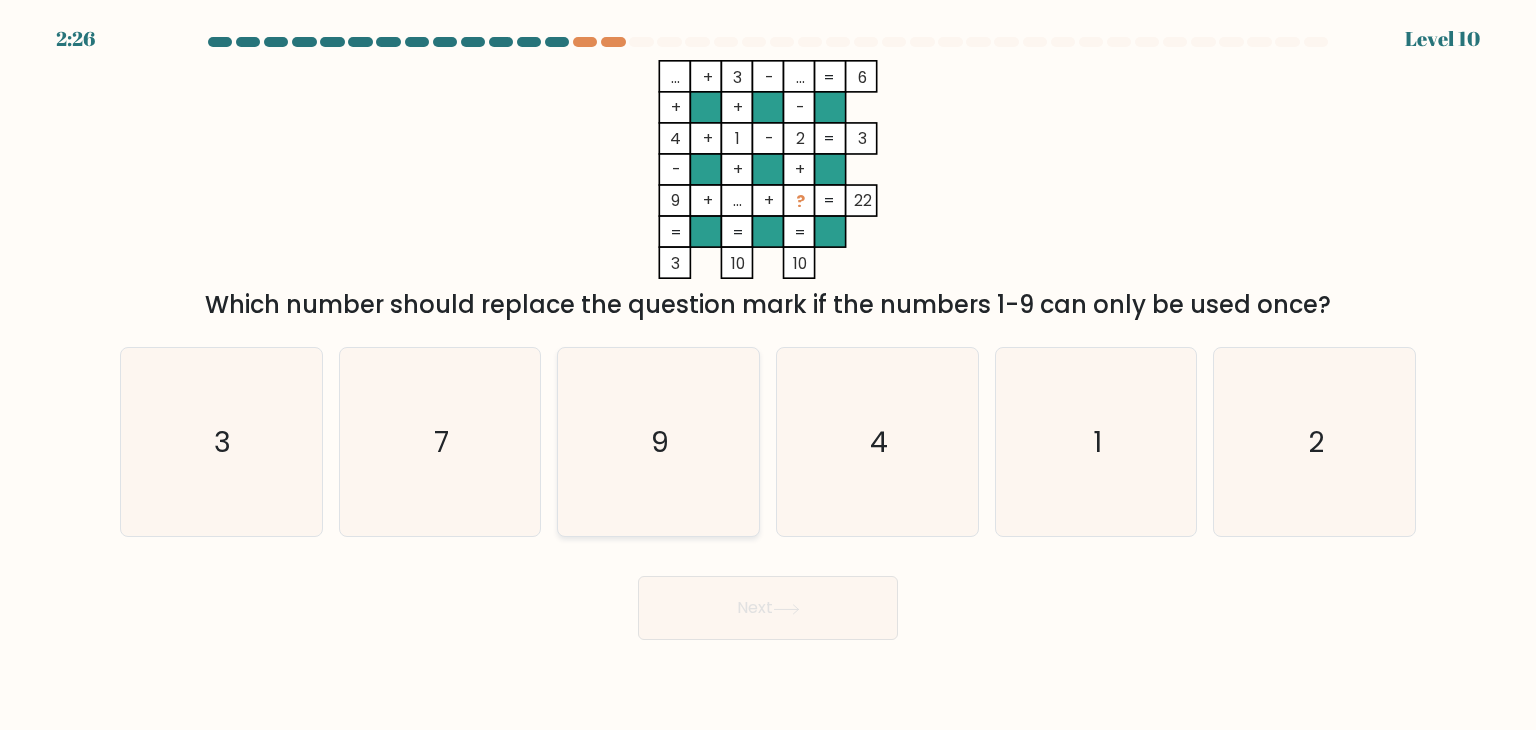 click on "9" at bounding box center [658, 442] 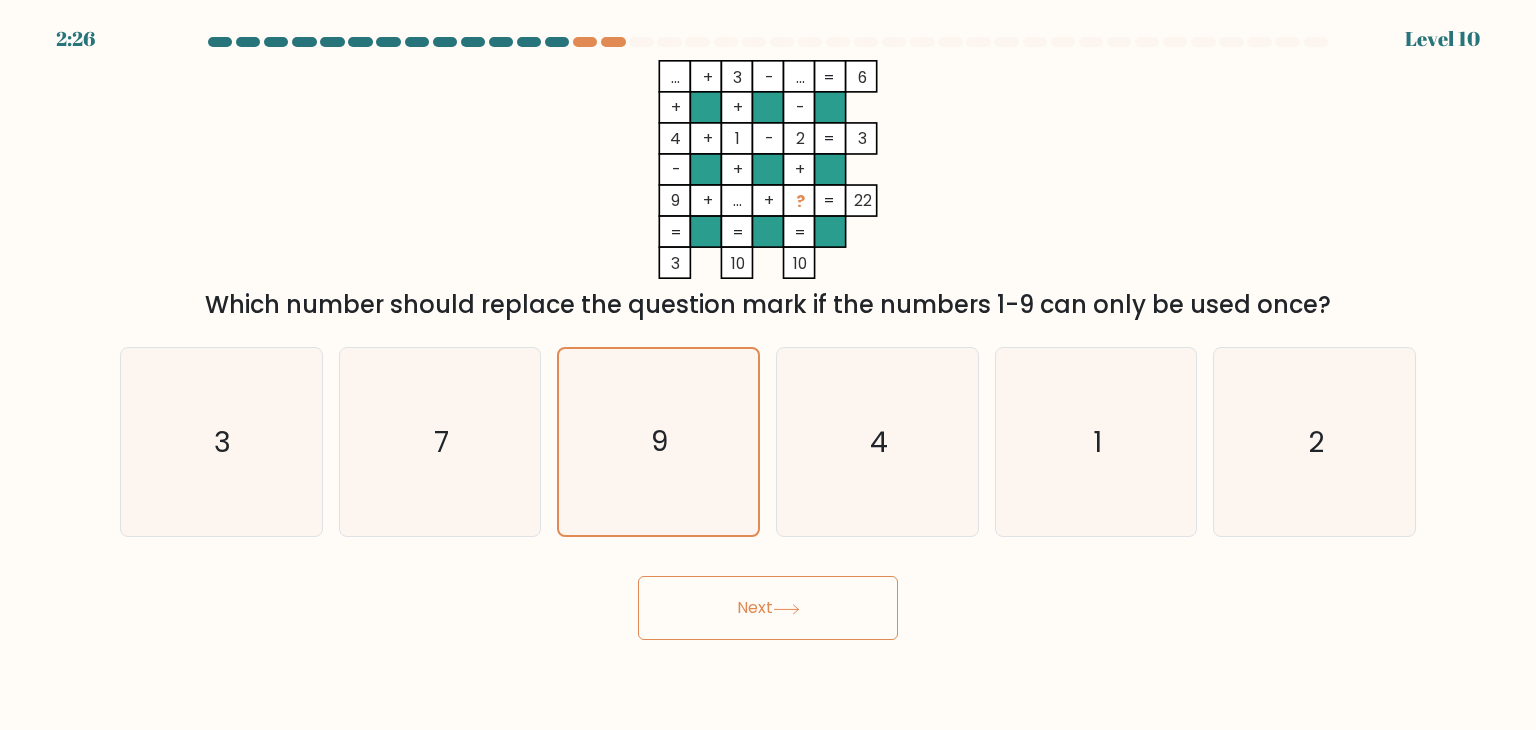 click on "Next" at bounding box center (768, 608) 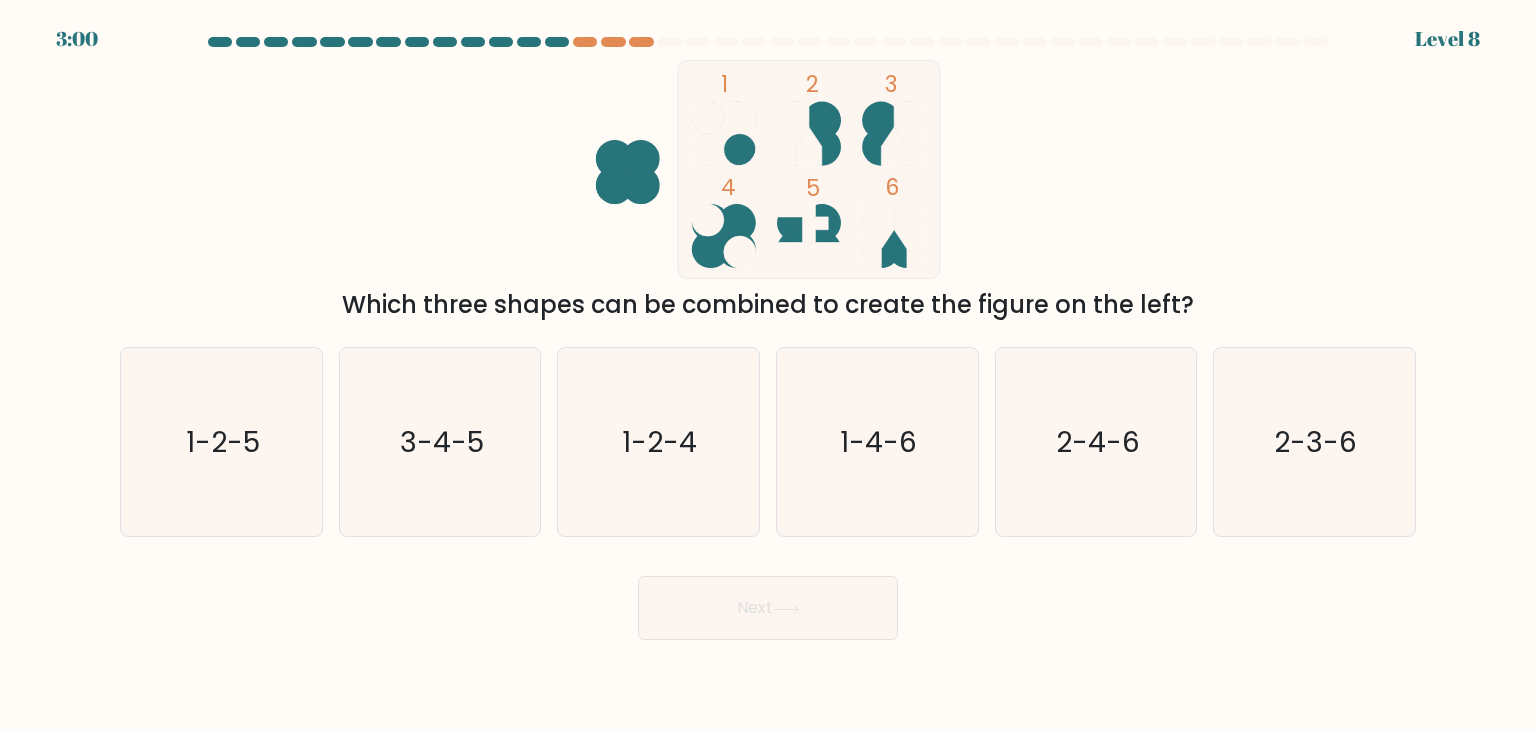 click at bounding box center (768, 46) 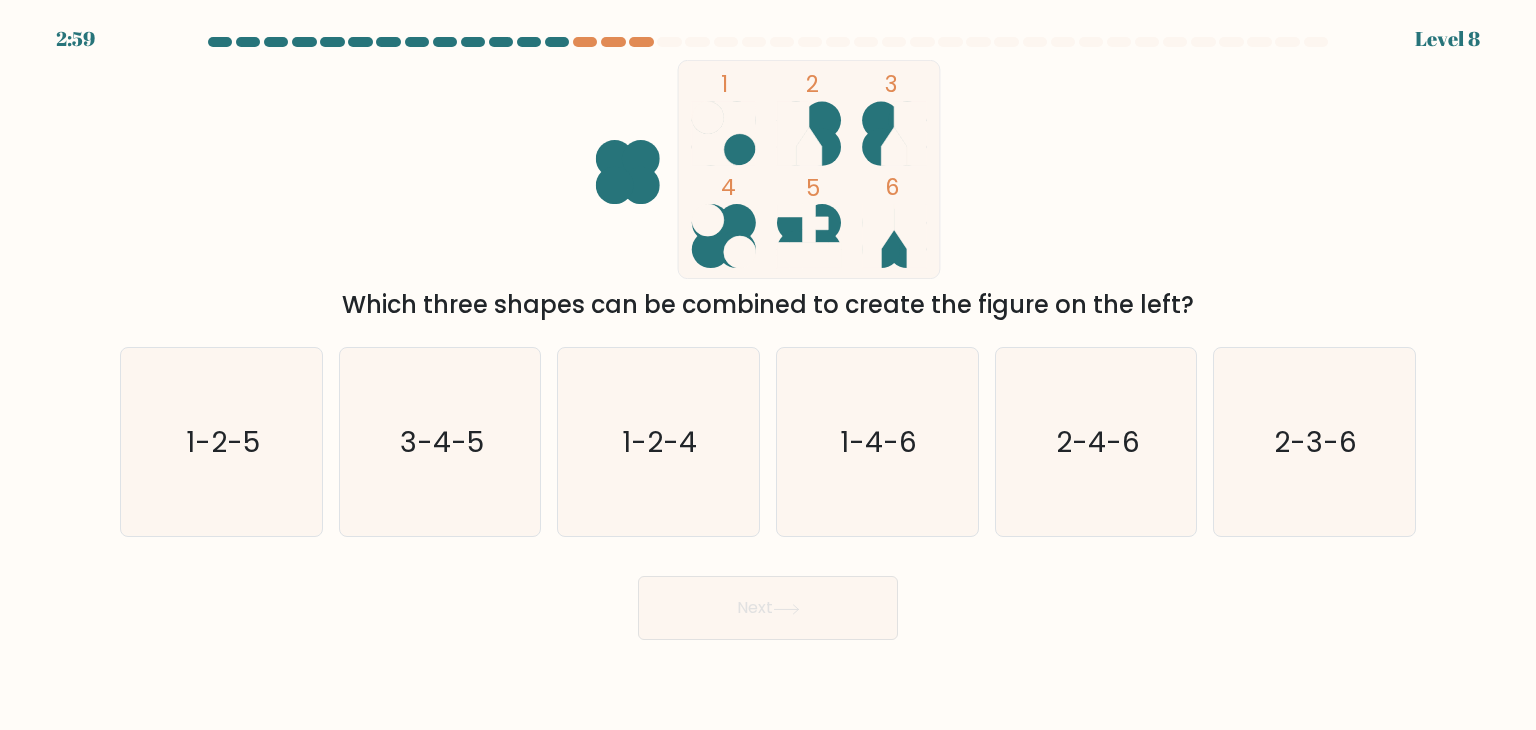 click at bounding box center [768, 46] 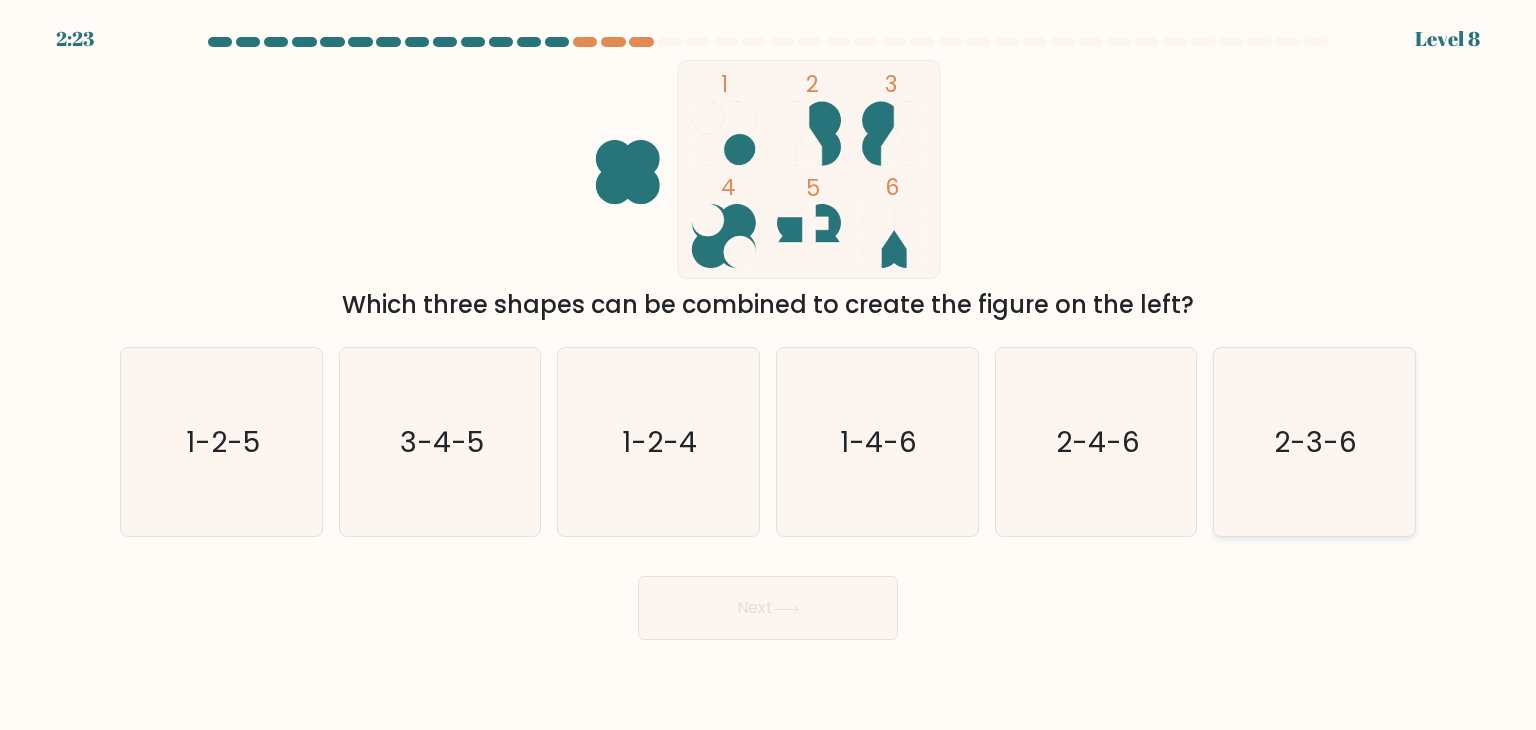 click on "2-3-6" at bounding box center (1316, 442) 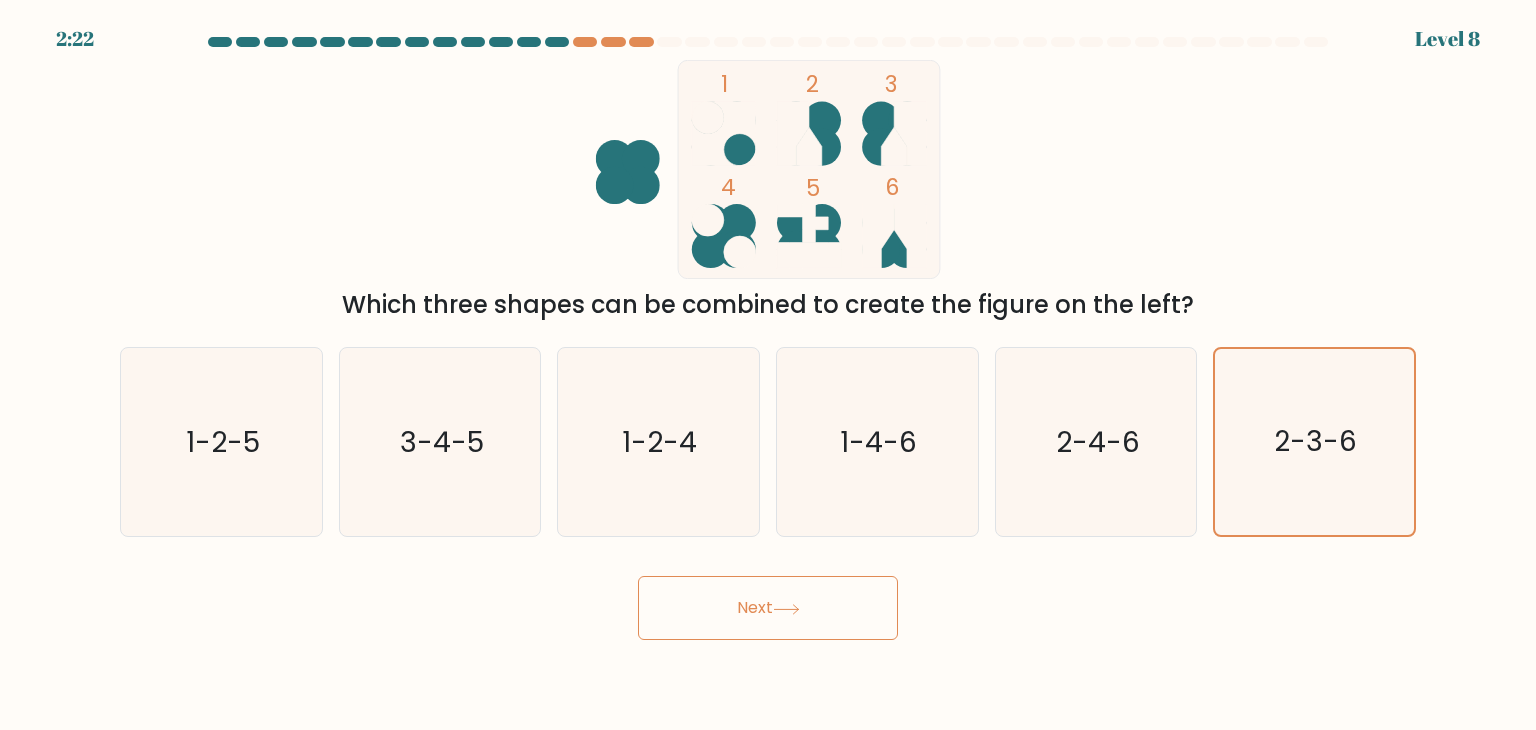 click on "Next" at bounding box center (768, 608) 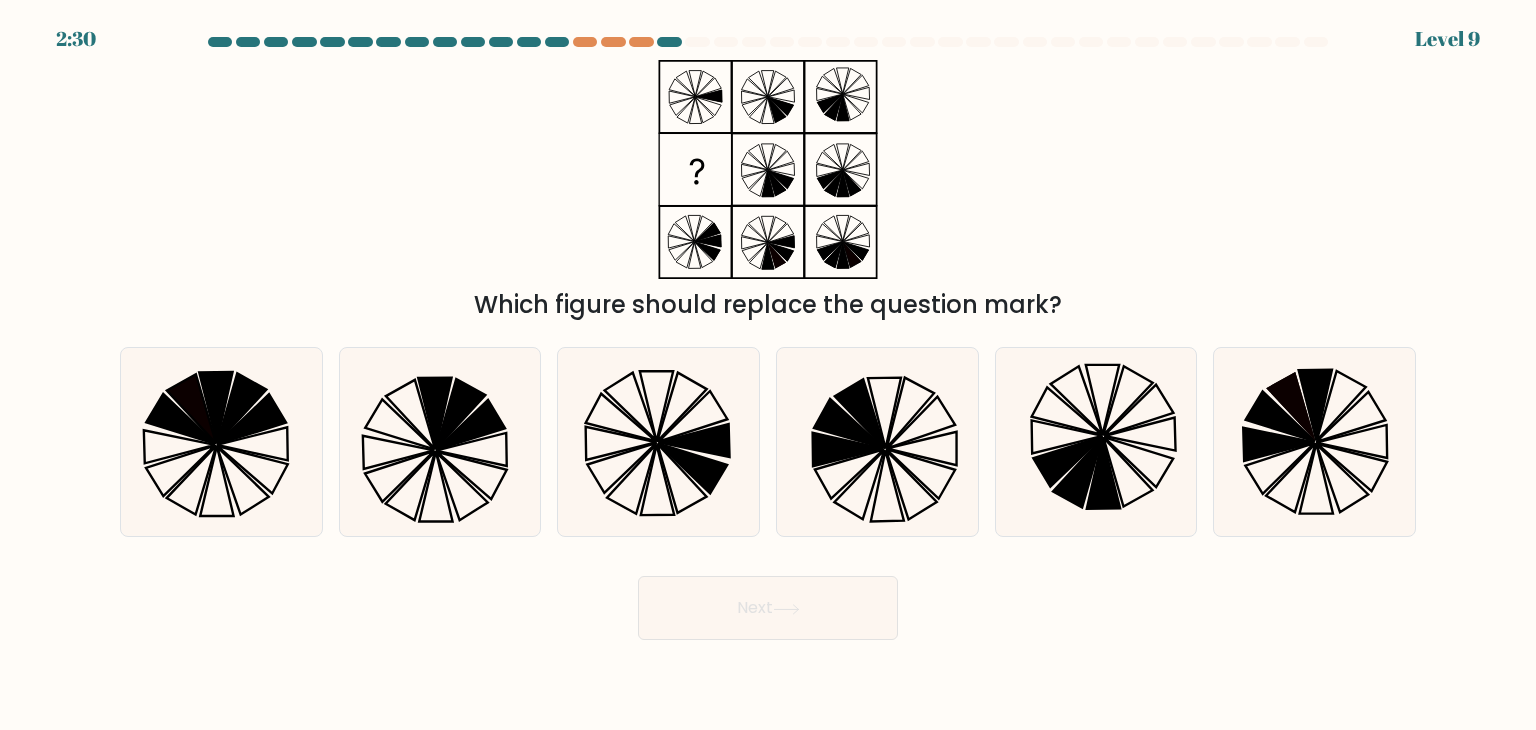 drag, startPoint x: 868, startPoint y: 100, endPoint x: 850, endPoint y: 135, distance: 39.357338 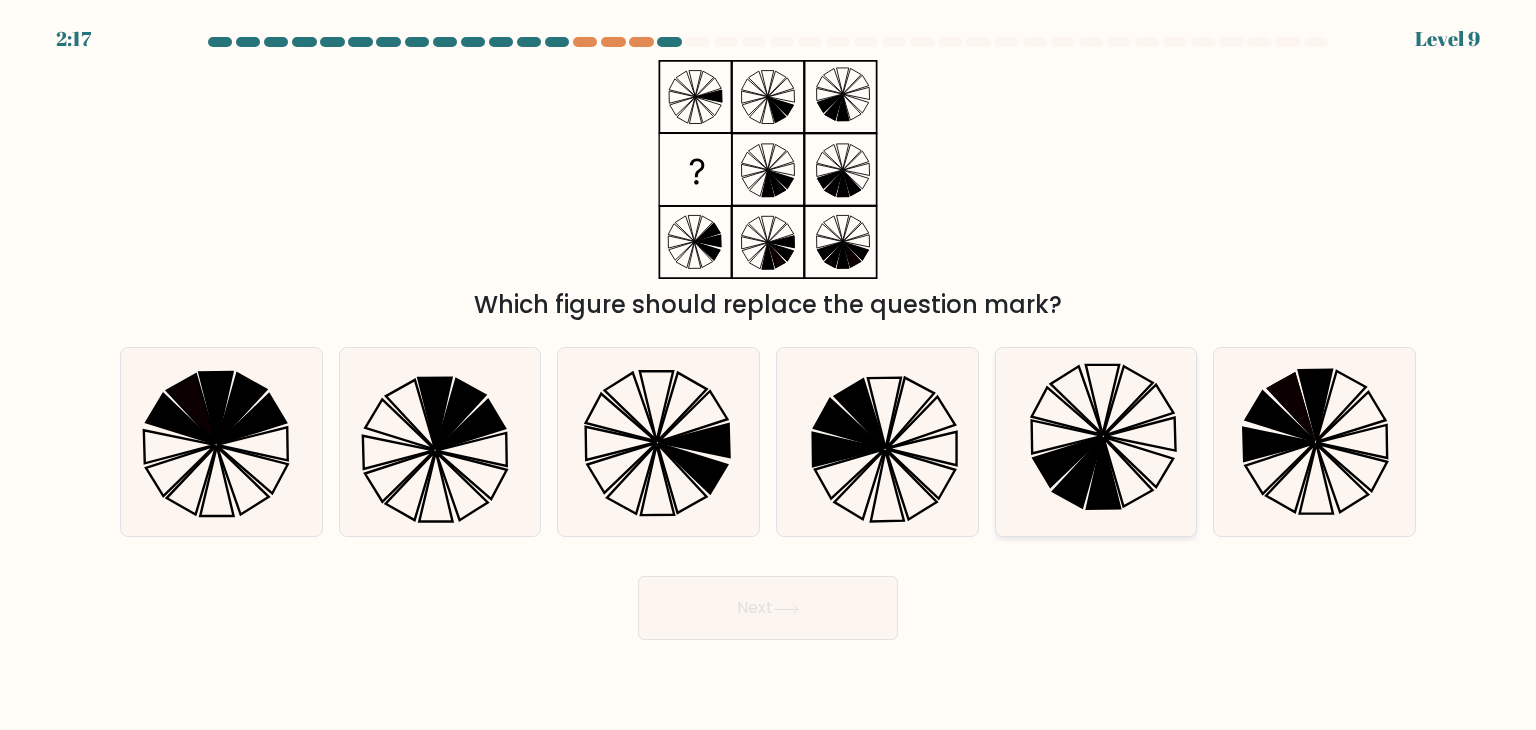 click at bounding box center (1096, 442) 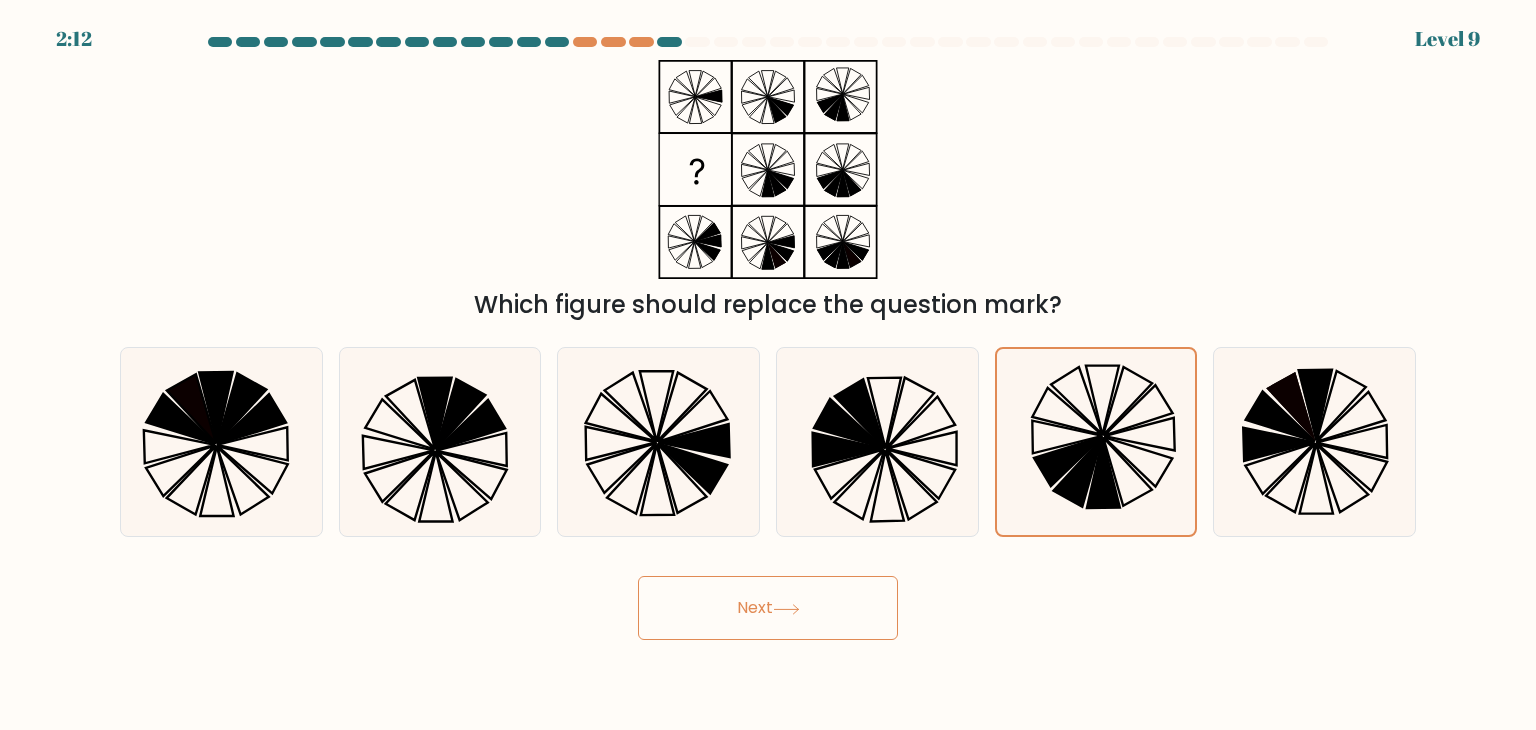 click on "Level 9" at bounding box center (1447, 39) 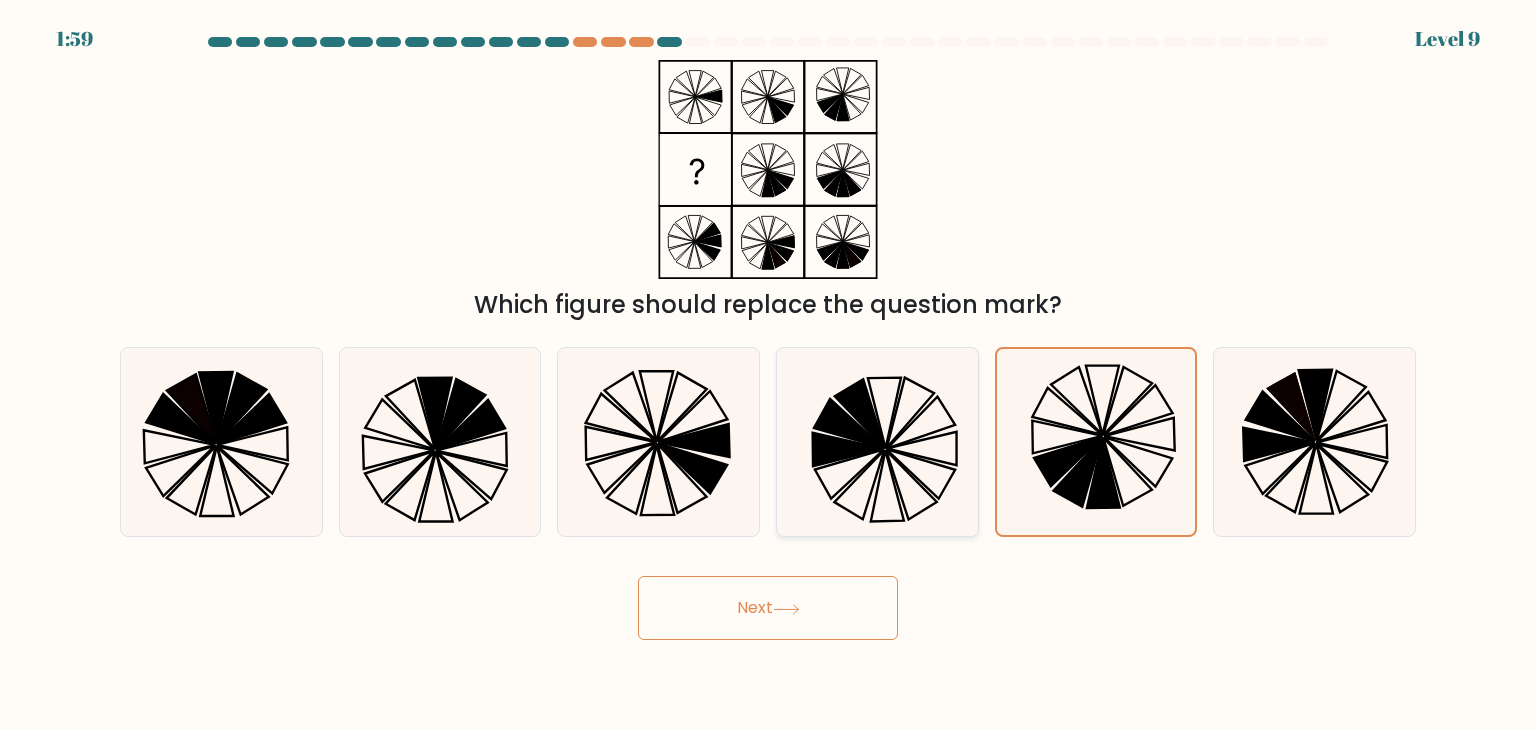 click at bounding box center (877, 442) 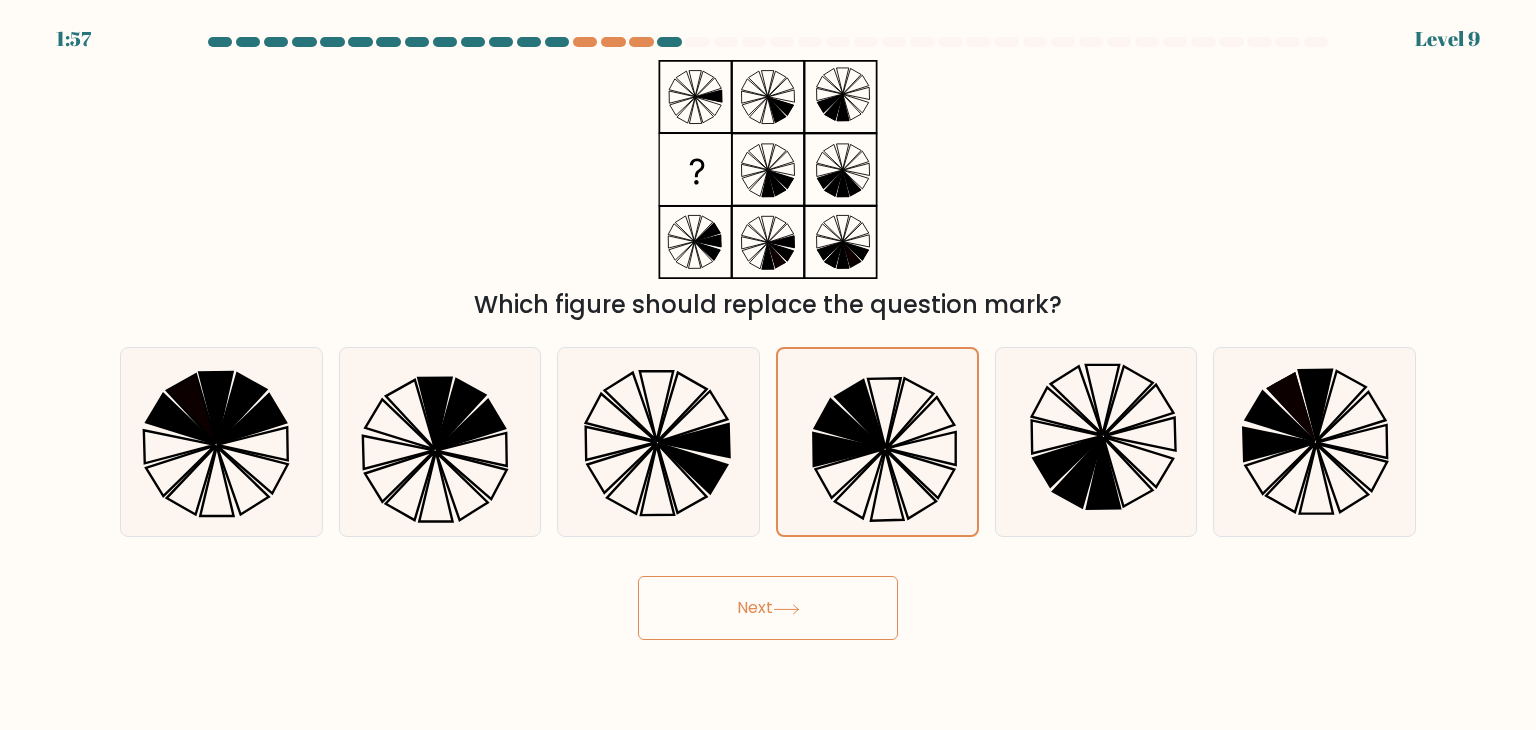 click on "Next" at bounding box center [768, 608] 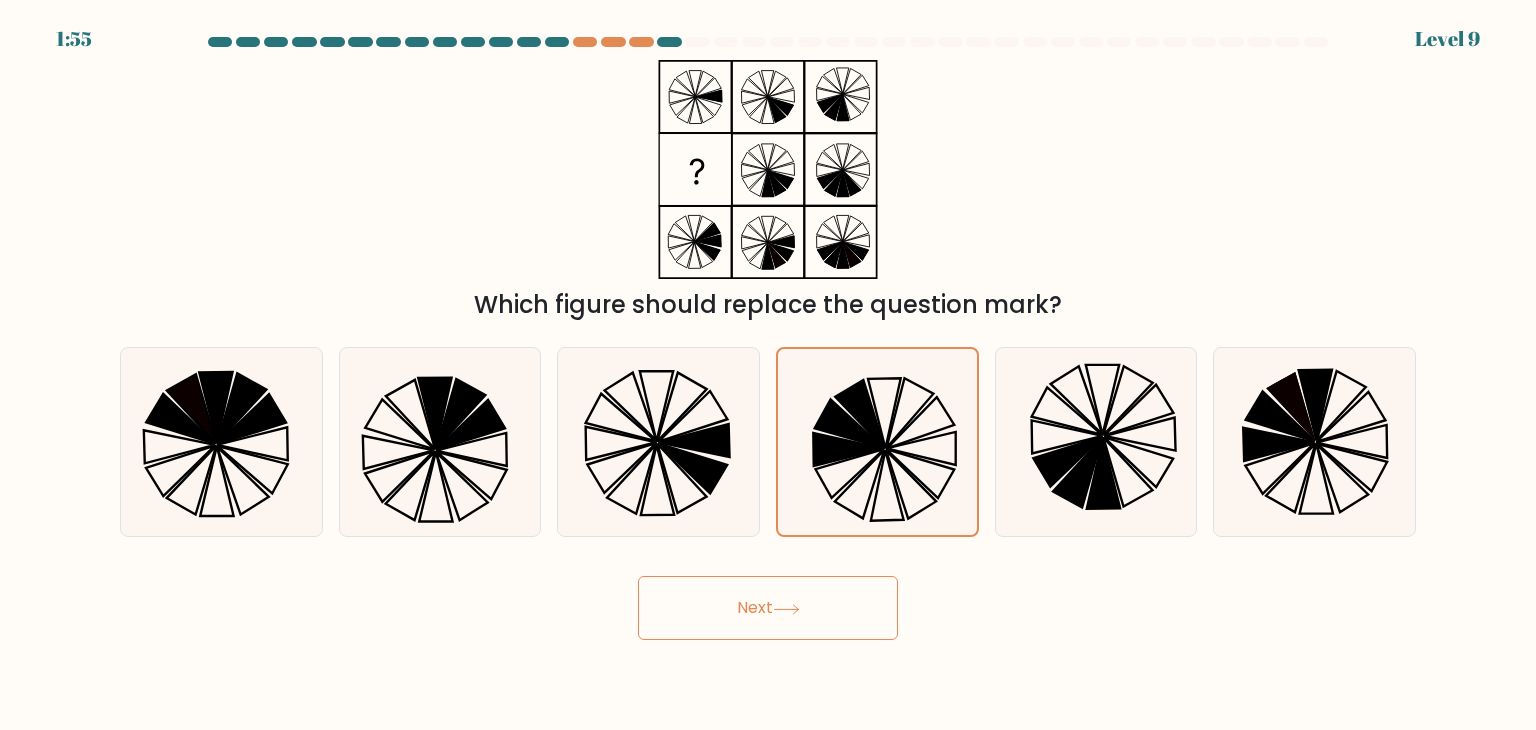 click on "Next" at bounding box center [768, 608] 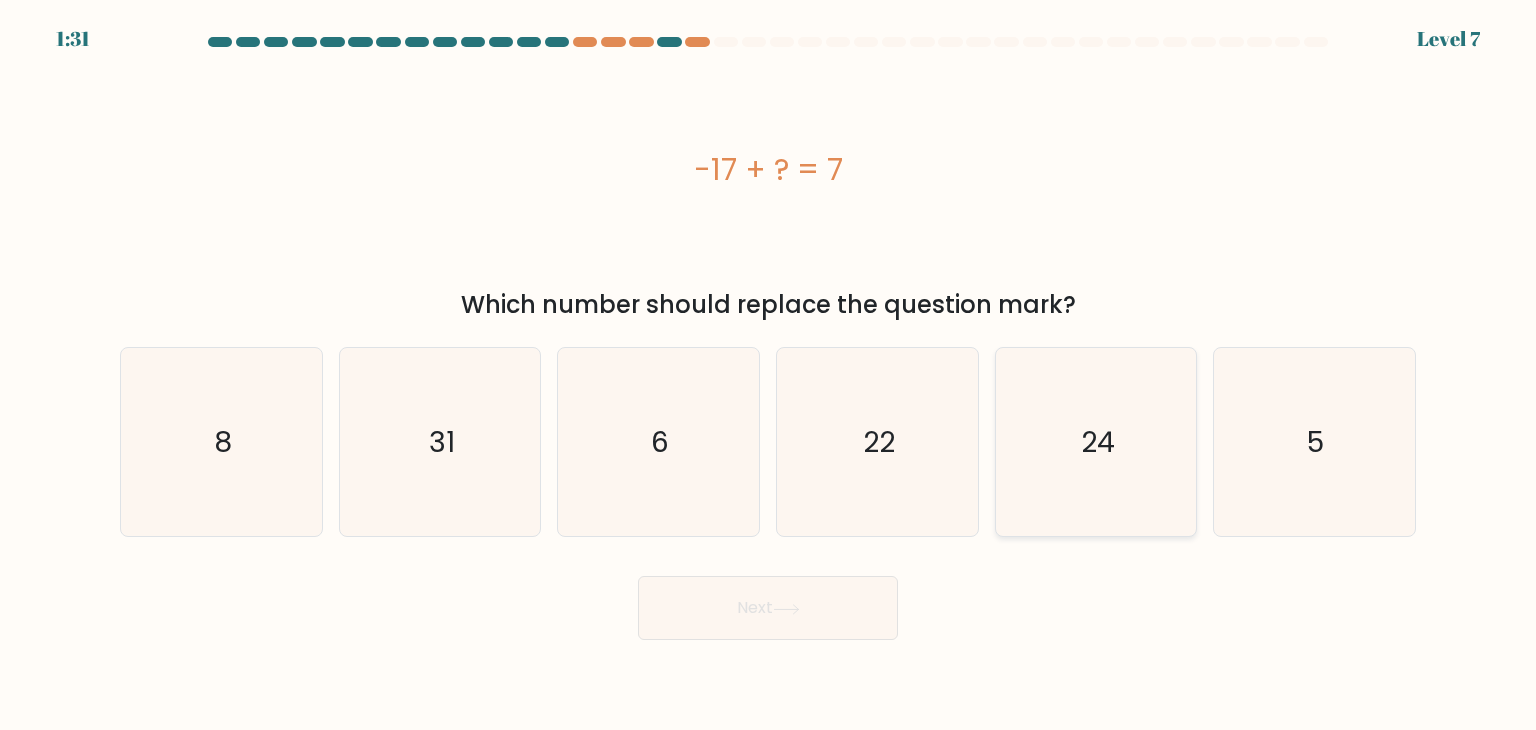 click on "24" at bounding box center [1096, 442] 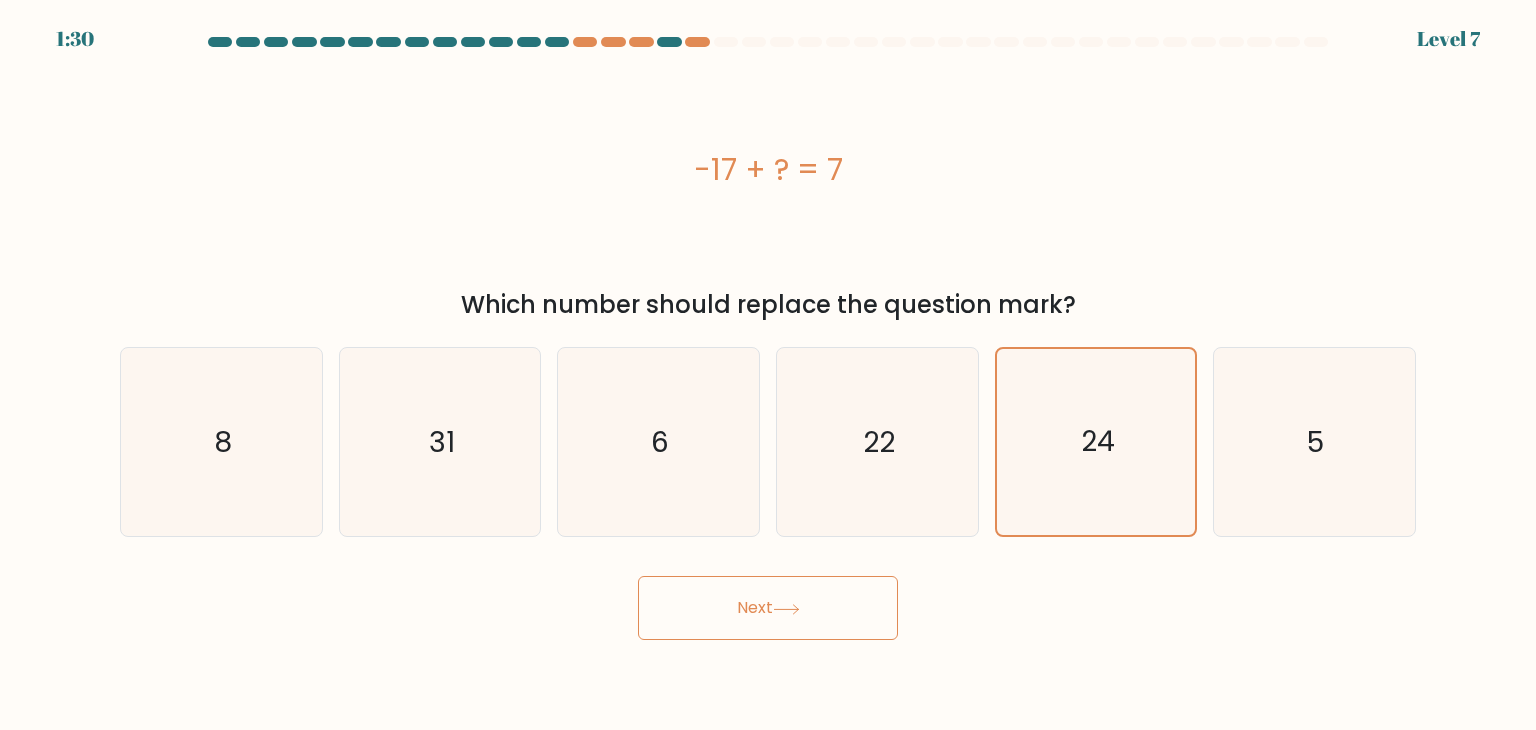 click on "Next" at bounding box center (768, 608) 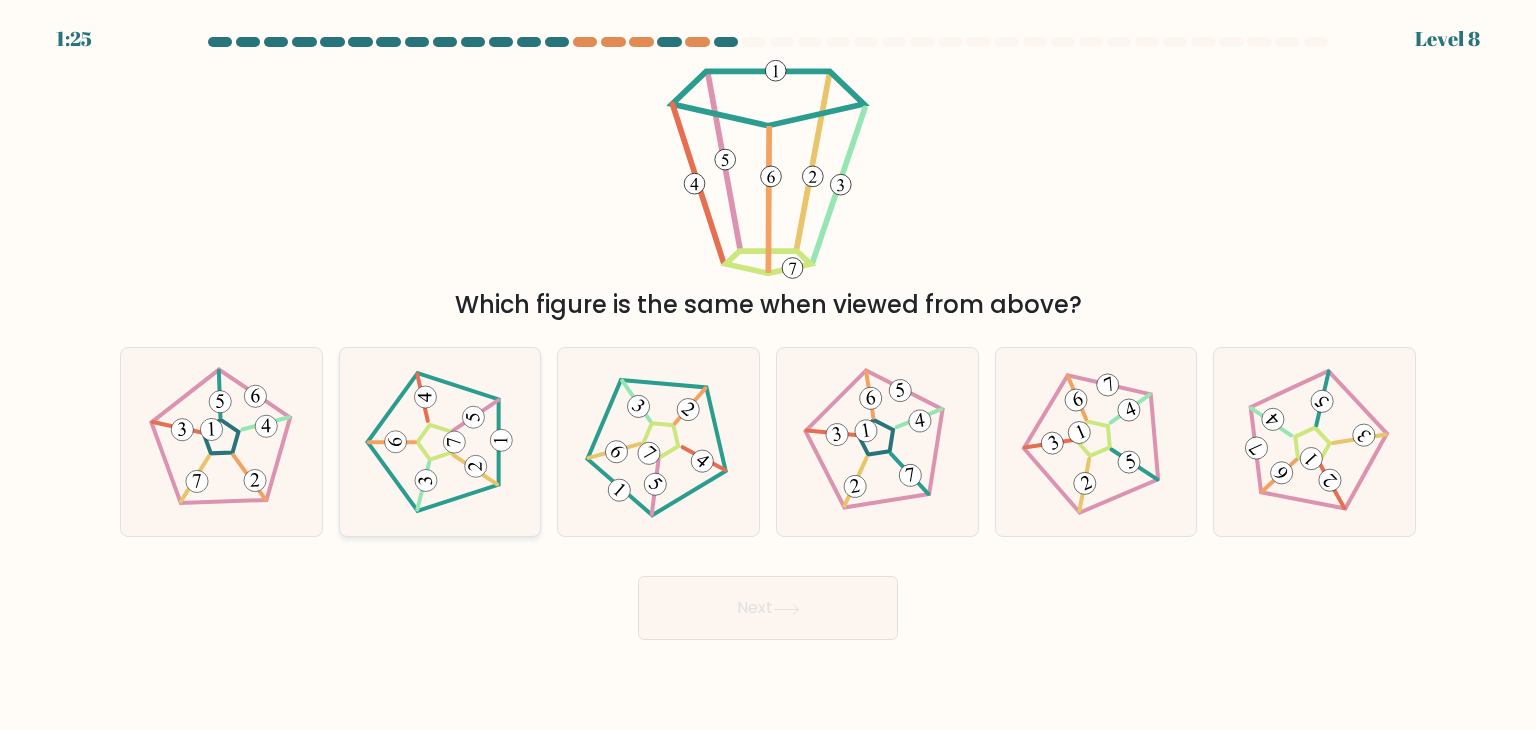 click at bounding box center [440, 442] 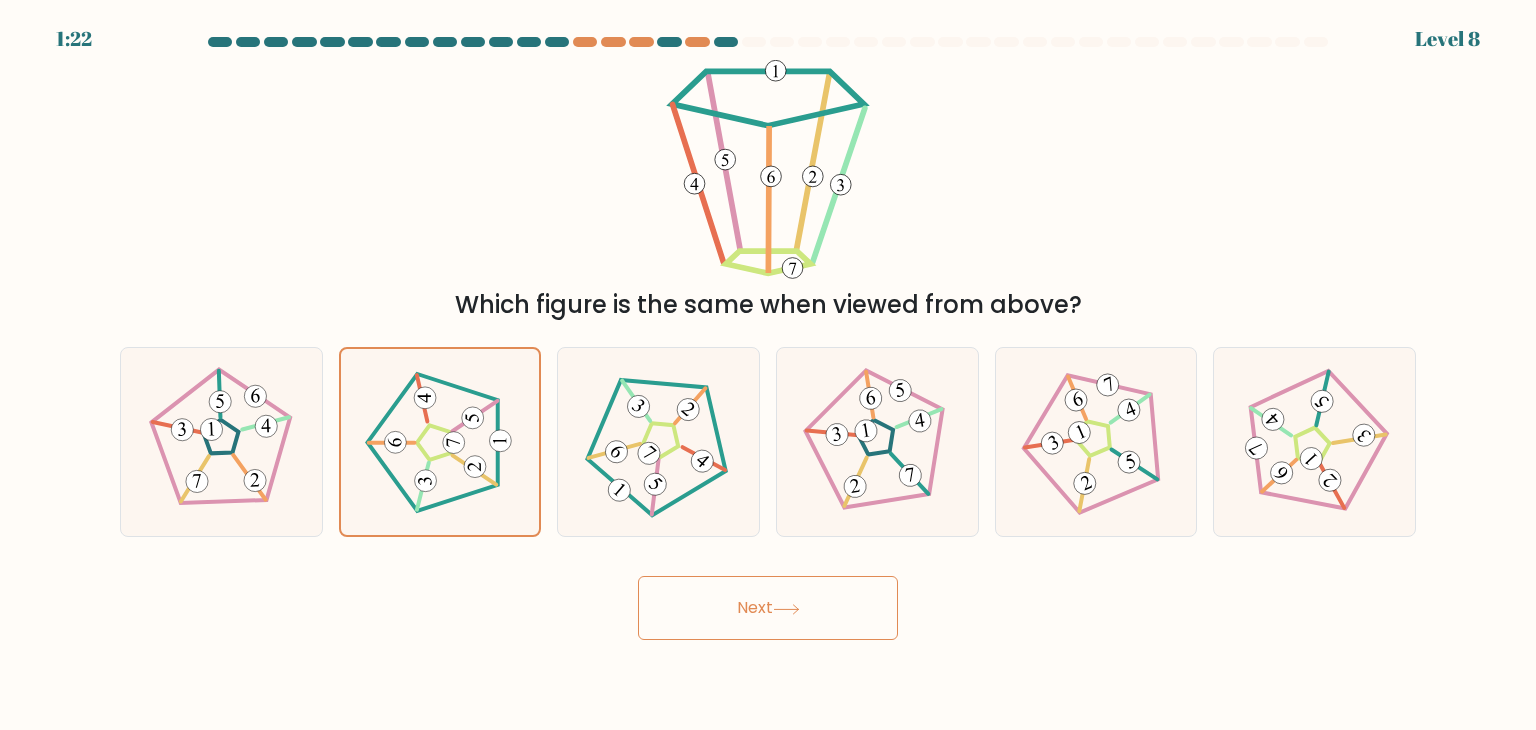 click on "Next" at bounding box center (768, 608) 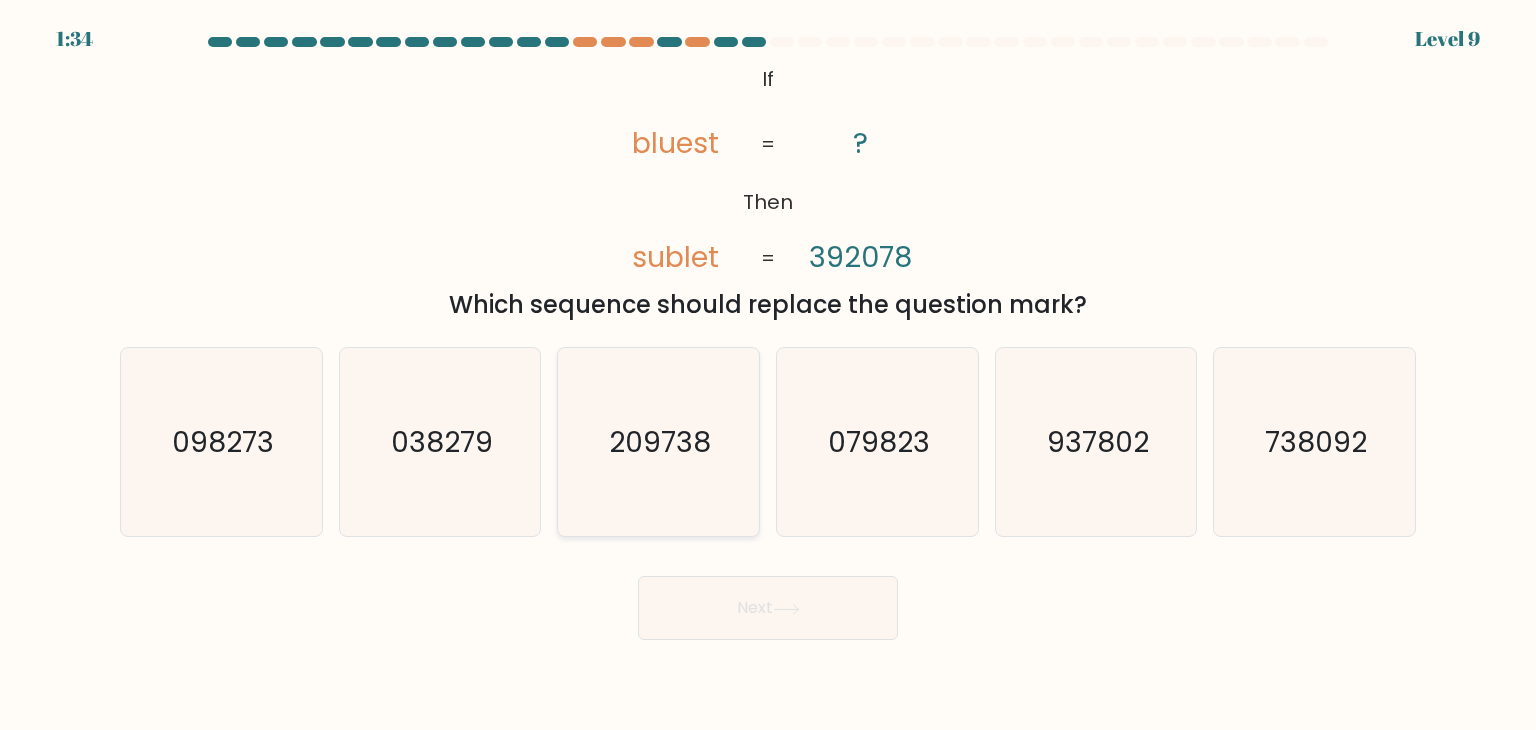 click on "209738" at bounding box center [658, 442] 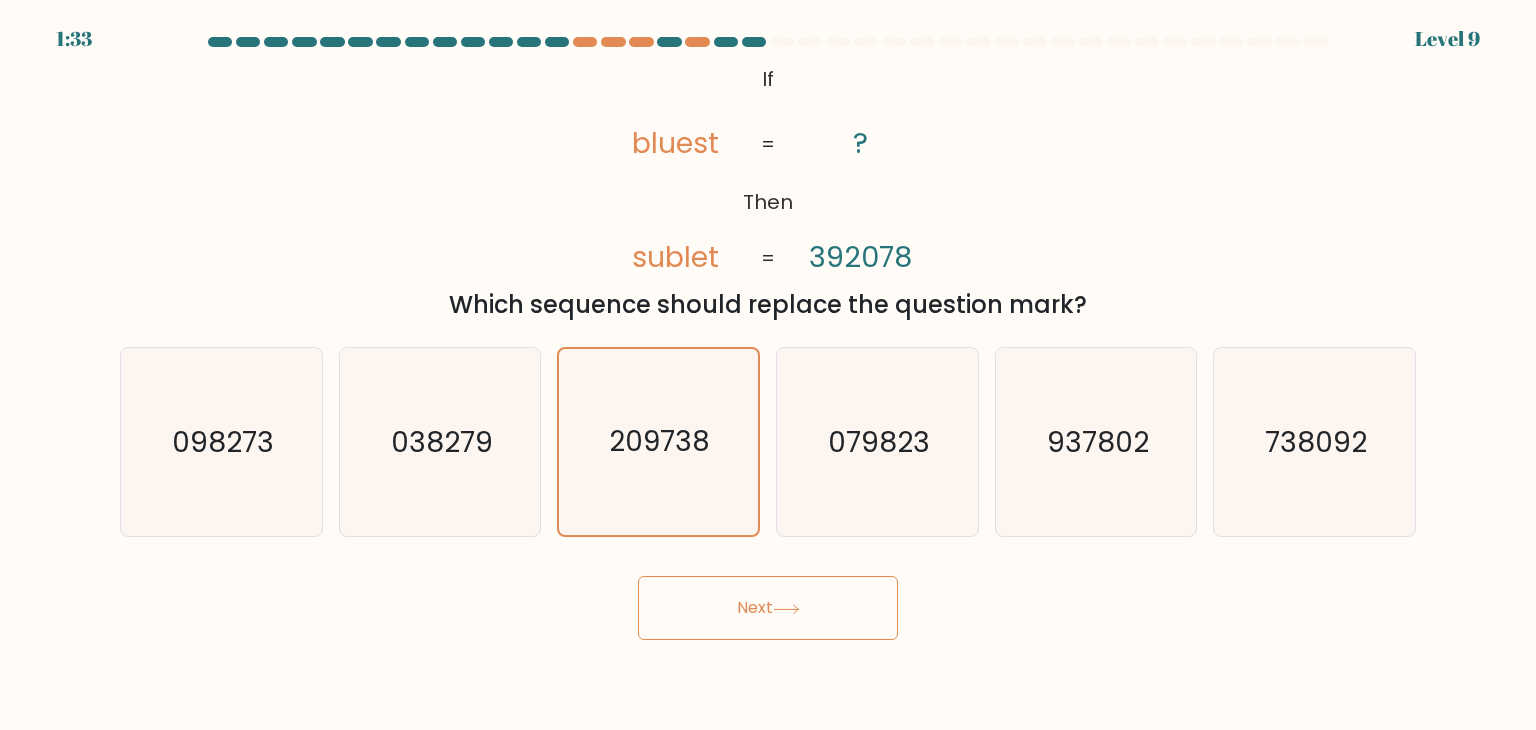click on "Next" at bounding box center (768, 608) 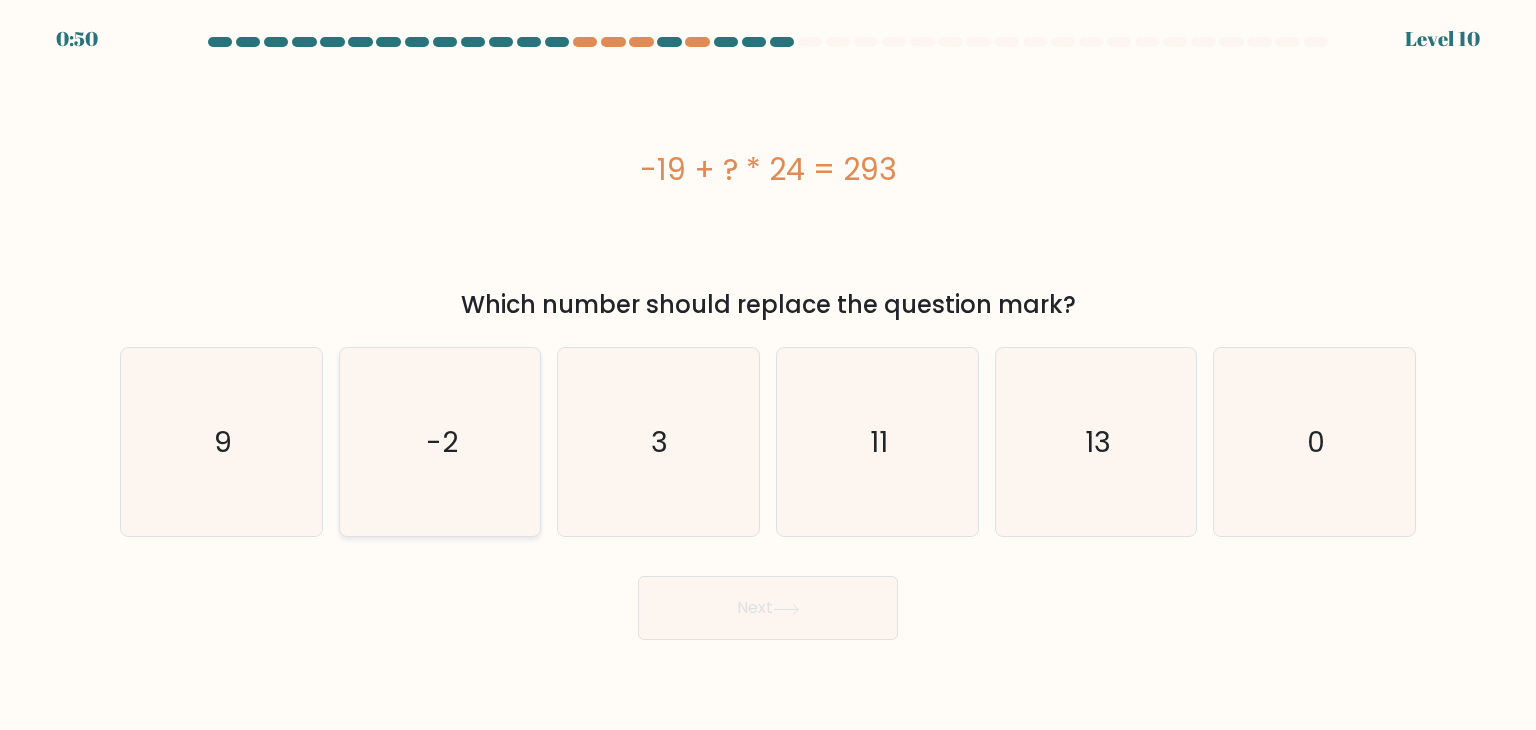 click on "-2" at bounding box center (440, 442) 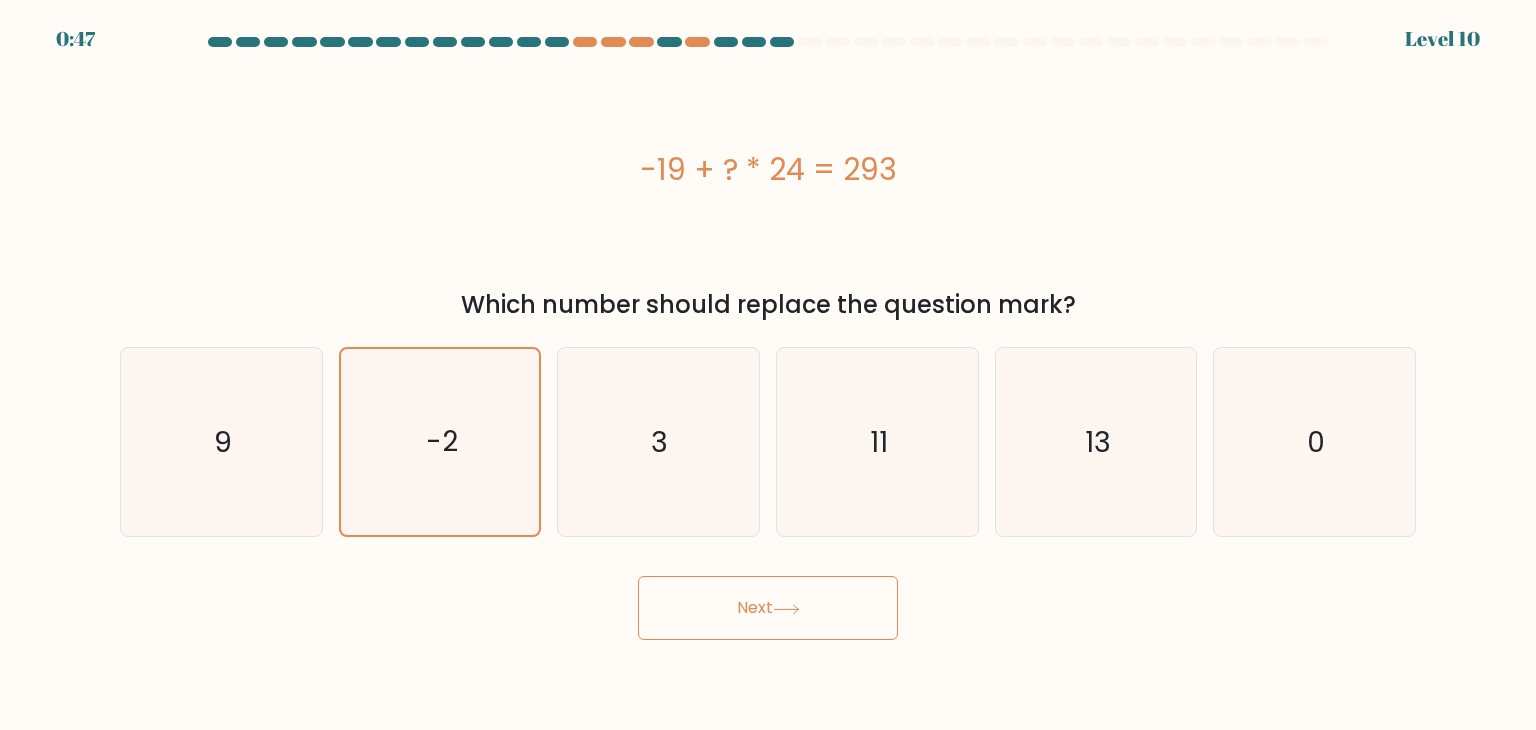 click at bounding box center (786, 609) 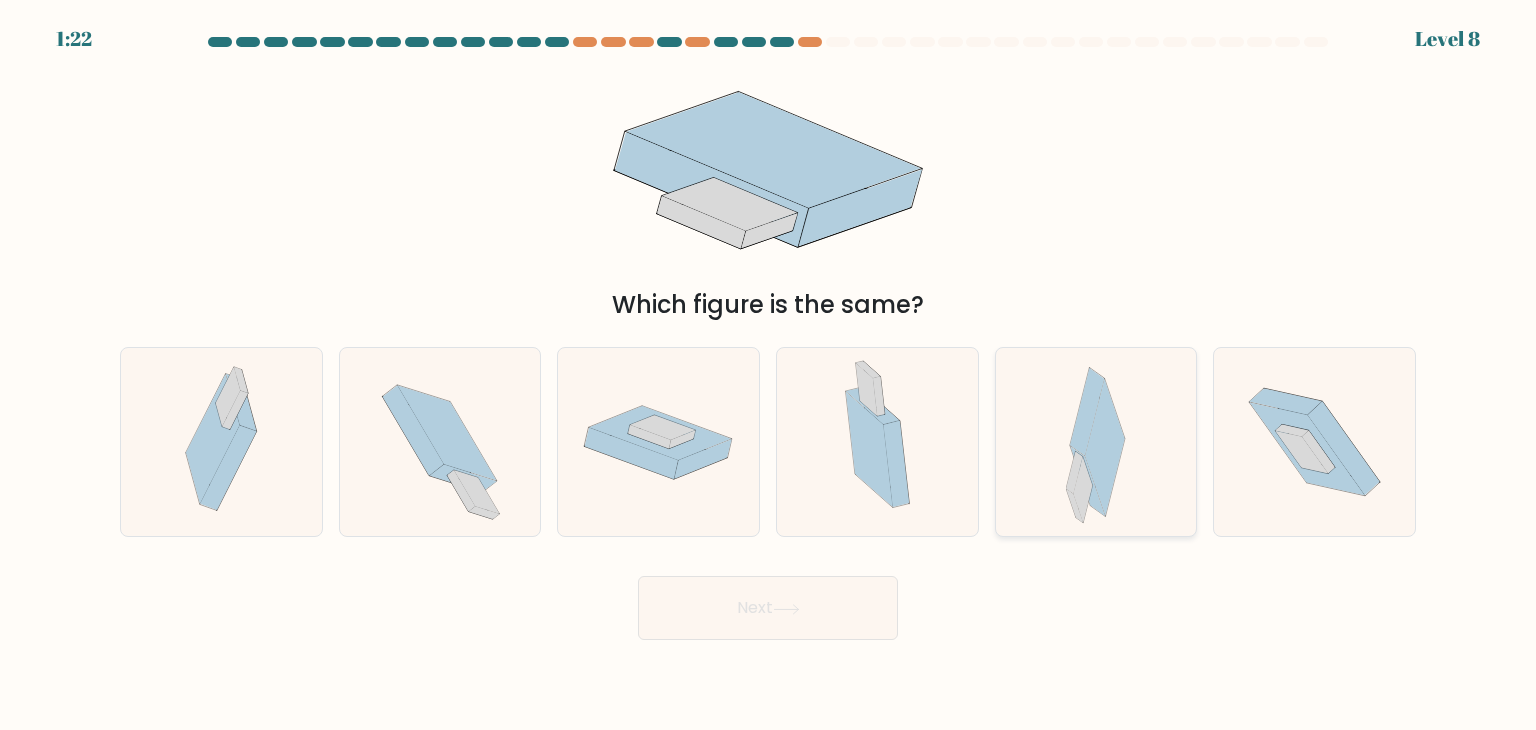 click at bounding box center [1096, 442] 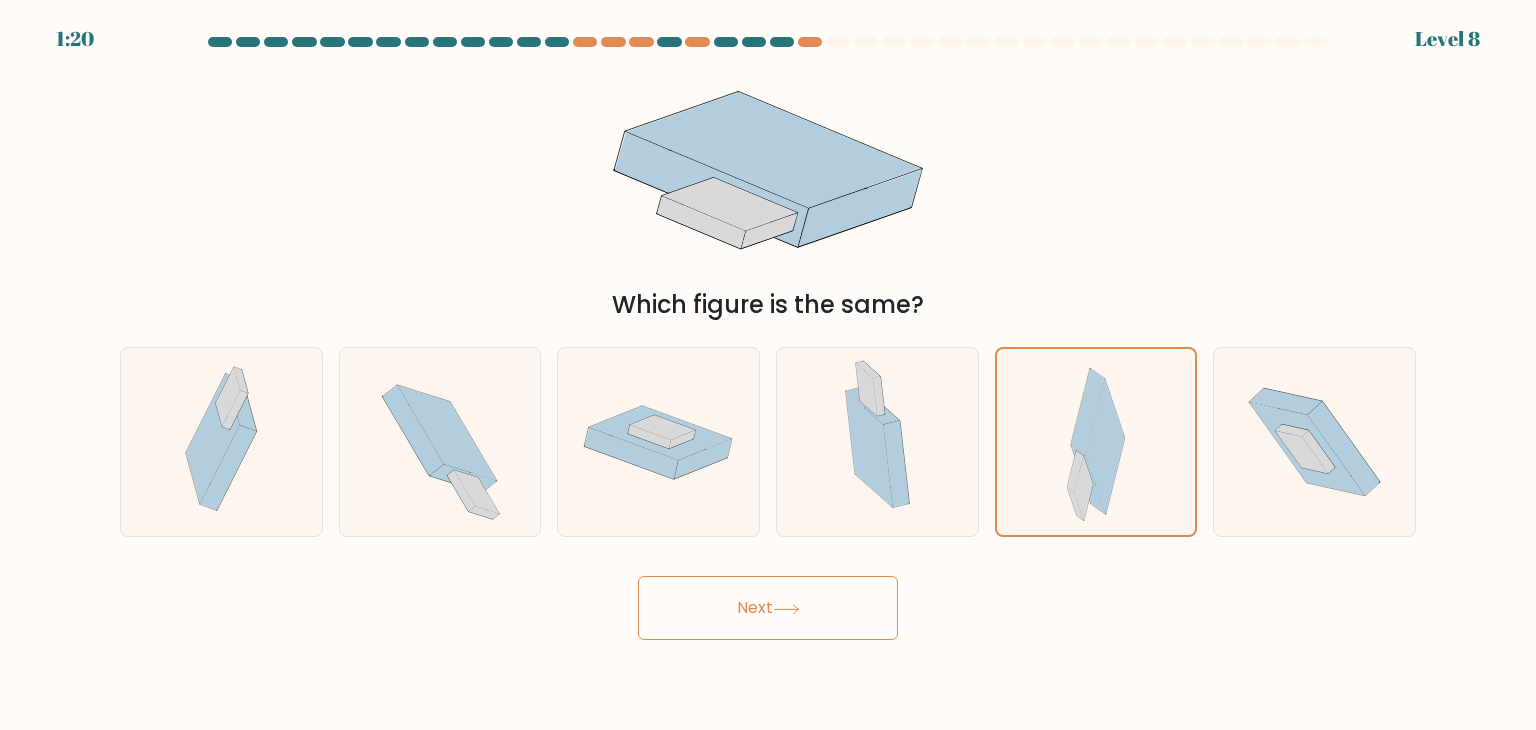 click on "Next" at bounding box center (768, 608) 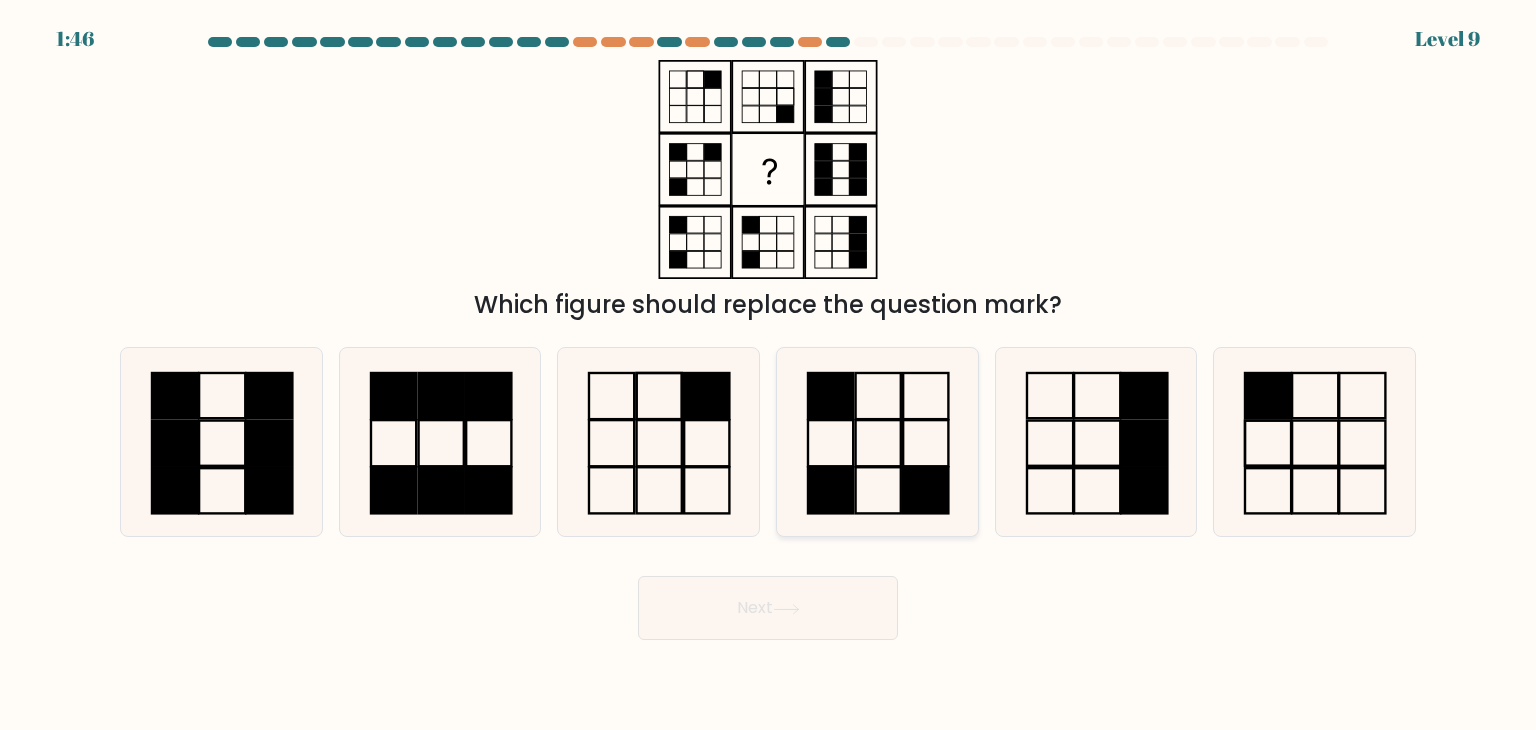 click at bounding box center [926, 443] 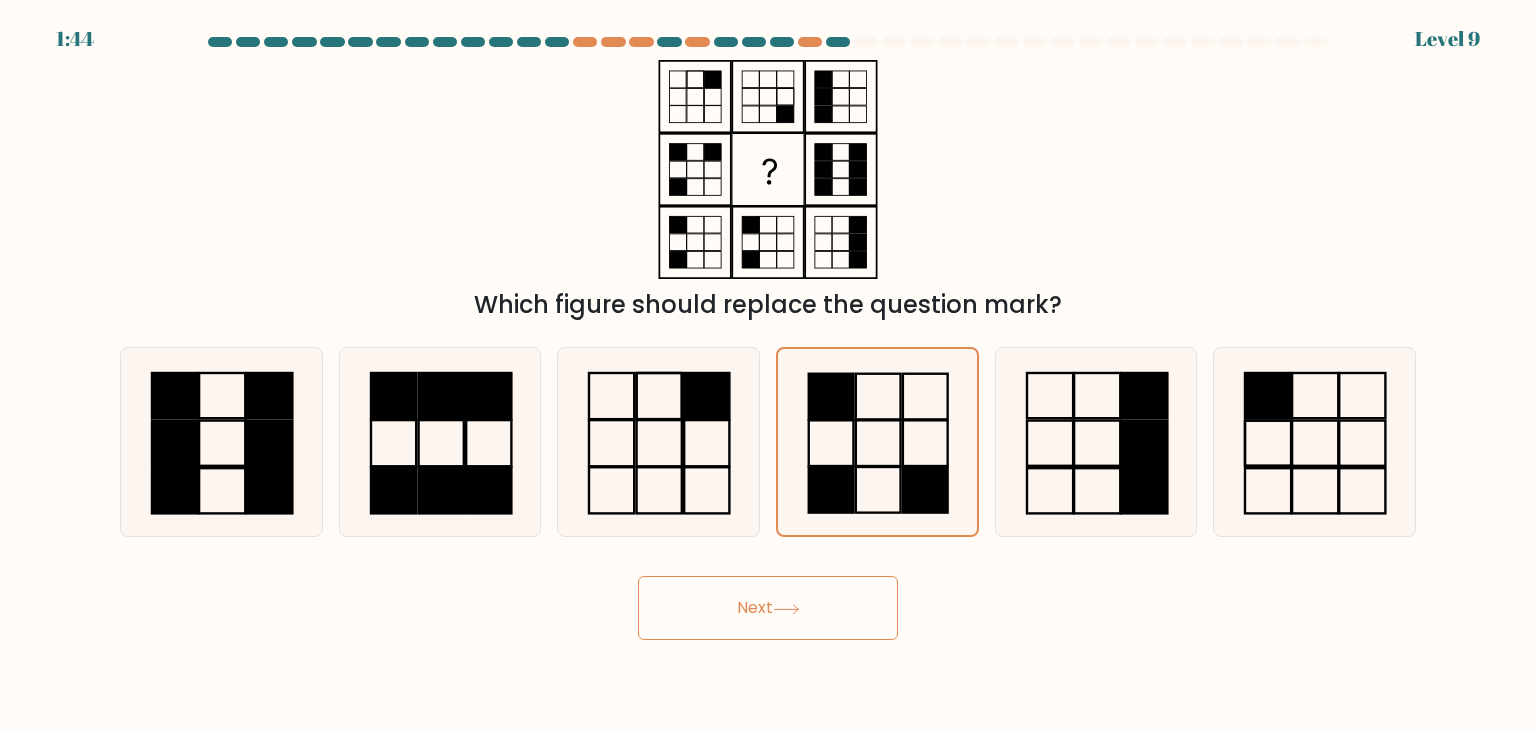 click on "Next" at bounding box center [768, 608] 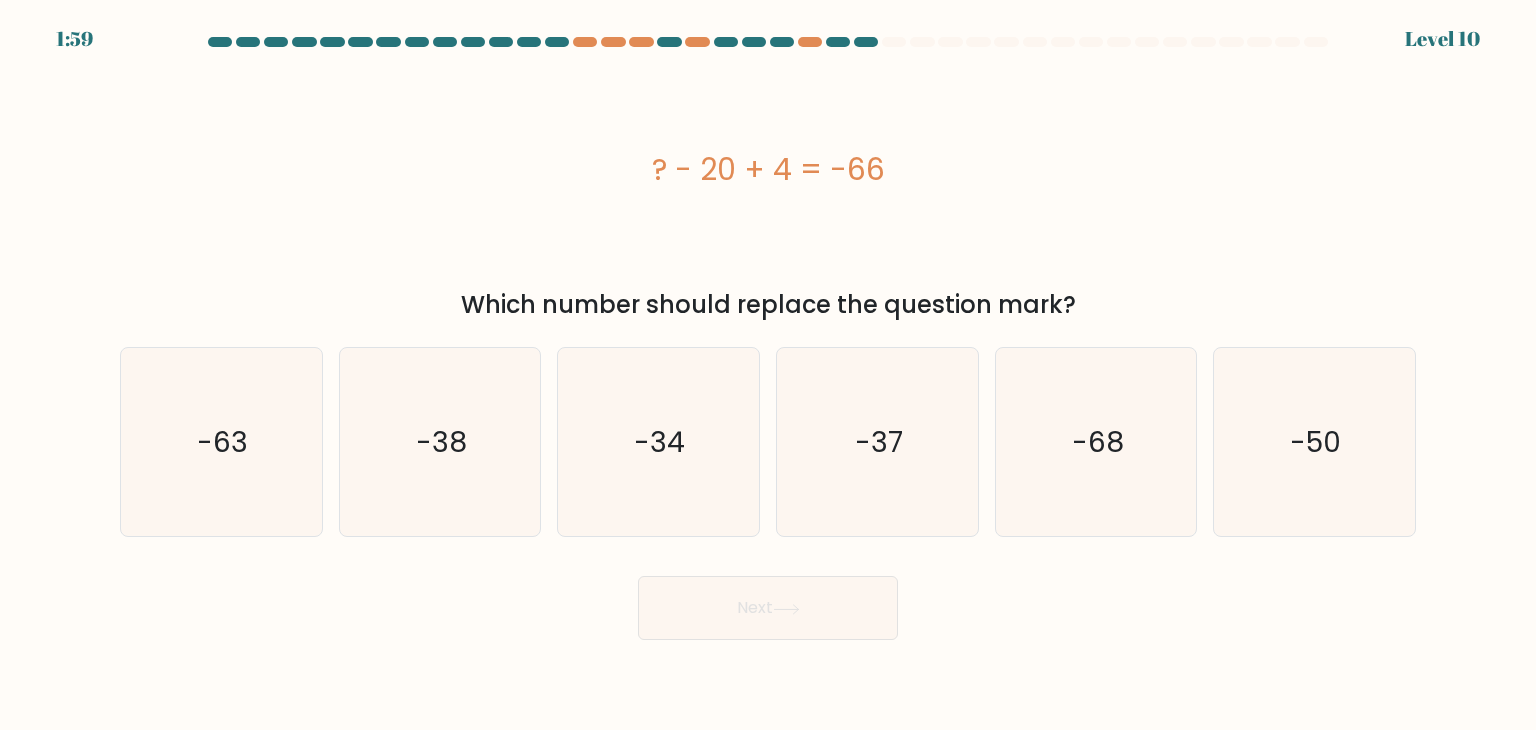 click at bounding box center (768, 46) 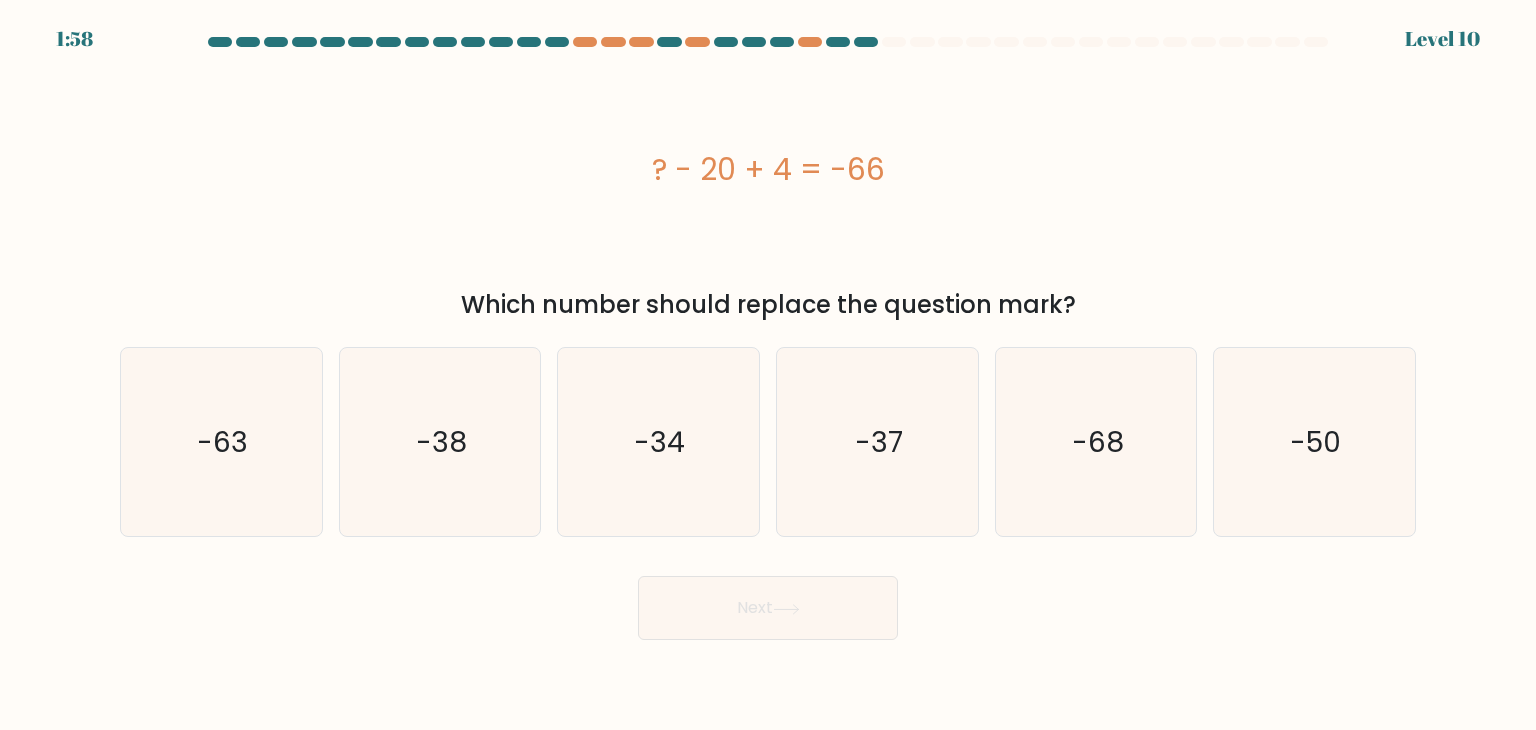 click at bounding box center (1316, 42) 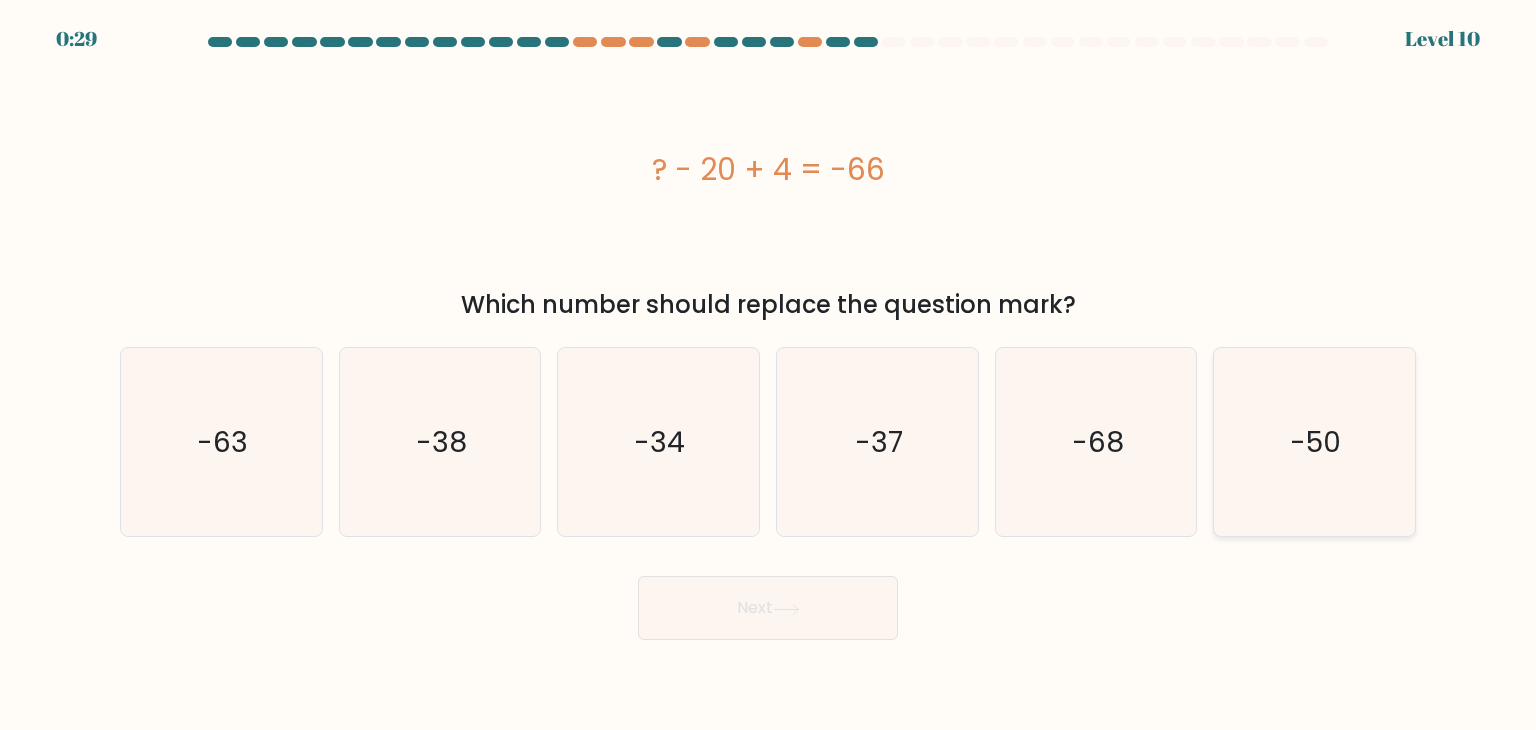 drag, startPoint x: 1423, startPoint y: 437, endPoint x: 1372, endPoint y: 439, distance: 51.0392 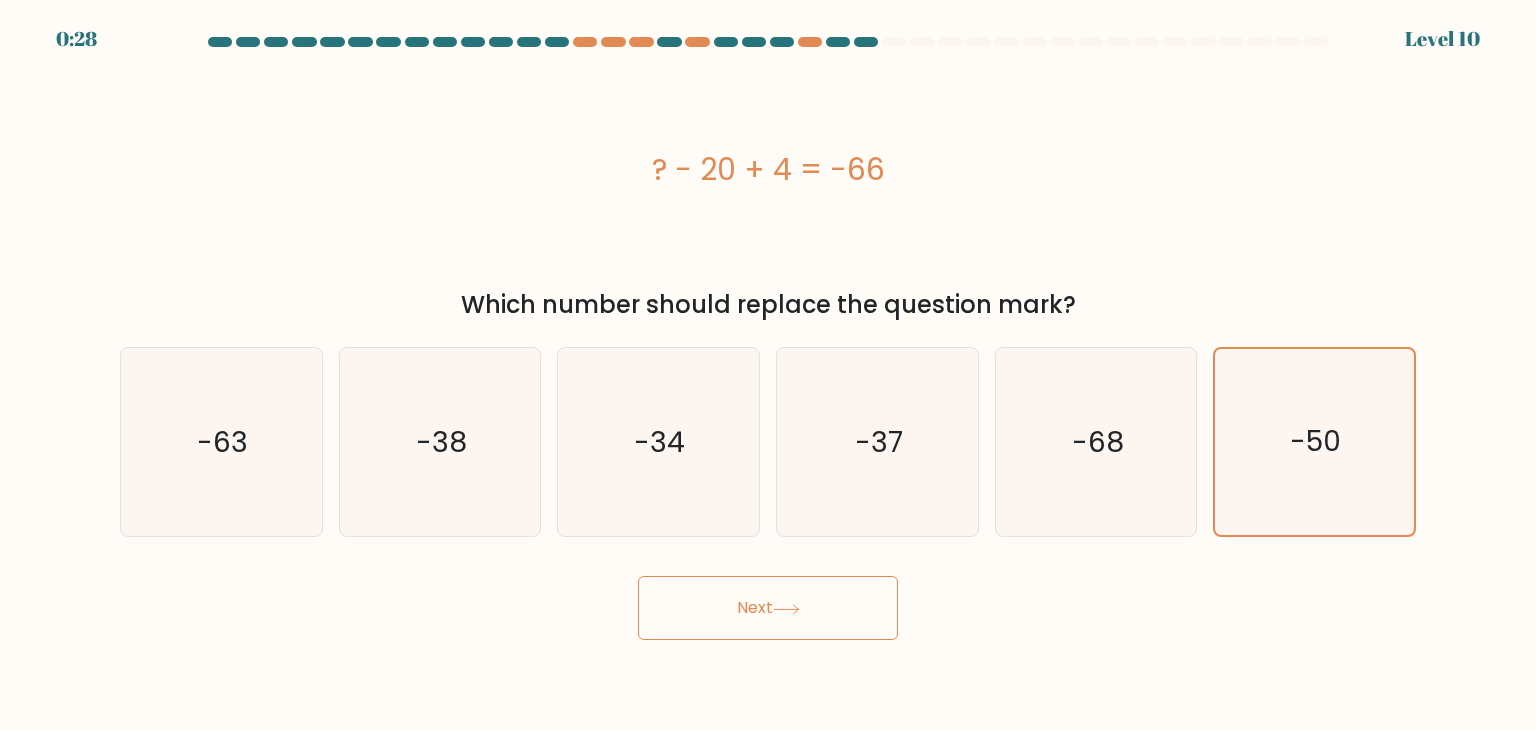 click on "Next" at bounding box center (768, 608) 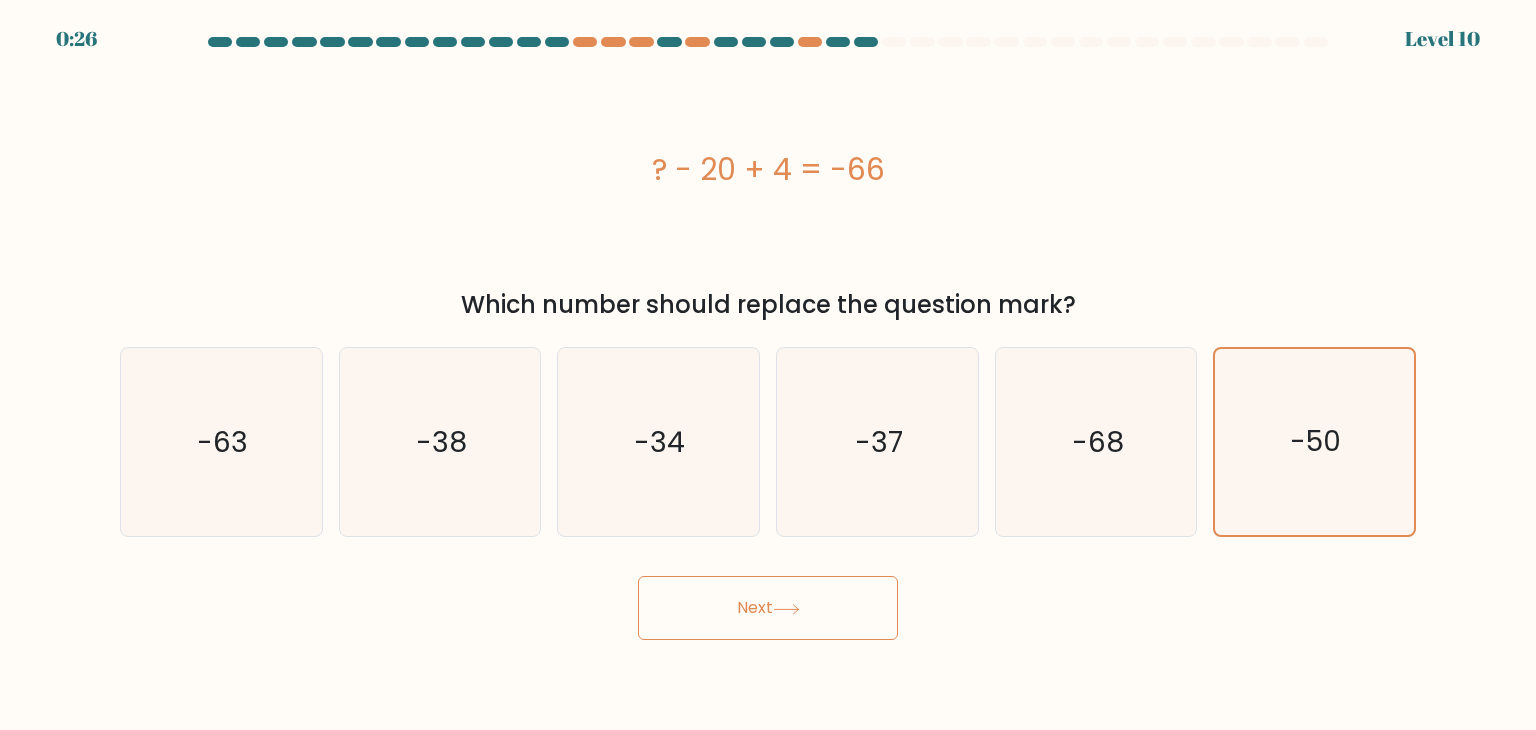 click on "Next" at bounding box center (768, 608) 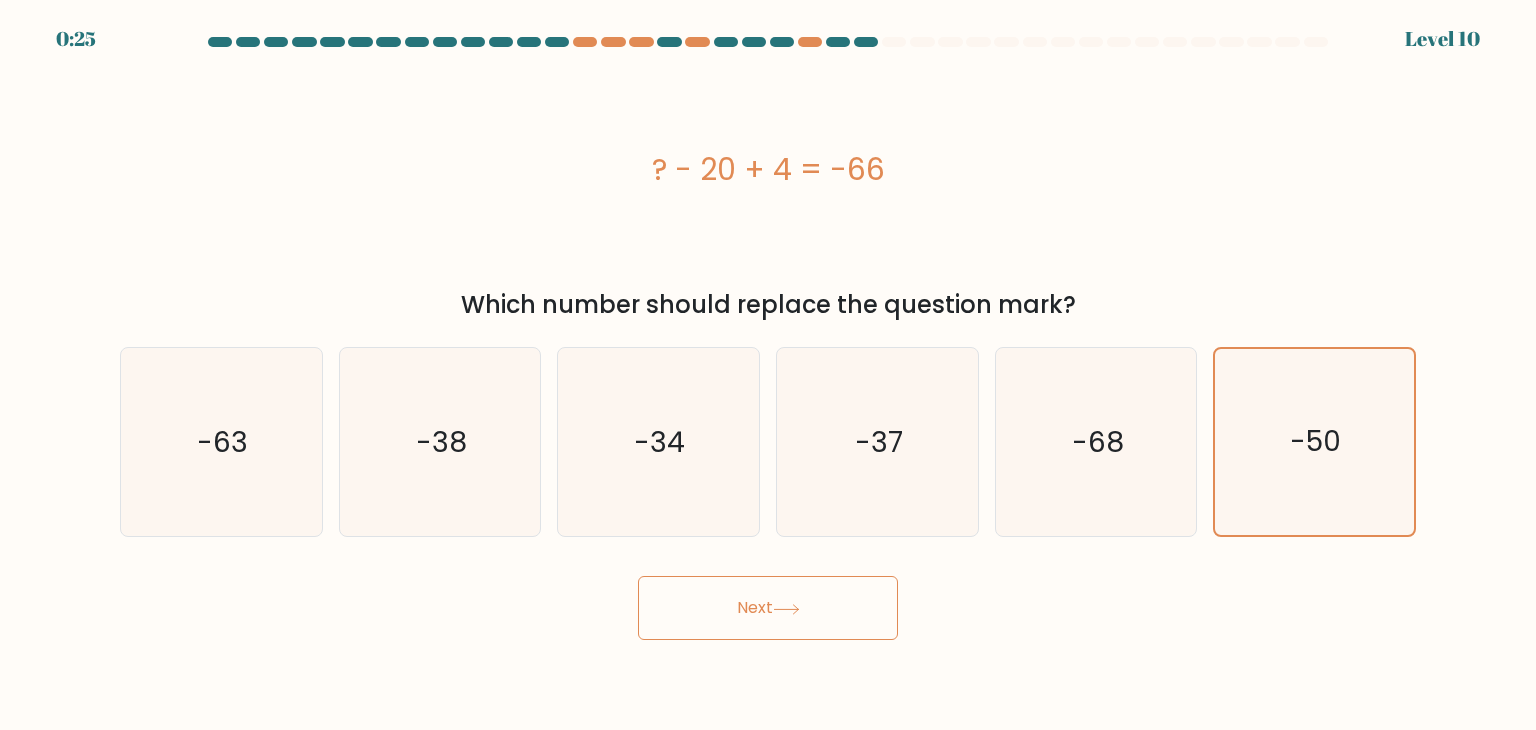 click on "Next" at bounding box center (768, 608) 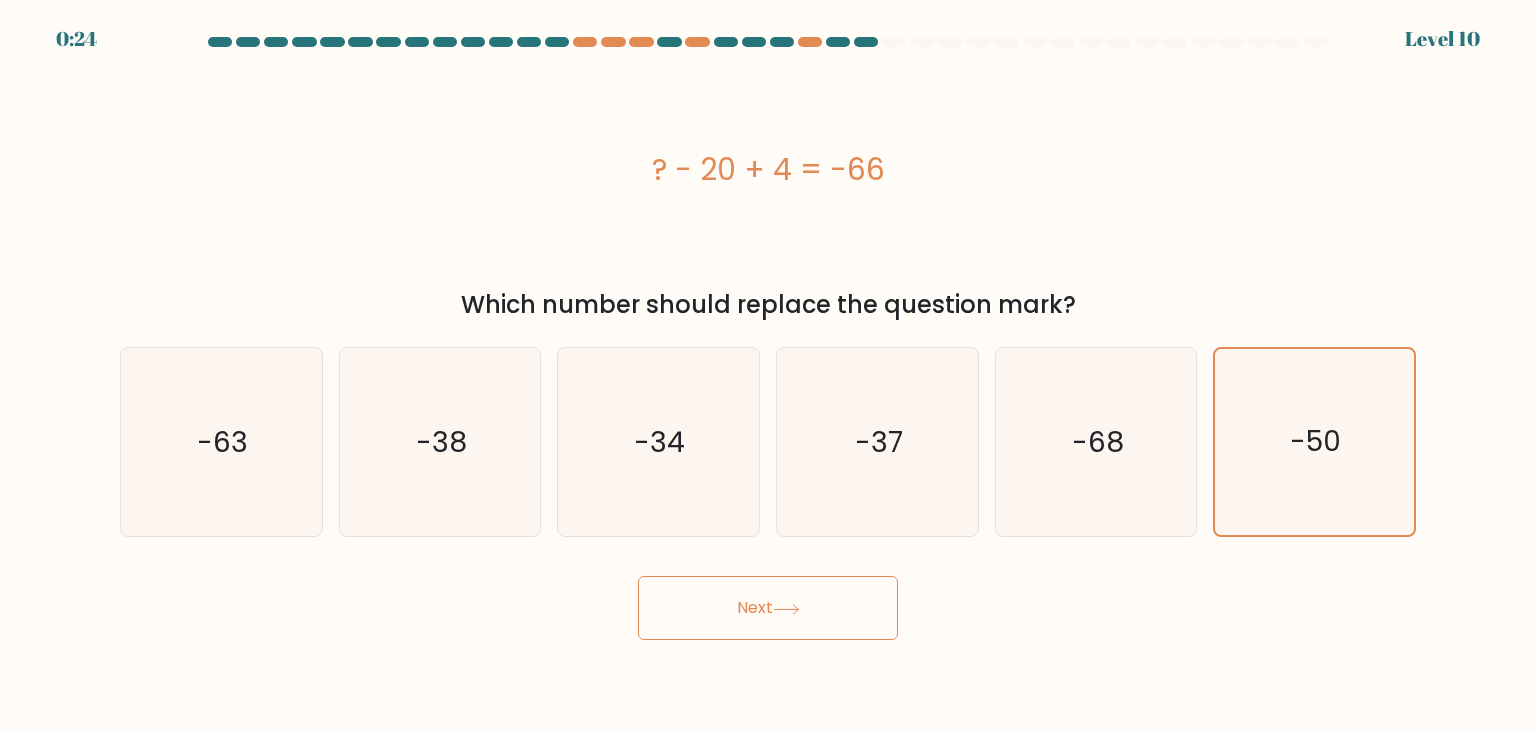 click on "Next" at bounding box center [768, 608] 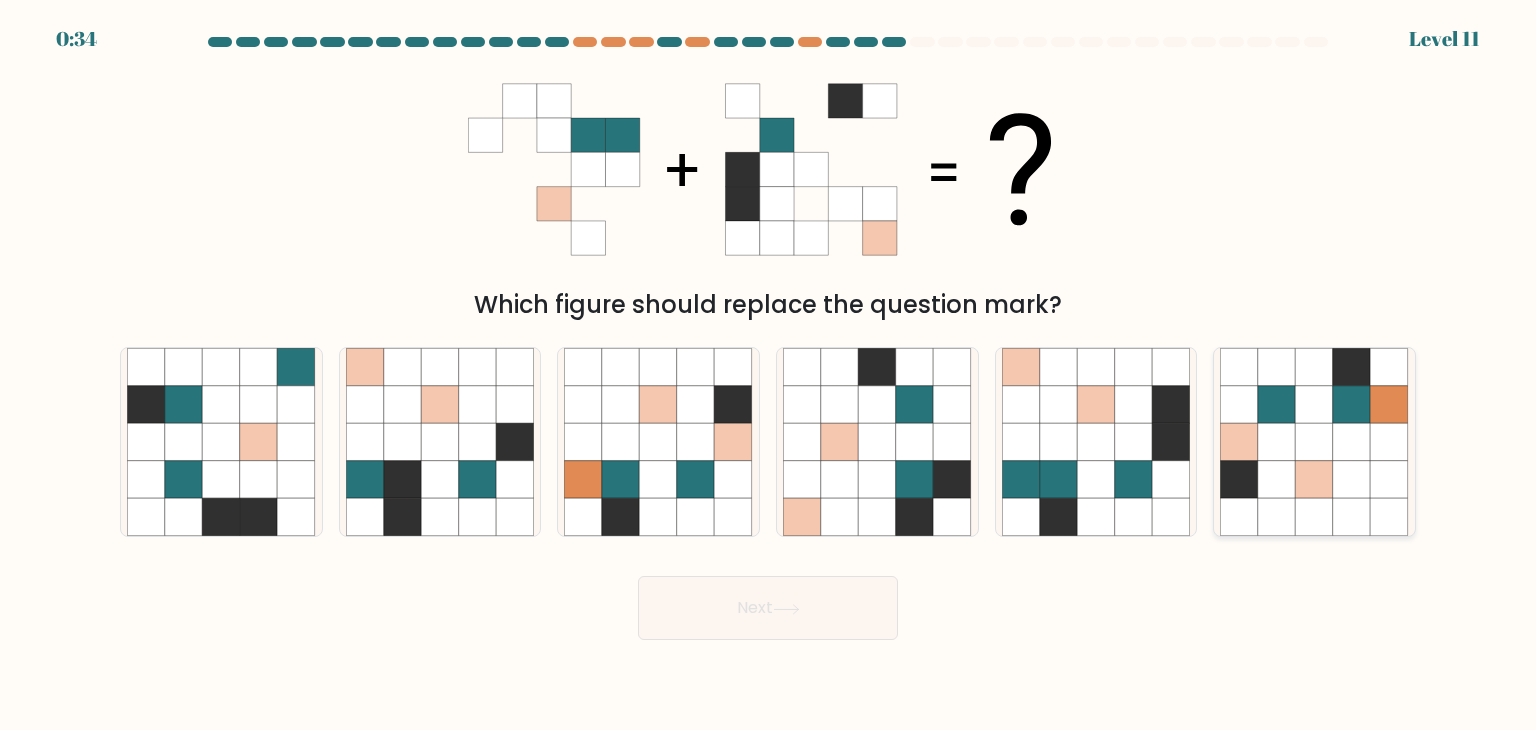 click at bounding box center (1352, 405) 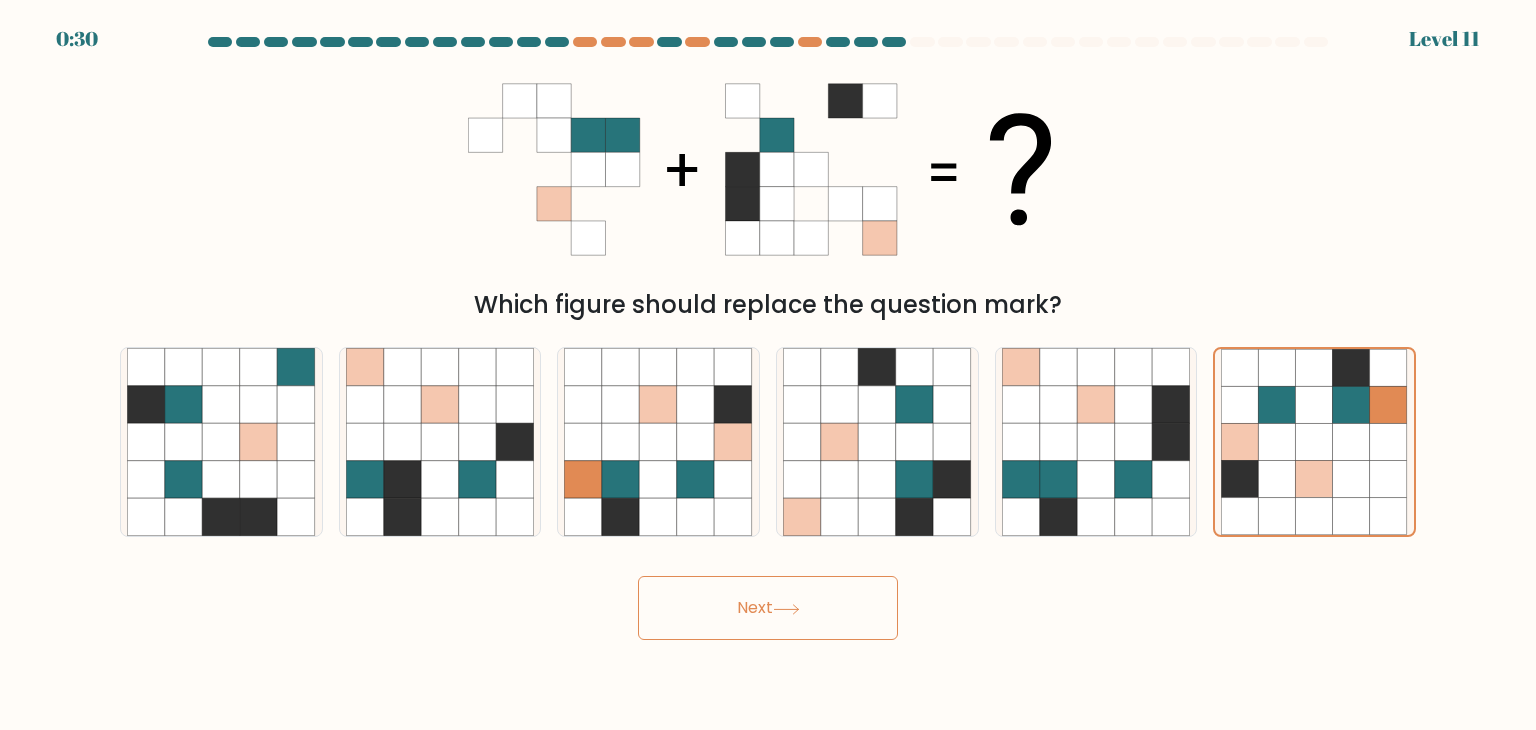 click on "Next" at bounding box center [768, 608] 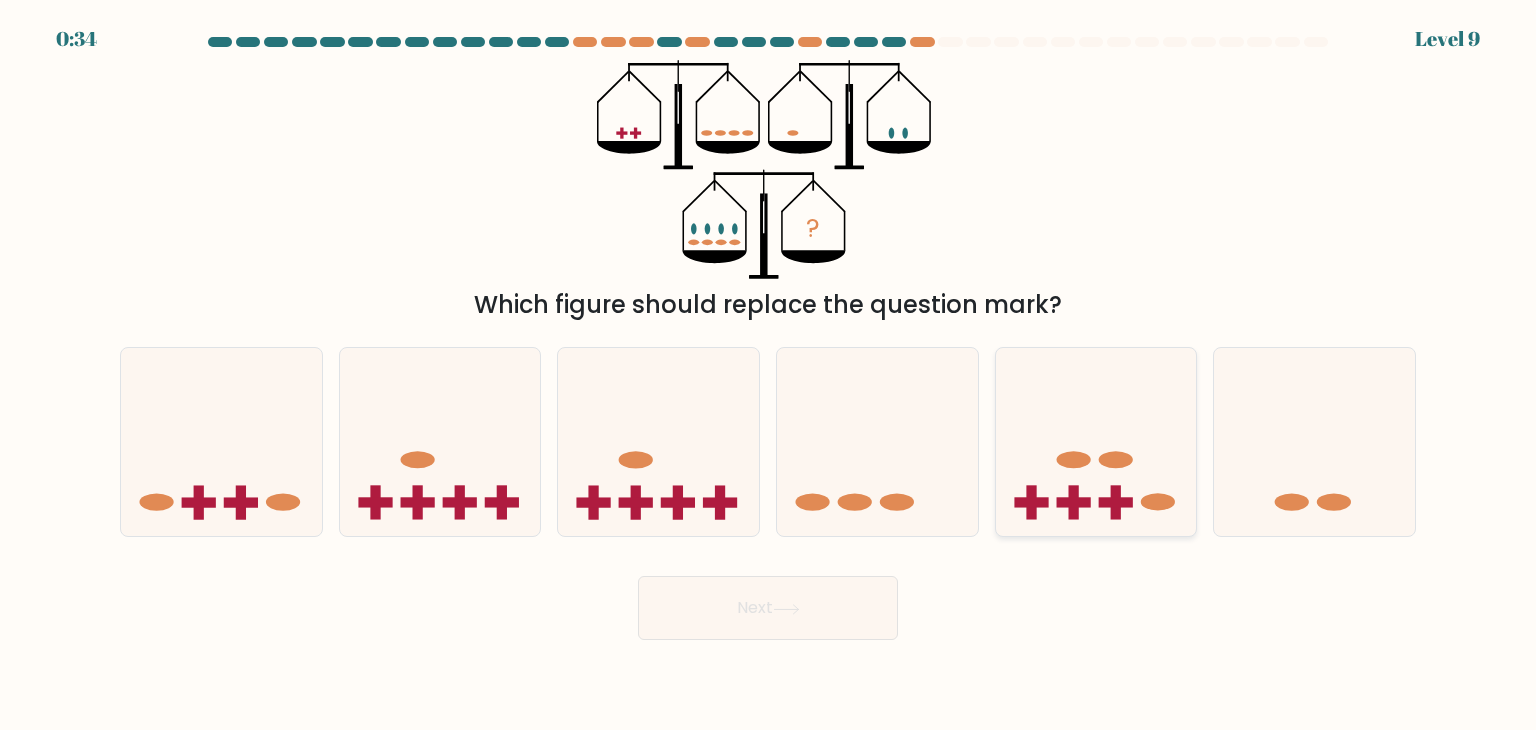 click at bounding box center [1096, 442] 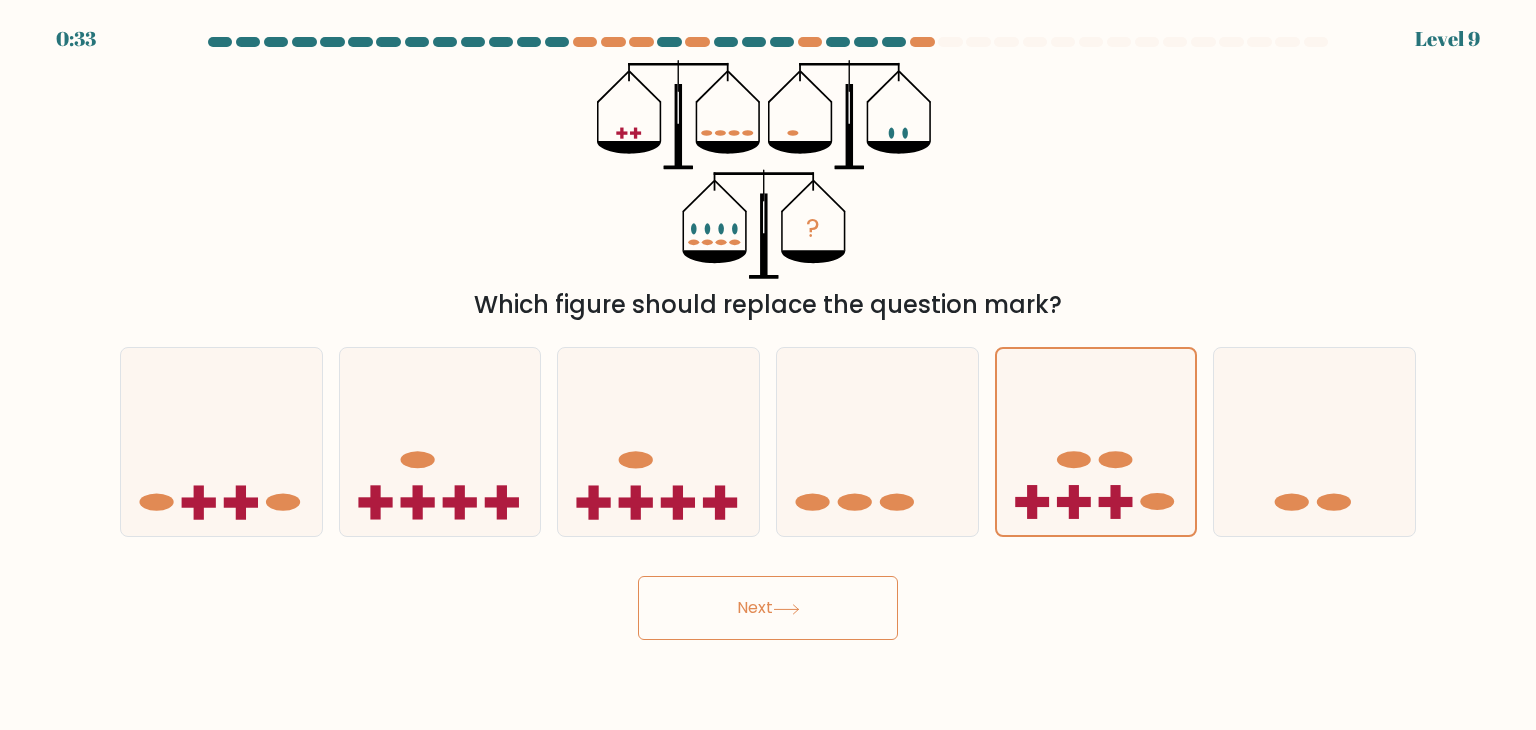 click on "Next" at bounding box center [768, 608] 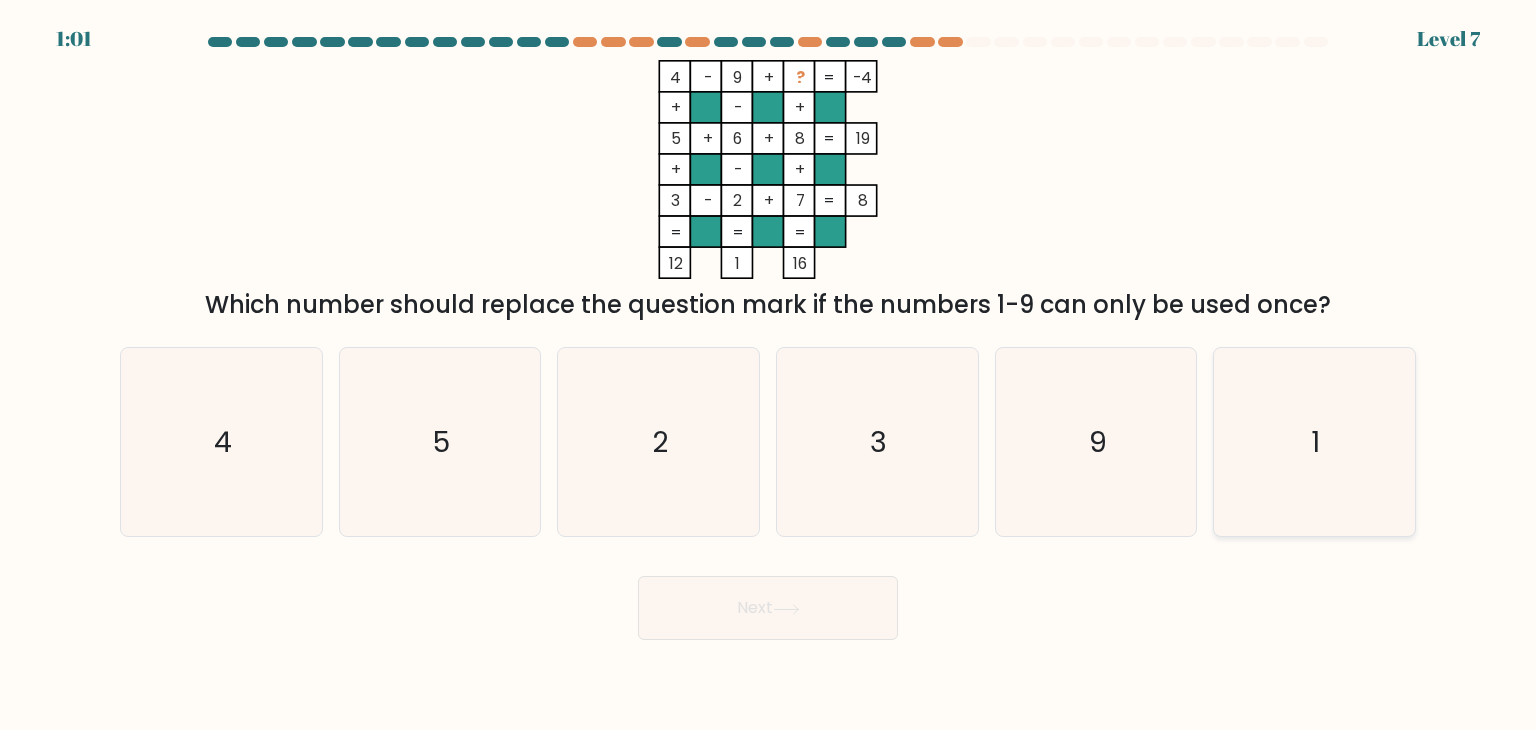 click on "1" at bounding box center (1314, 442) 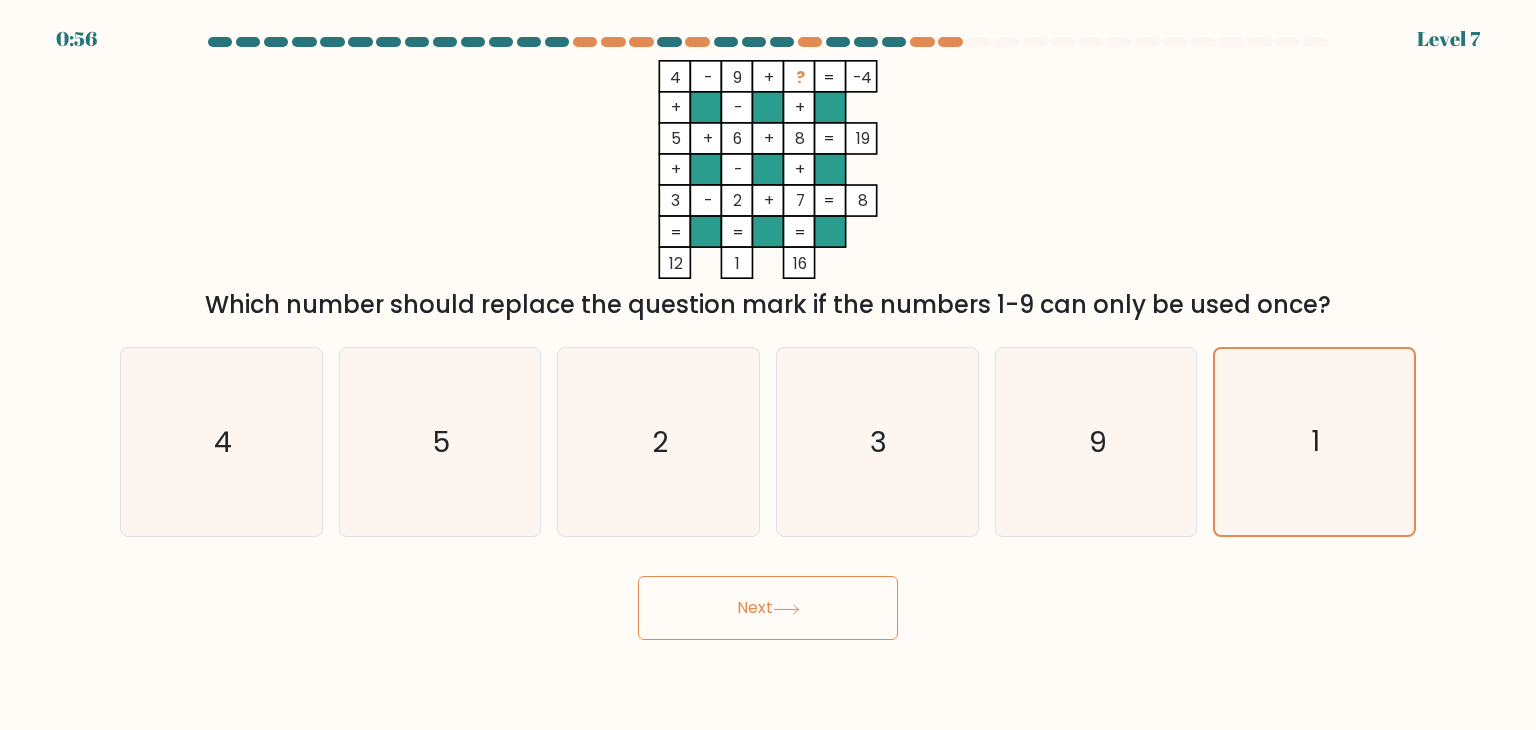 click on "Next" at bounding box center [768, 608] 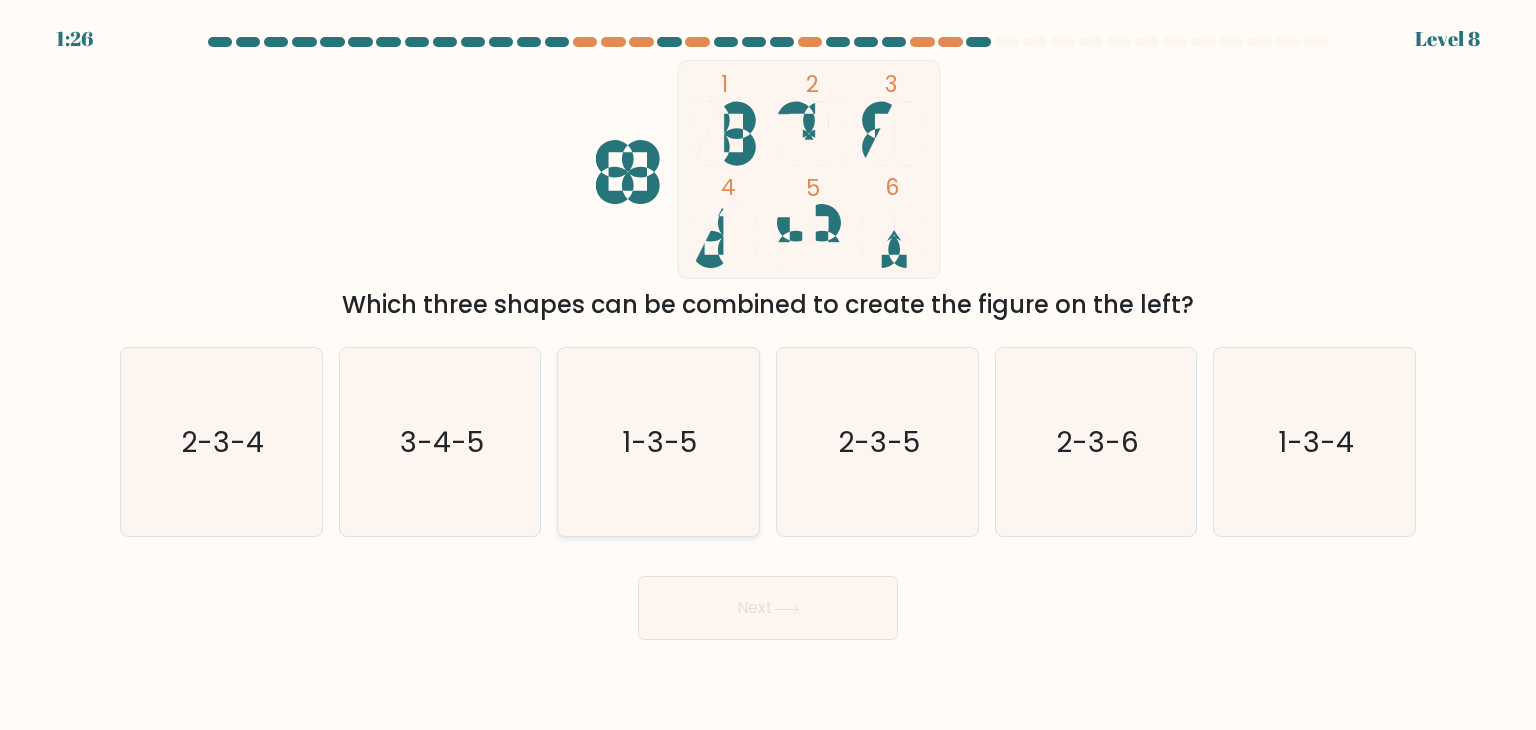 click on "1-3-5" at bounding box center [660, 442] 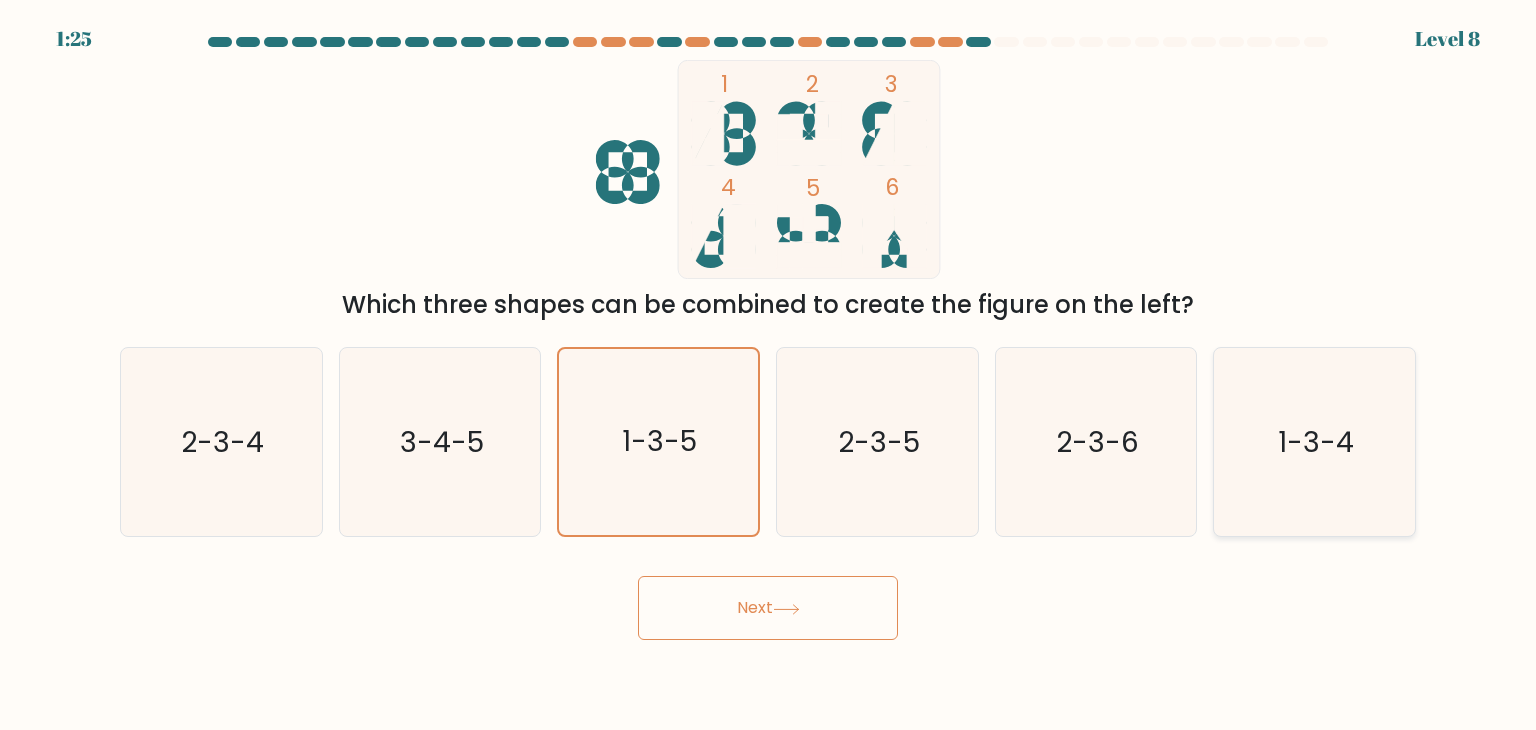 click on "1-3-4" at bounding box center [1314, 442] 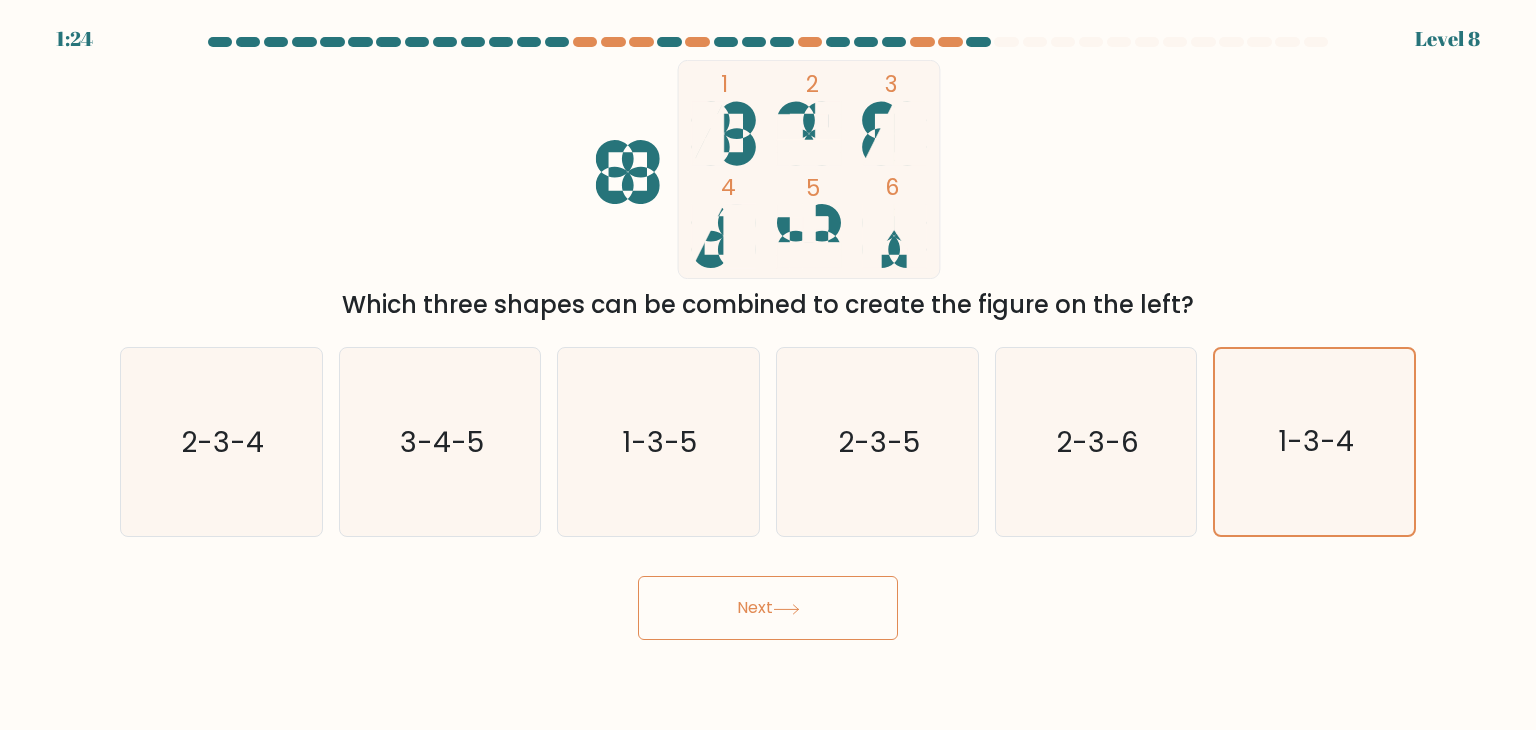 click on "Next" at bounding box center (768, 608) 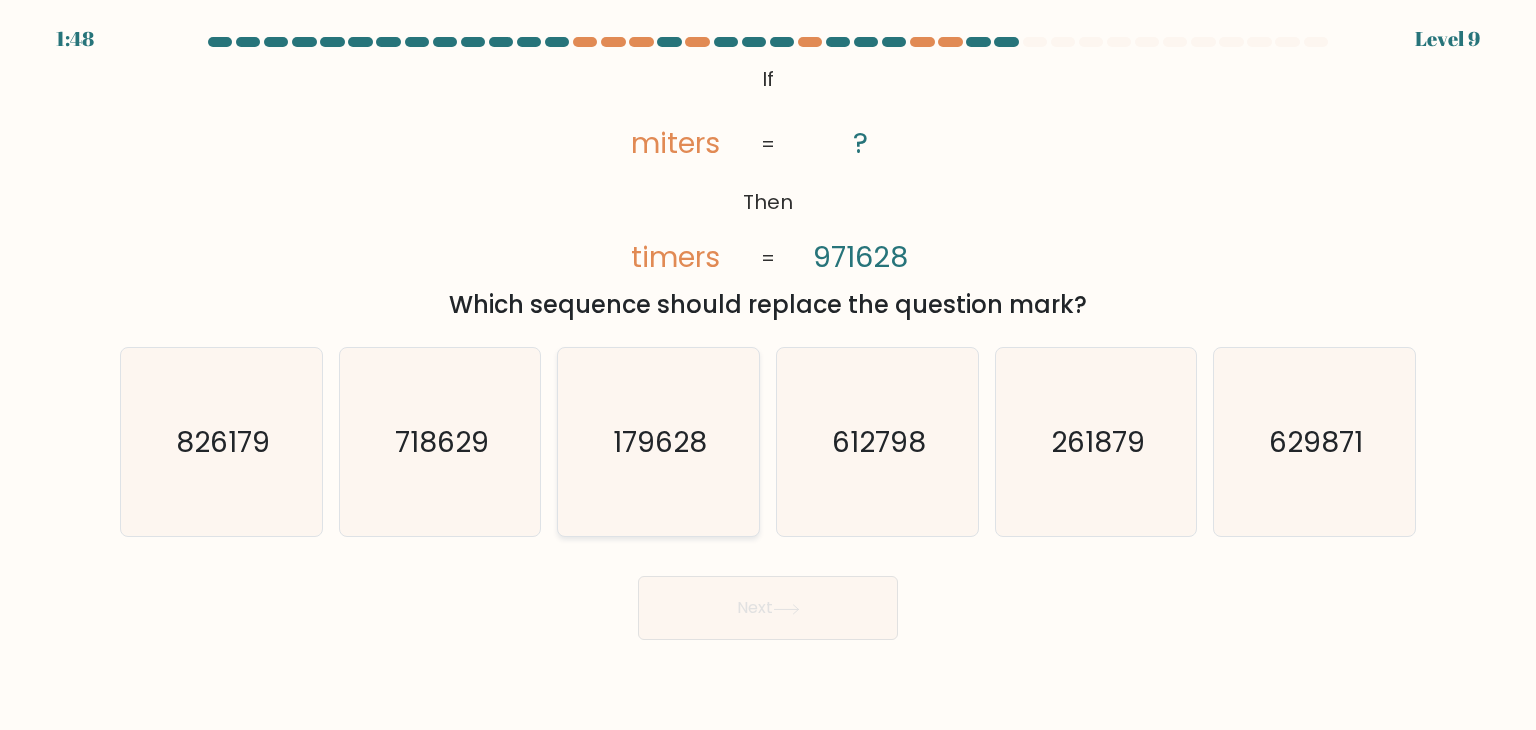 click on "179628" at bounding box center (661, 442) 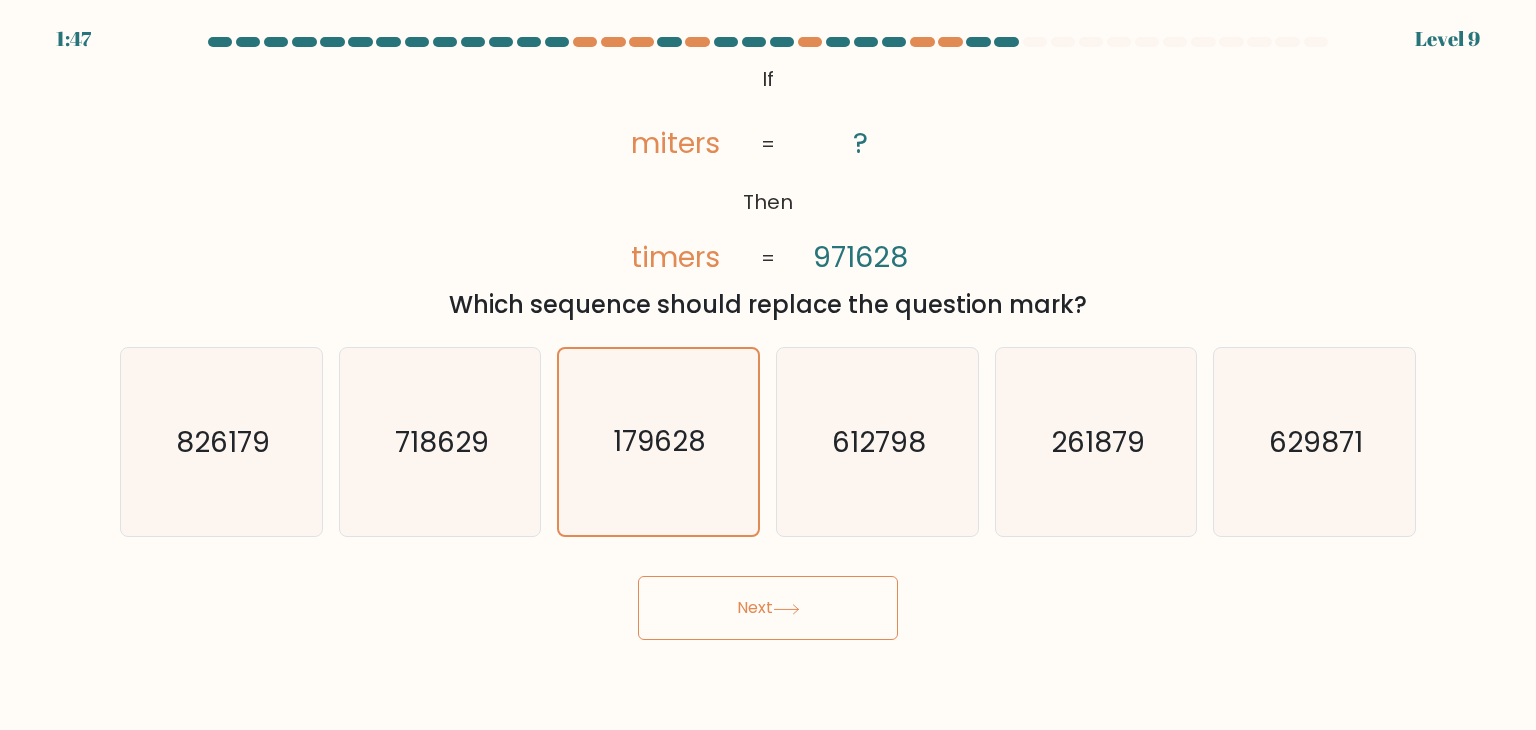 click at bounding box center [786, 609] 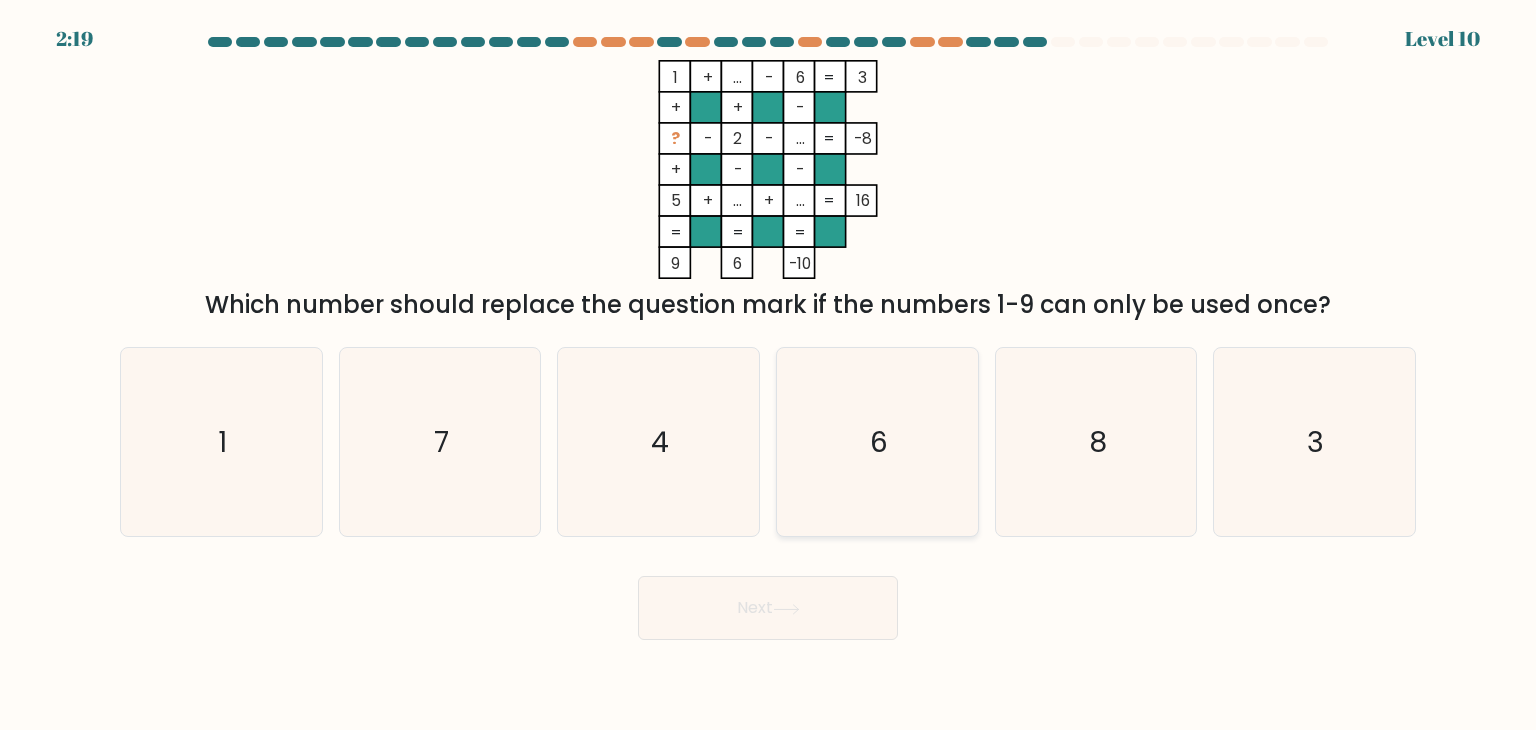 click on "6" at bounding box center (877, 442) 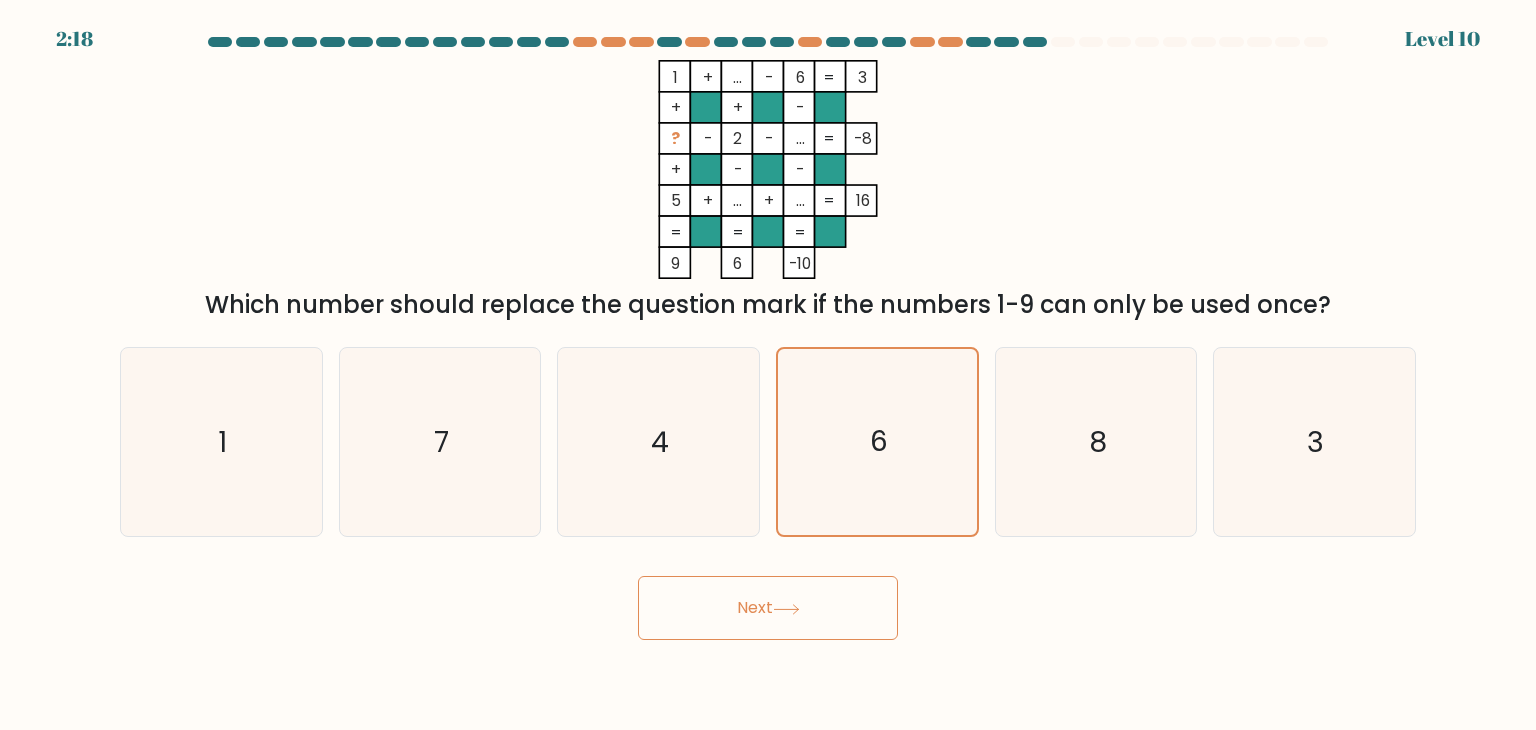 click on "Next" at bounding box center [768, 608] 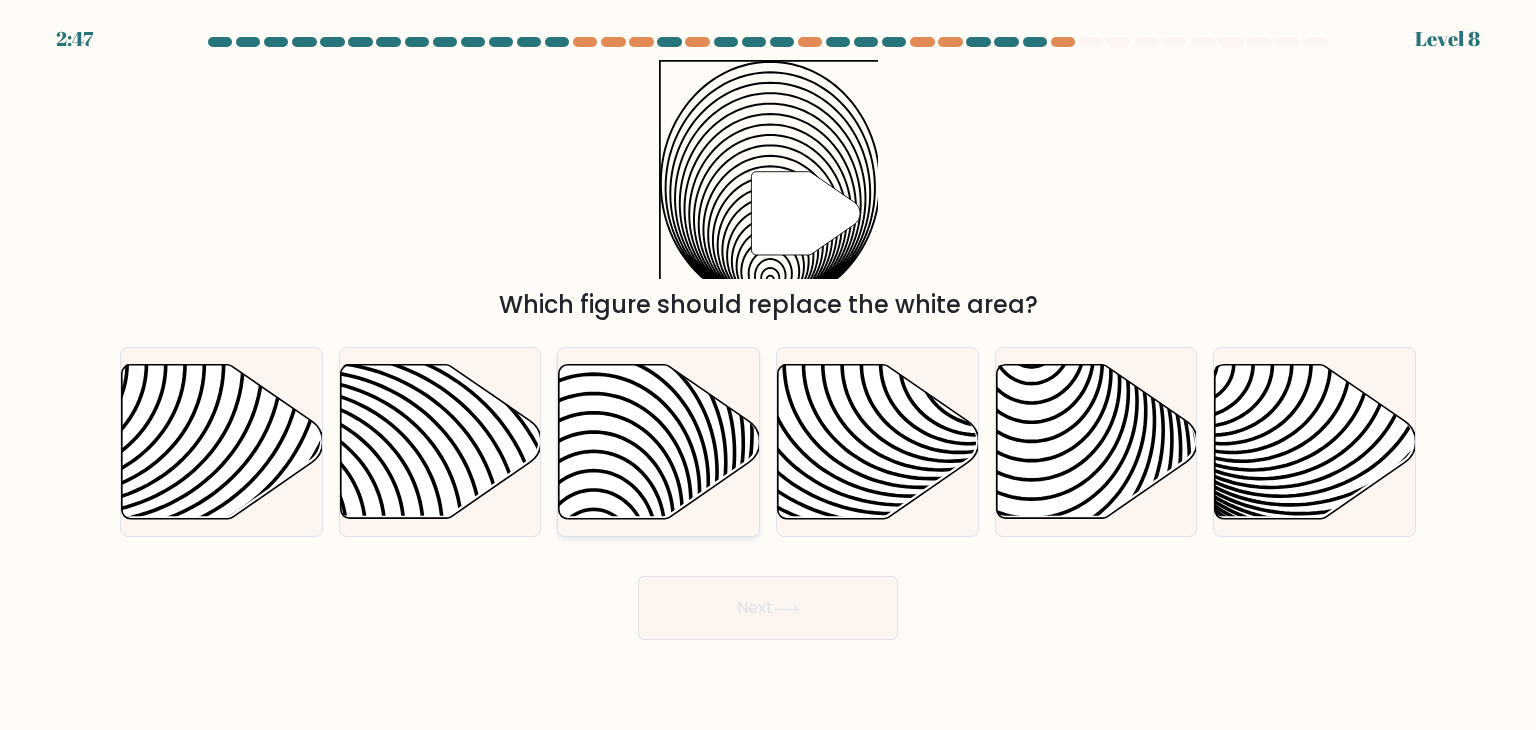 click at bounding box center (594, 363) 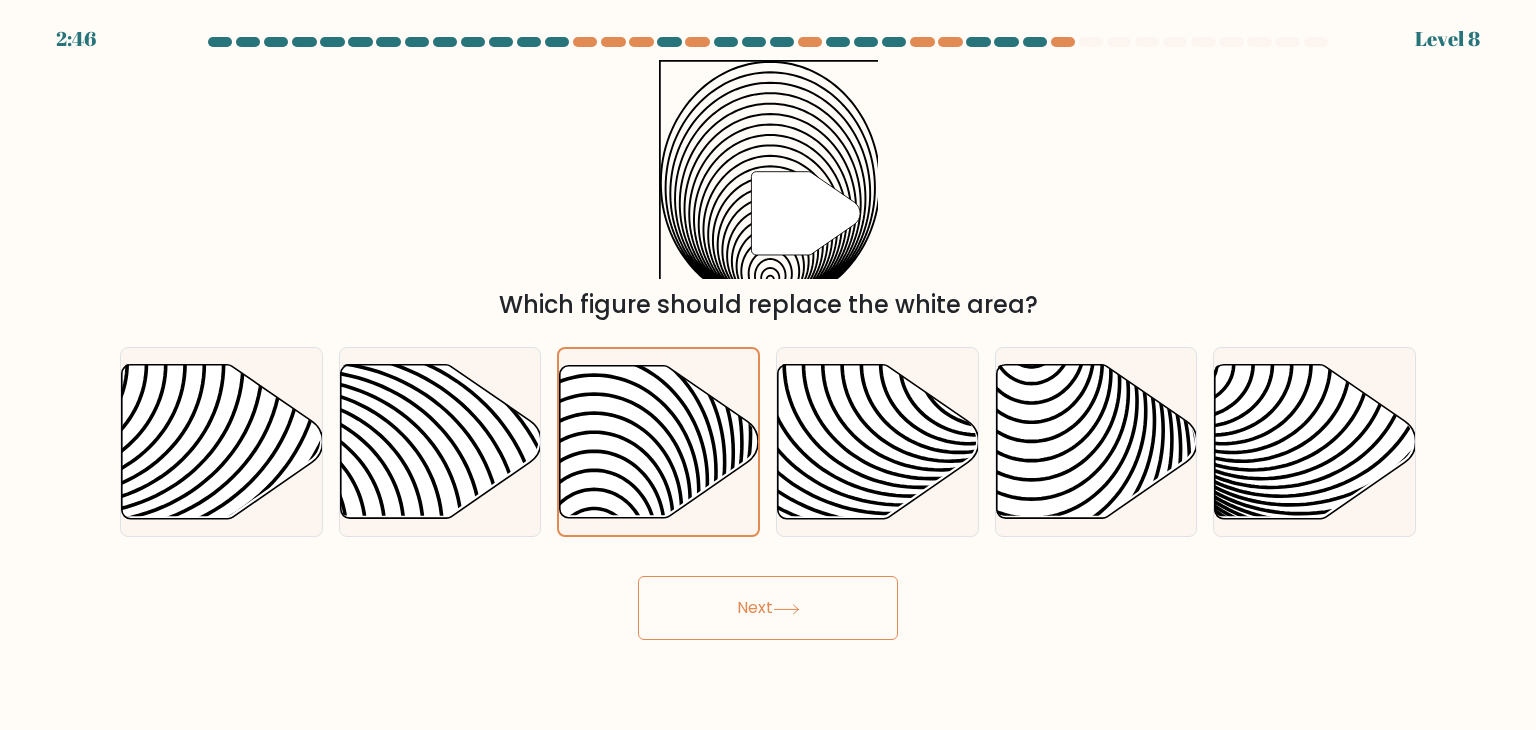 click on "Next" at bounding box center [768, 608] 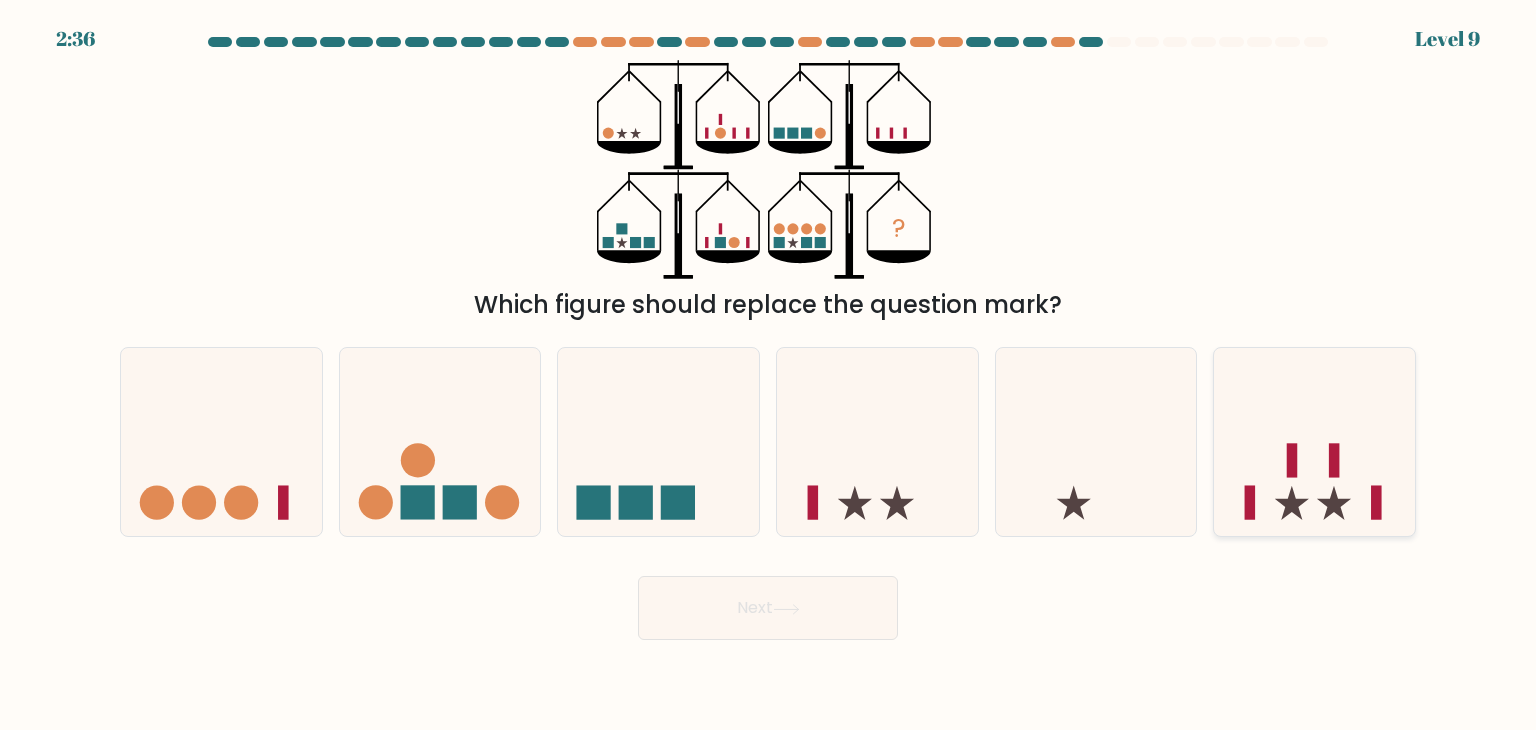 click at bounding box center [1314, 442] 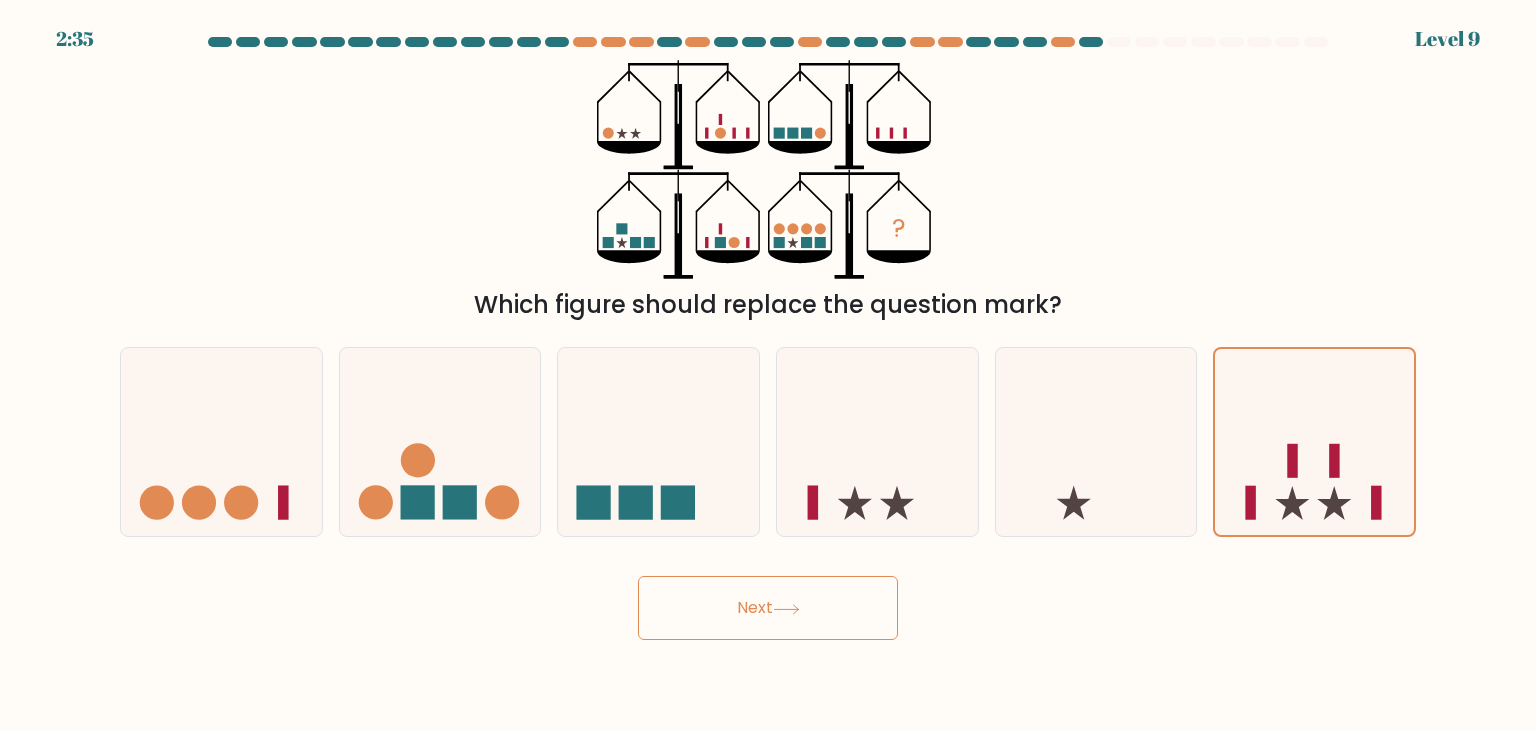 drag, startPoint x: 793, startPoint y: 598, endPoint x: 821, endPoint y: 581, distance: 32.75668 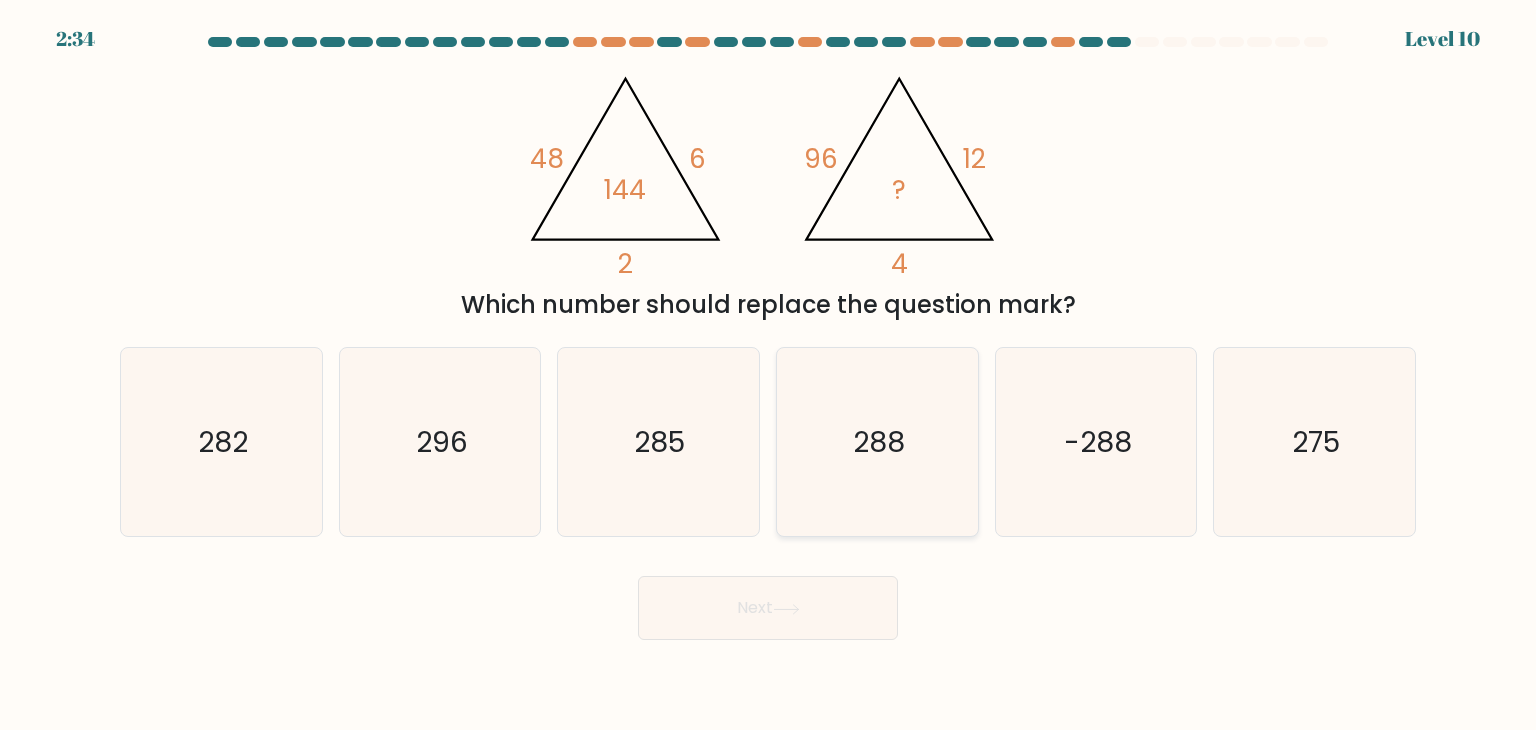 click on "288" at bounding box center [877, 442] 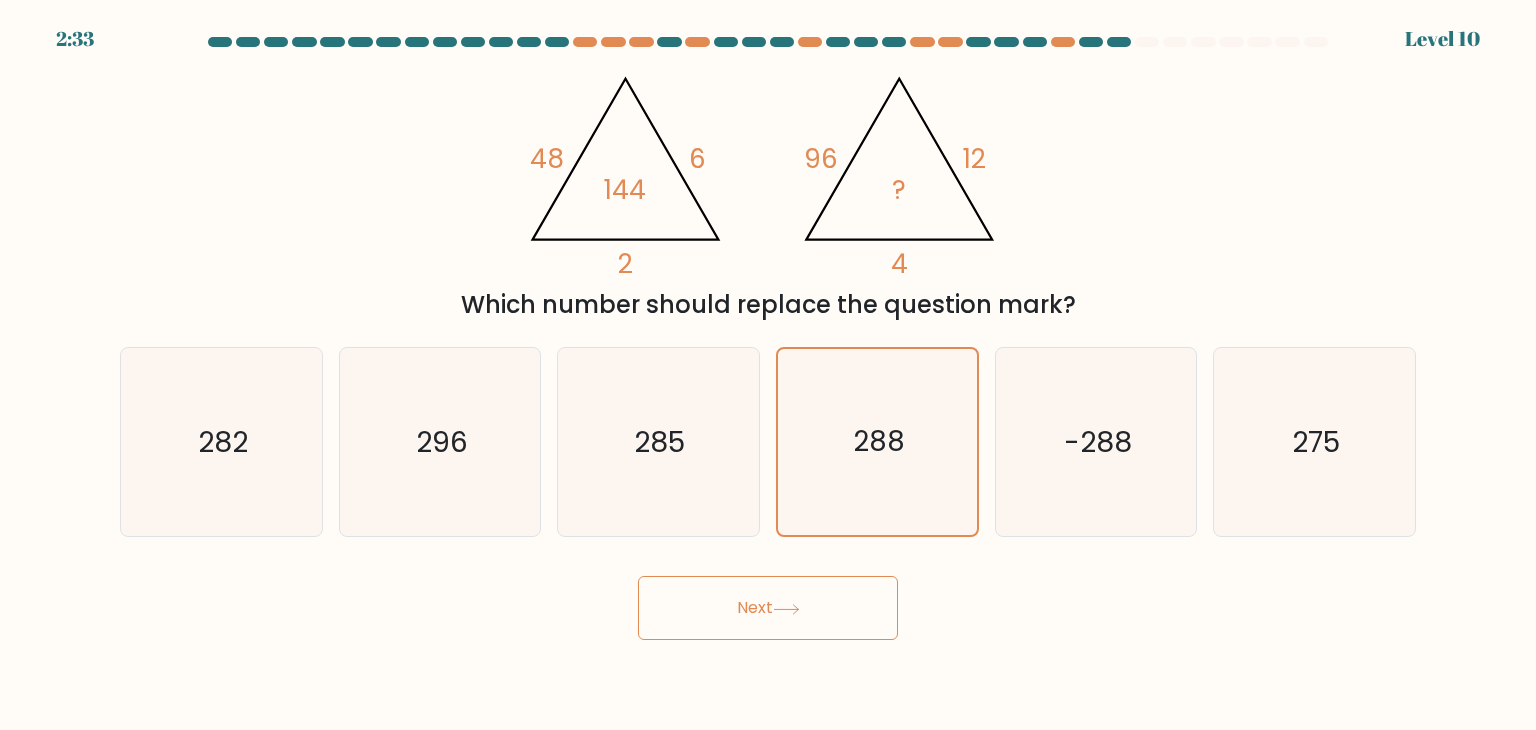 drag, startPoint x: 814, startPoint y: 637, endPoint x: 808, endPoint y: 618, distance: 19.924858 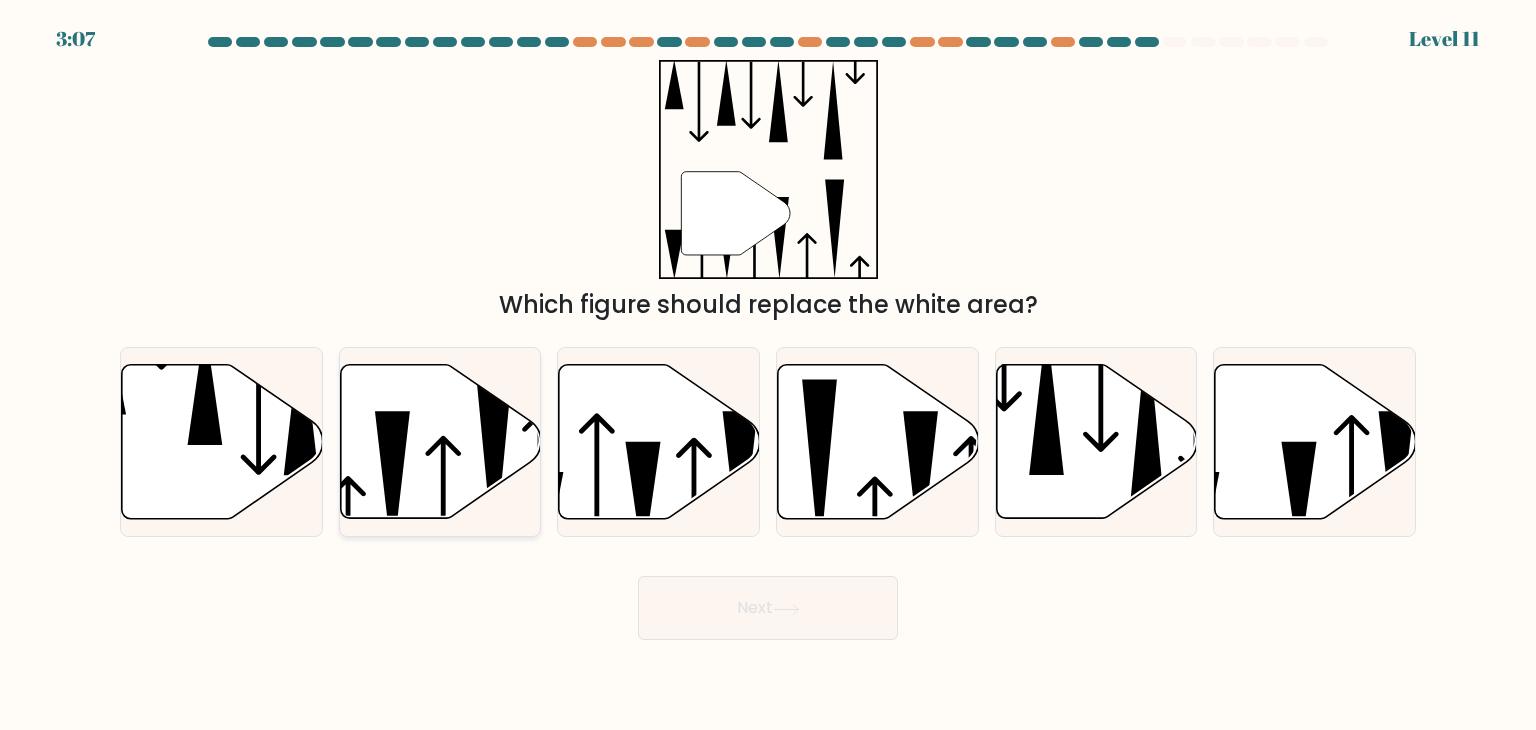 click at bounding box center (392, 487) 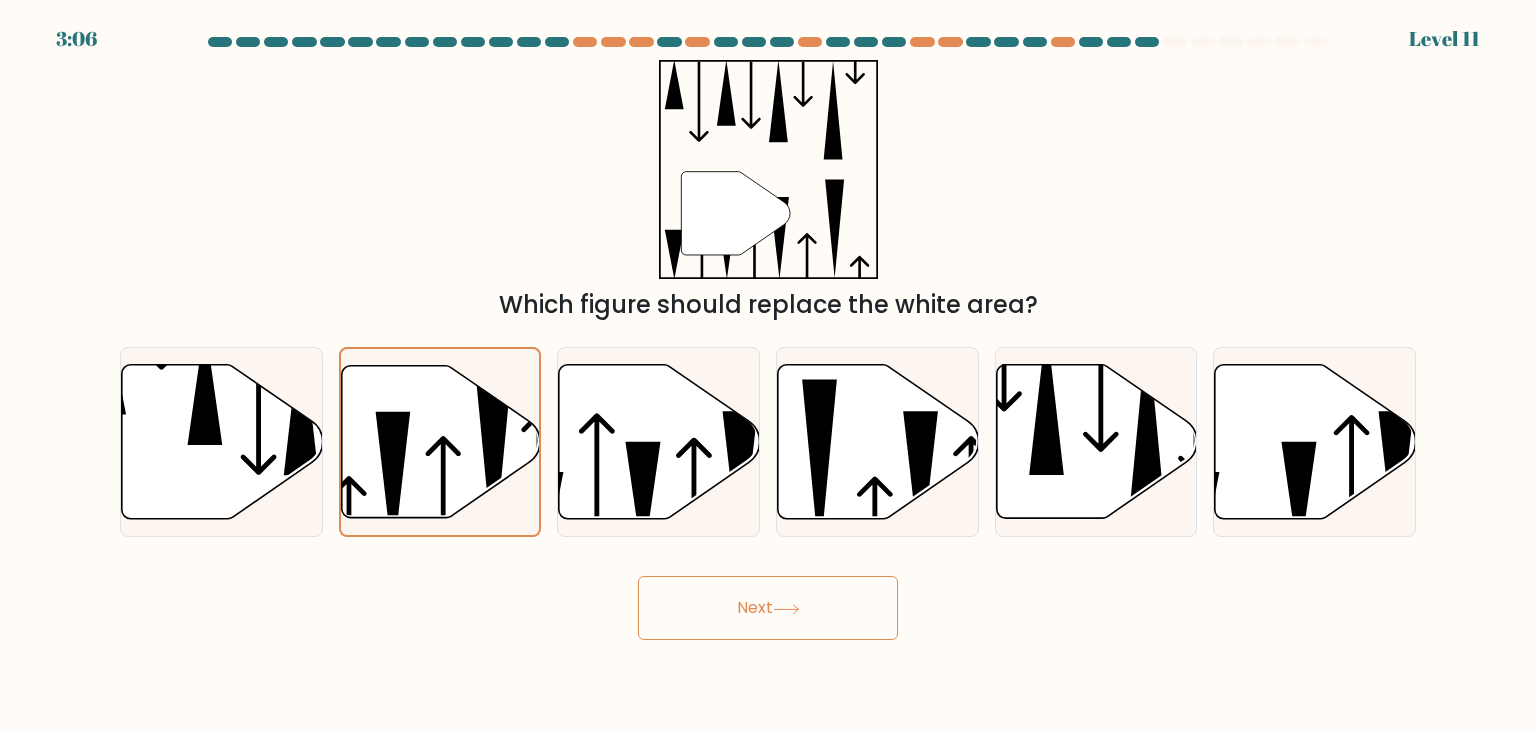 drag, startPoint x: 784, startPoint y: 616, endPoint x: 773, endPoint y: 606, distance: 14.866069 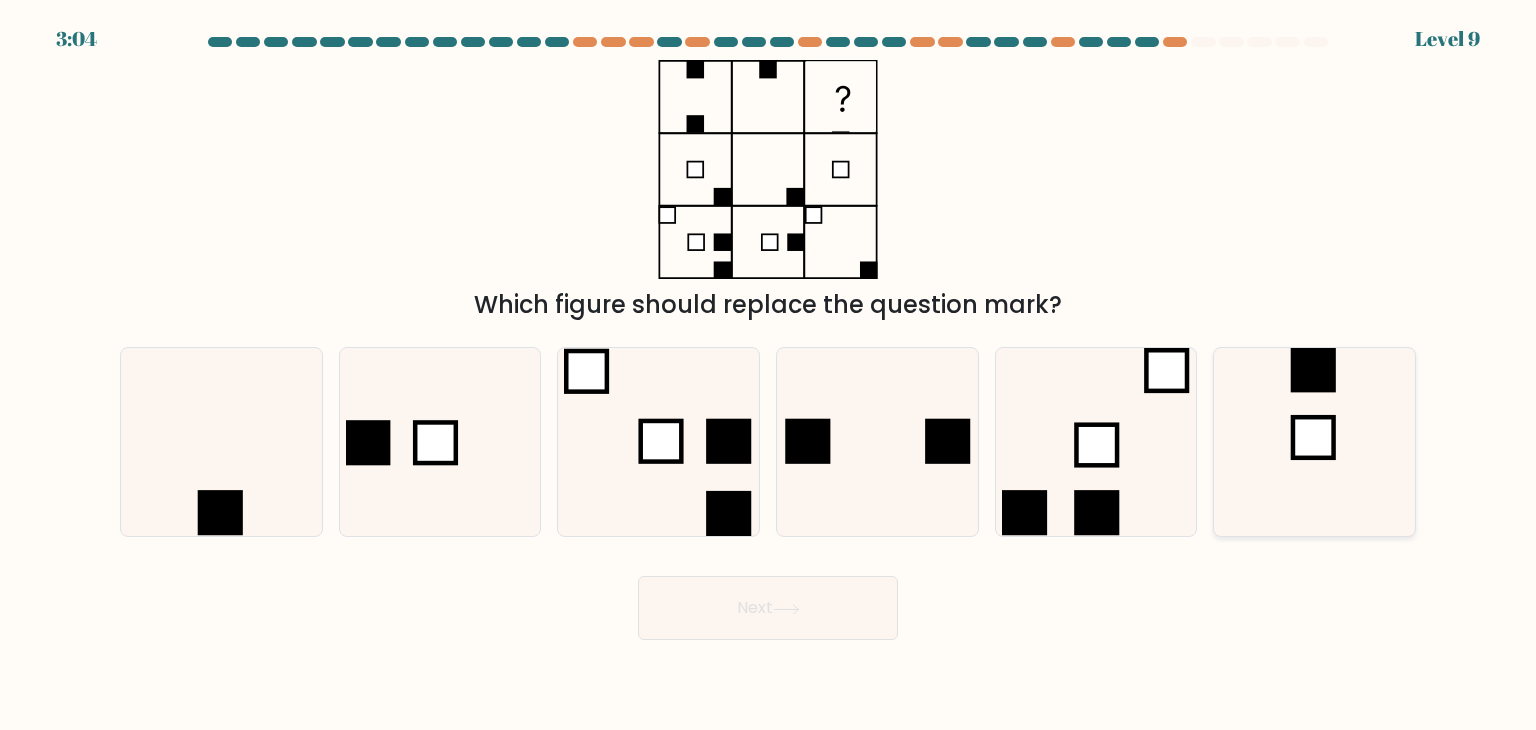 click at bounding box center (1314, 442) 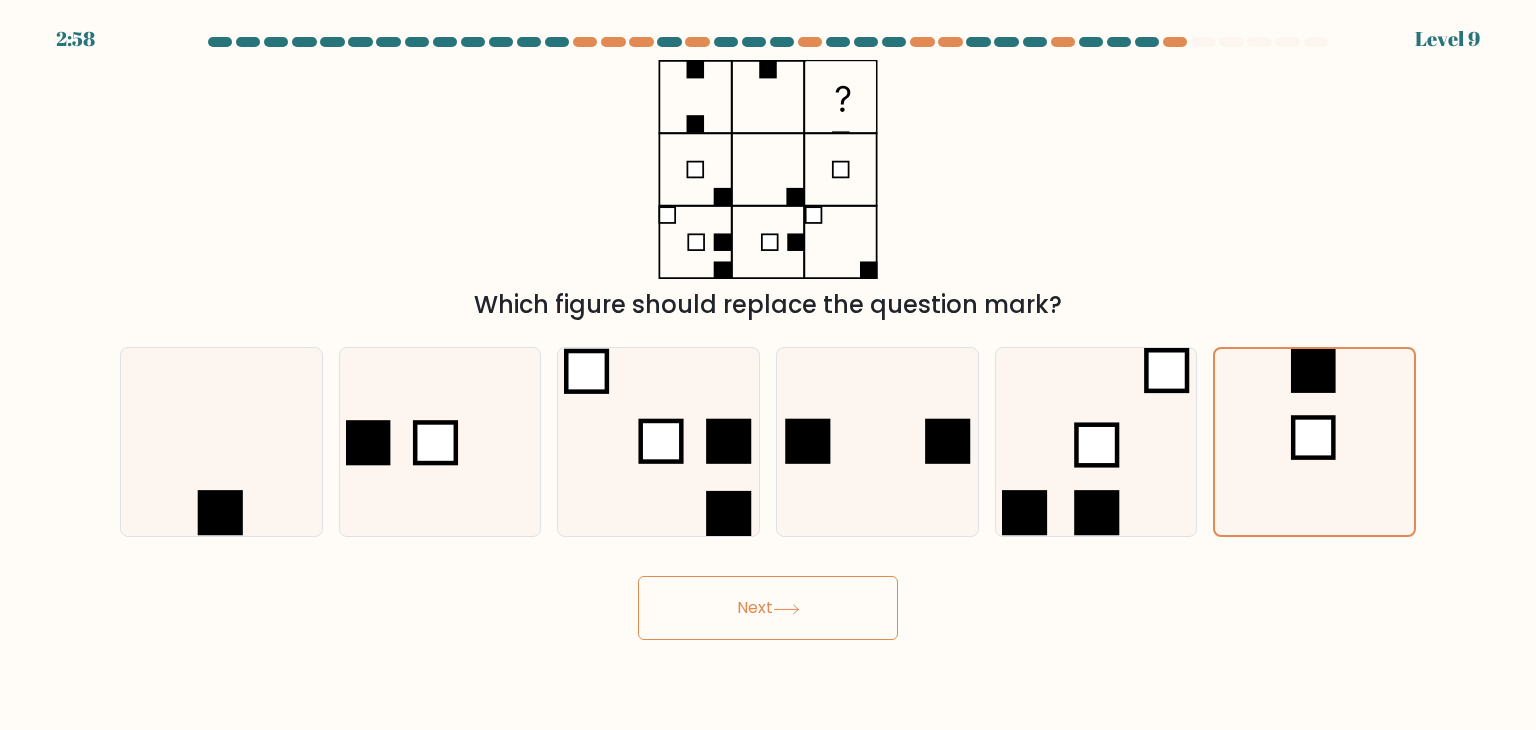 click on "Next" at bounding box center (768, 608) 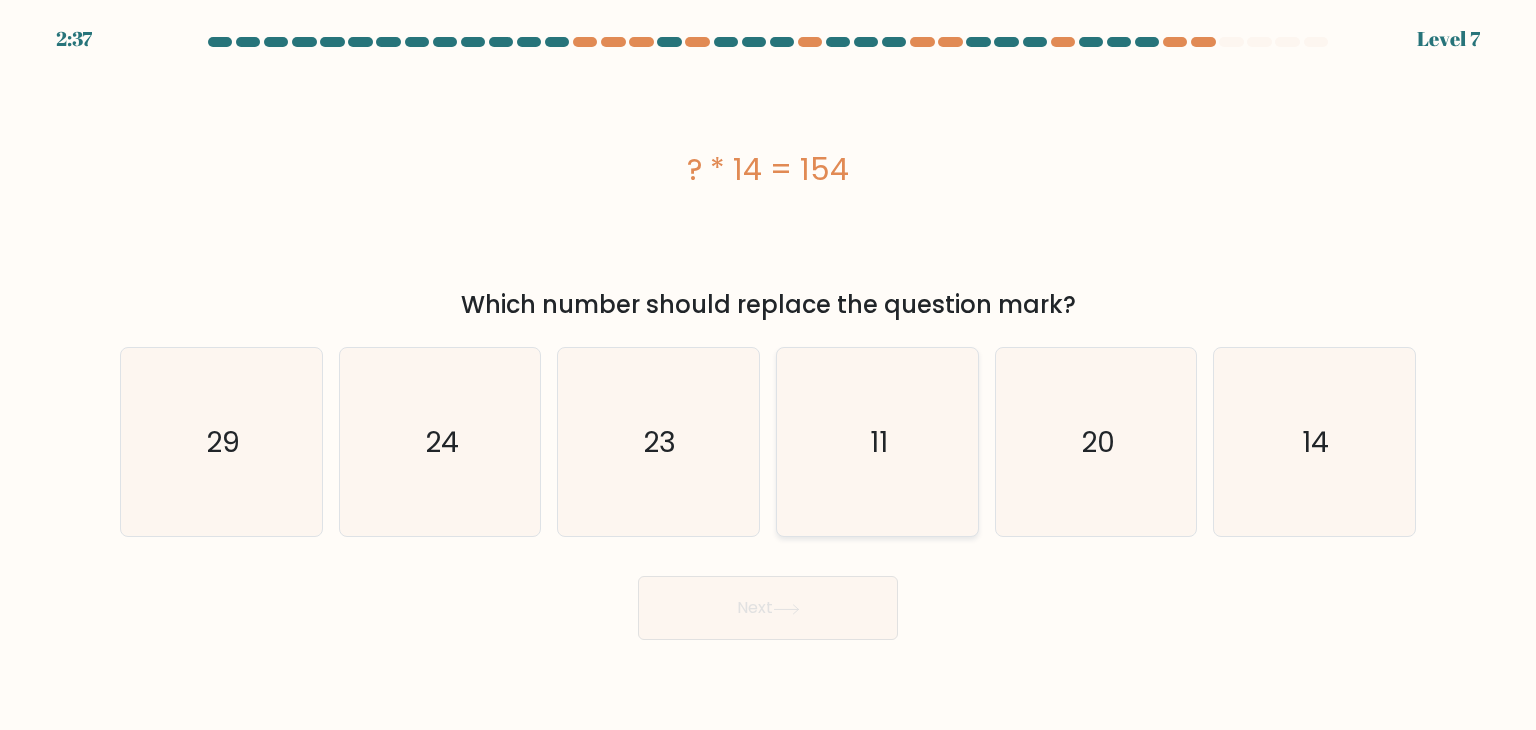 click on "11" at bounding box center [877, 442] 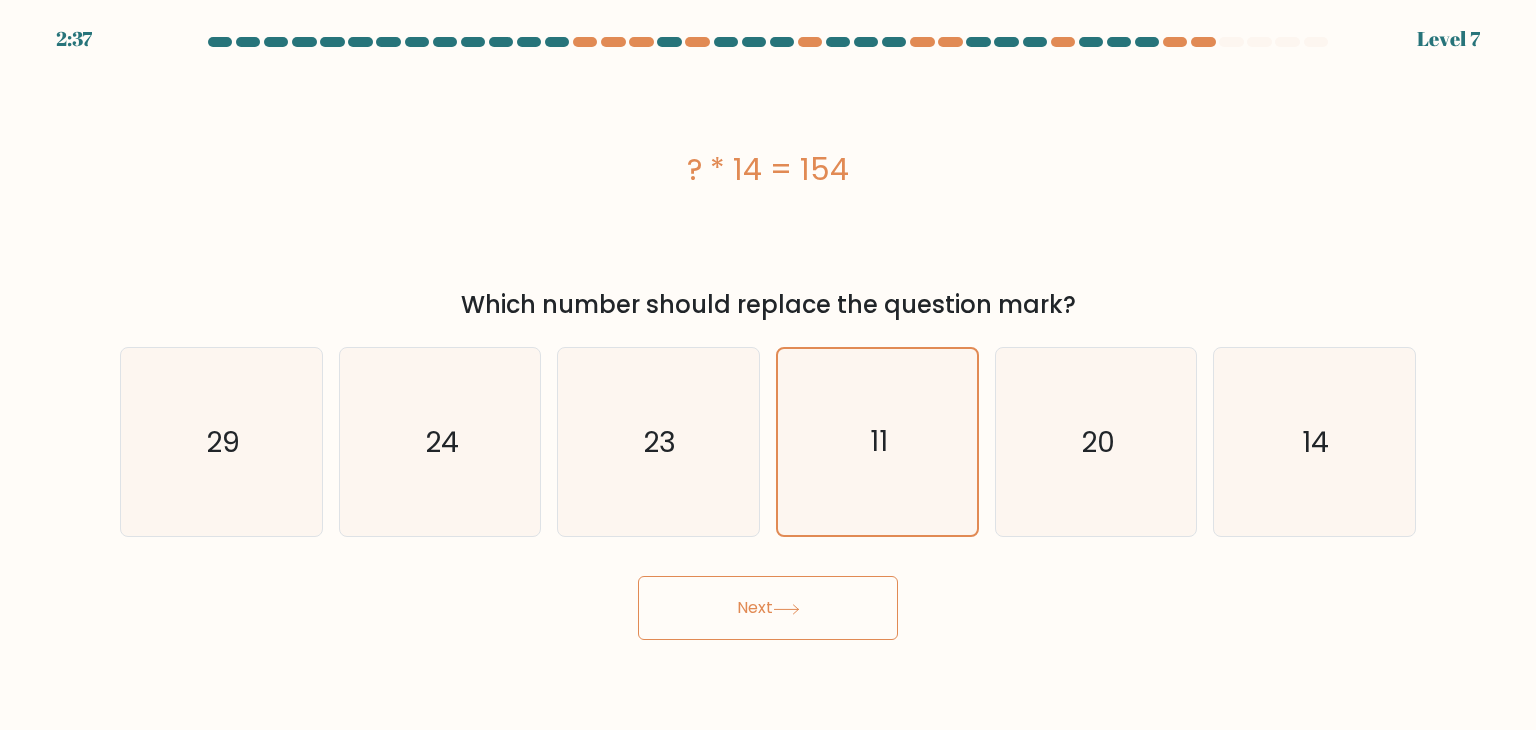 click at bounding box center (786, 609) 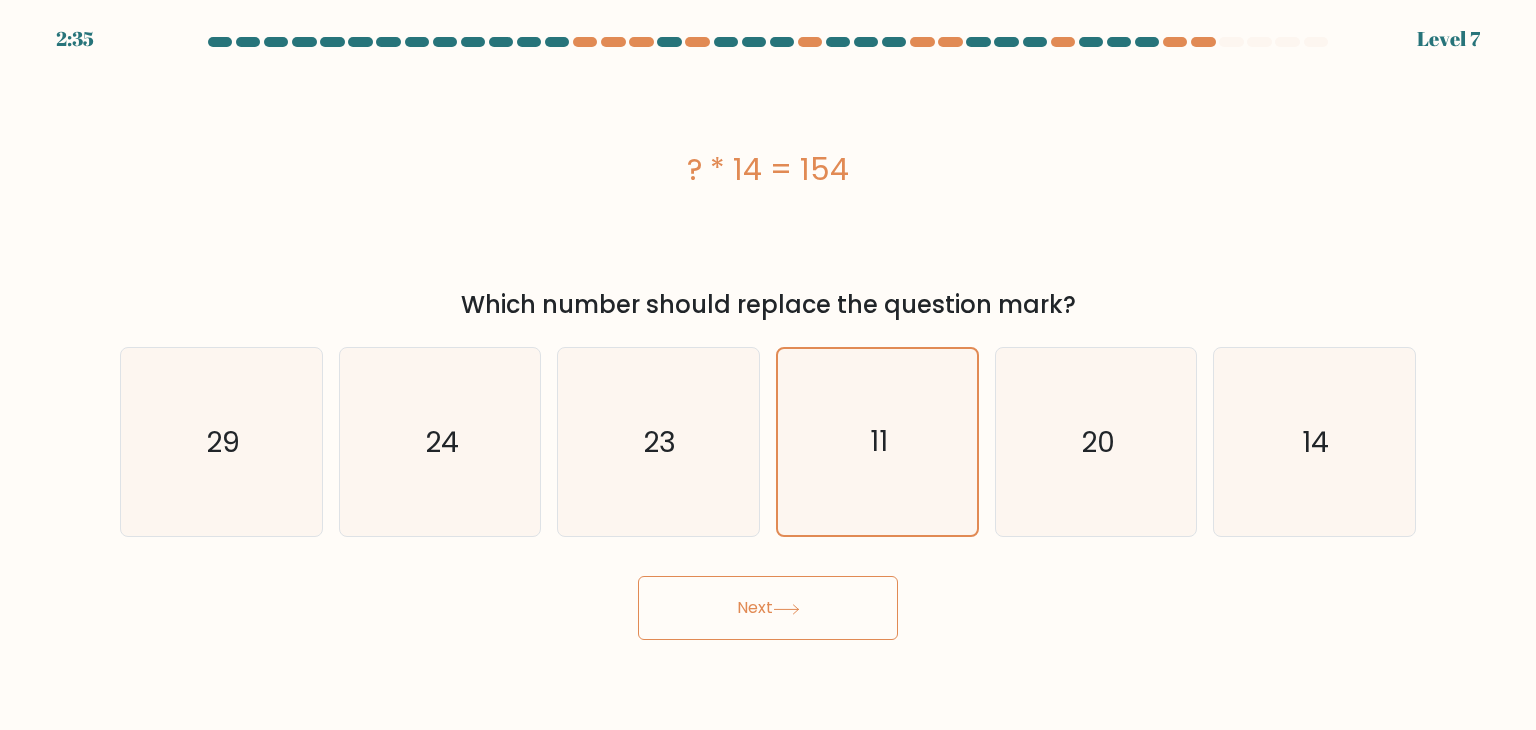 click on "Next" at bounding box center [768, 608] 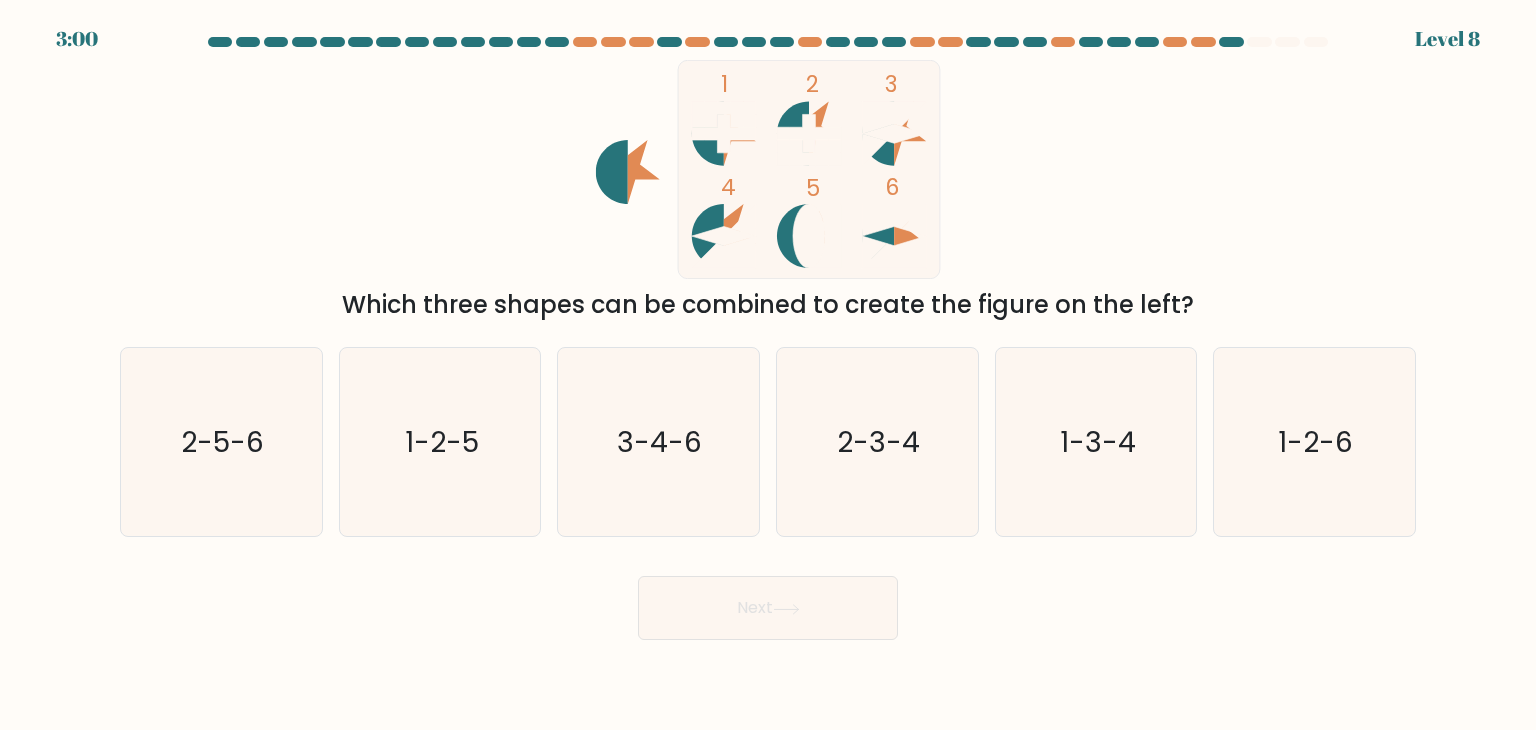 click at bounding box center [724, 115] 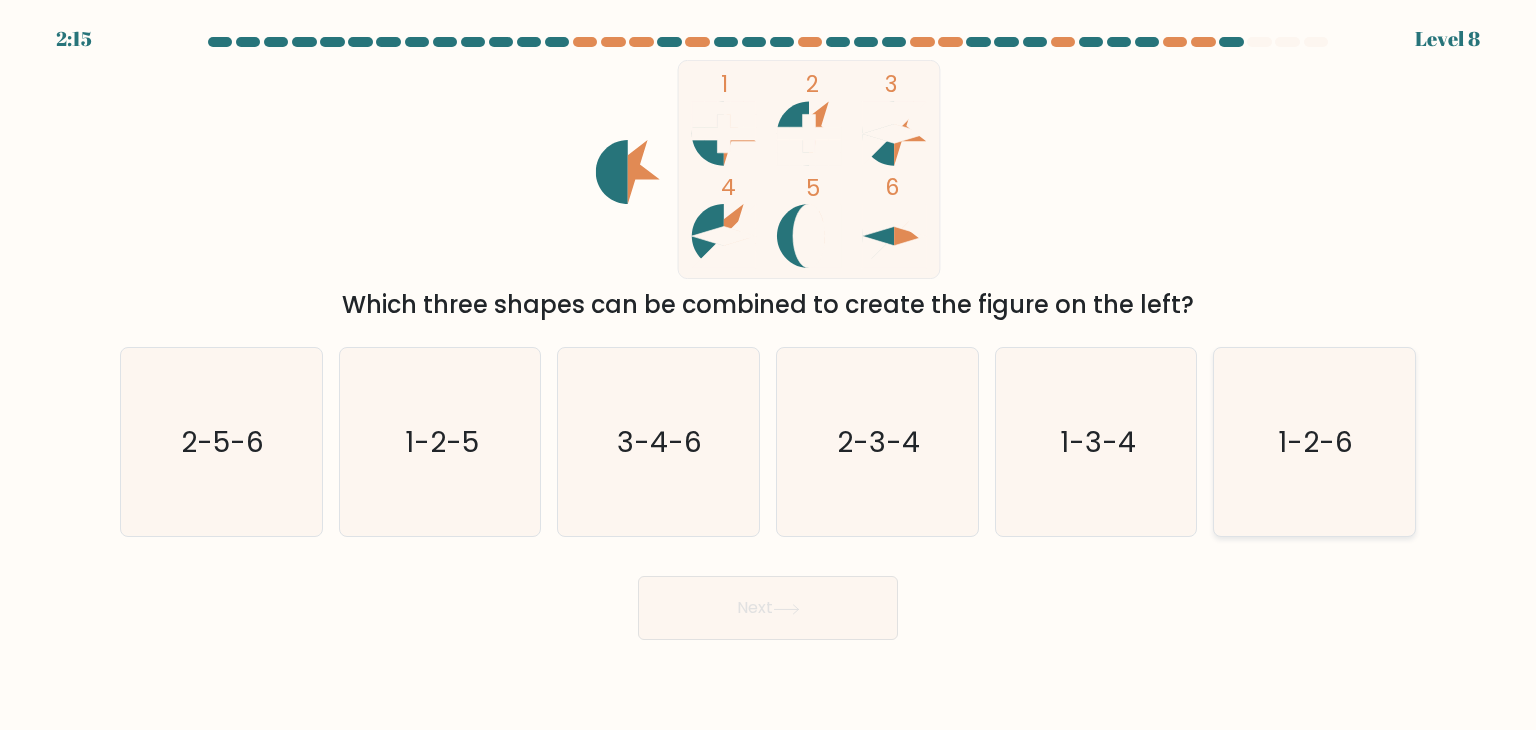 drag, startPoint x: 1320, startPoint y: 500, endPoint x: 1240, endPoint y: 458, distance: 90.35486 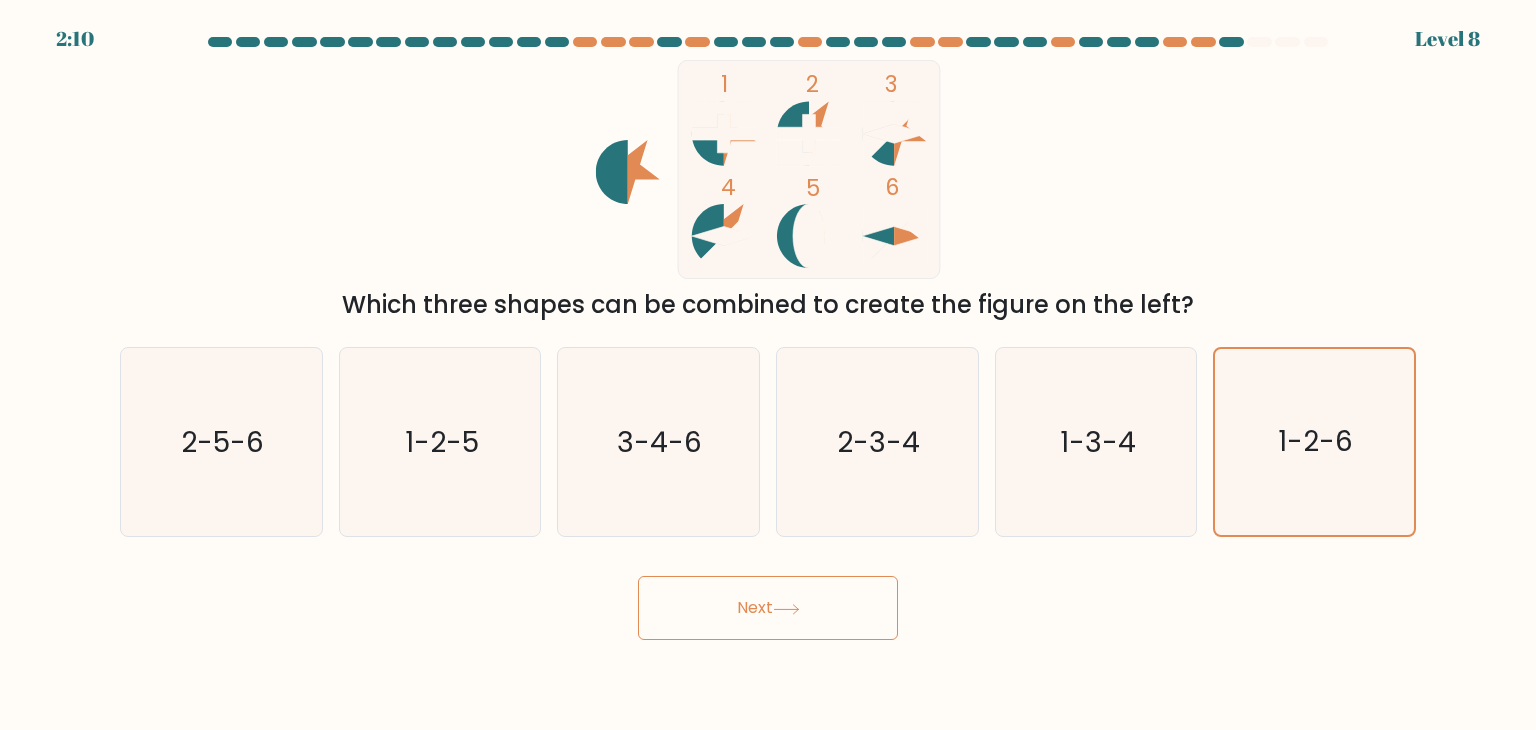 click on "Next" at bounding box center (768, 608) 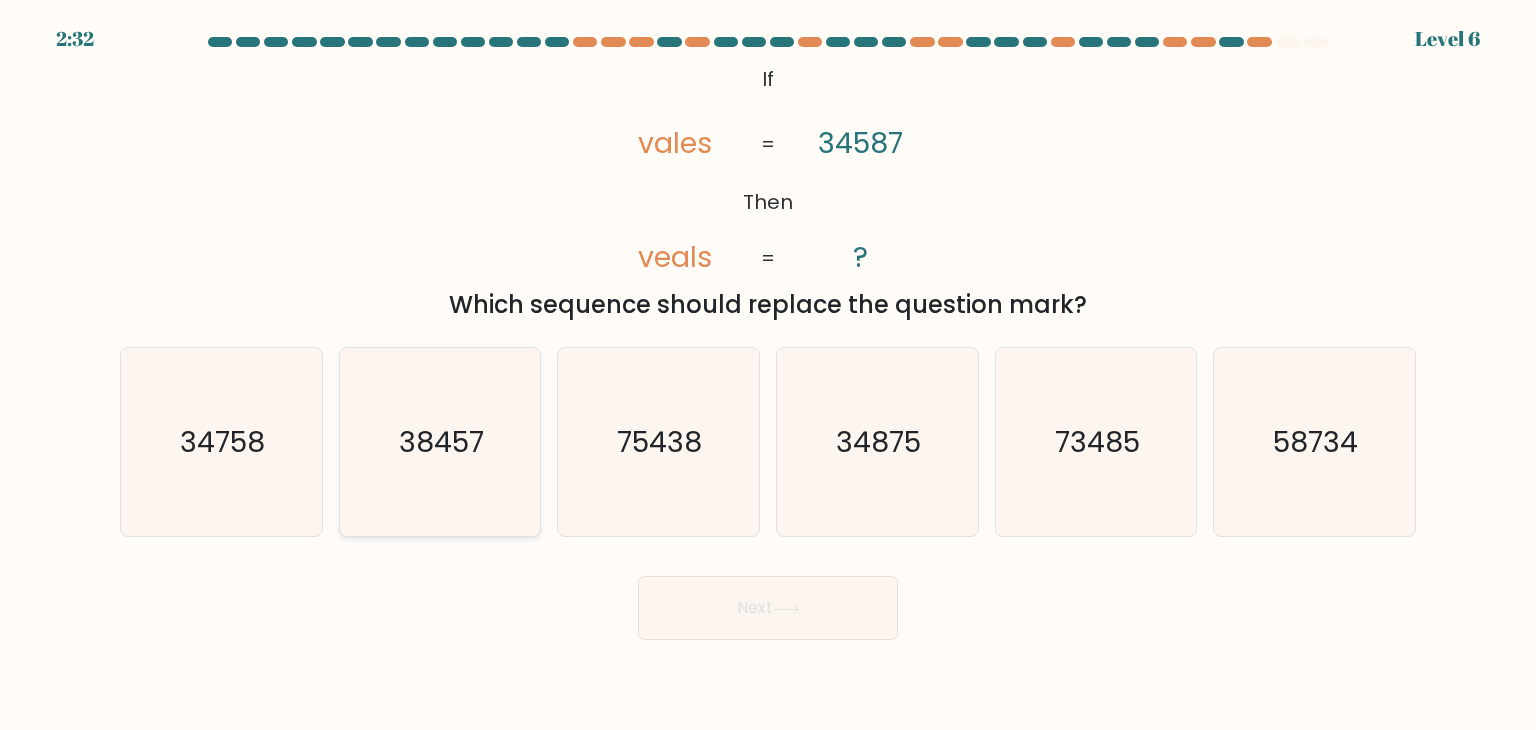 click on "38457" at bounding box center (441, 442) 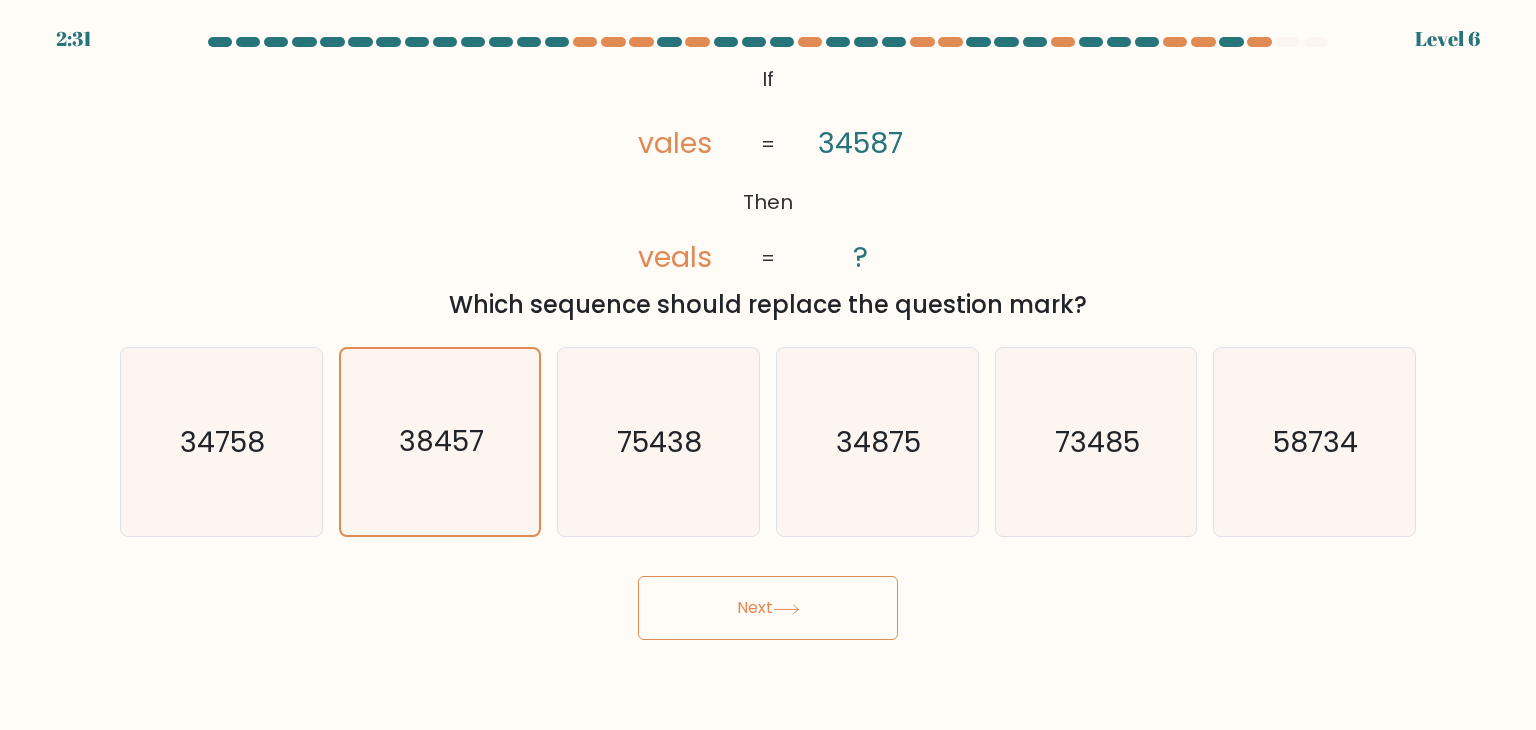 click on "Next" at bounding box center (768, 608) 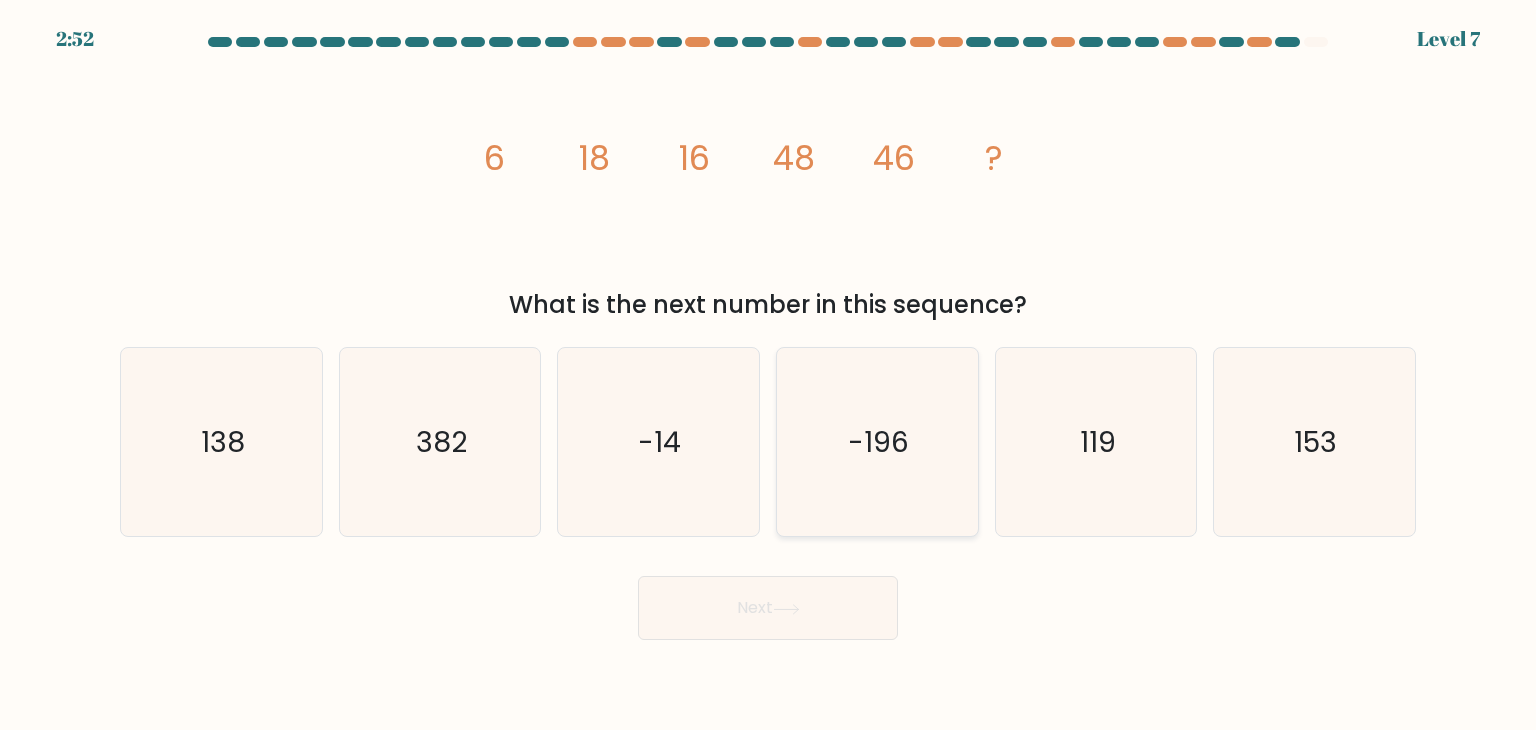 click on "-196" at bounding box center (877, 442) 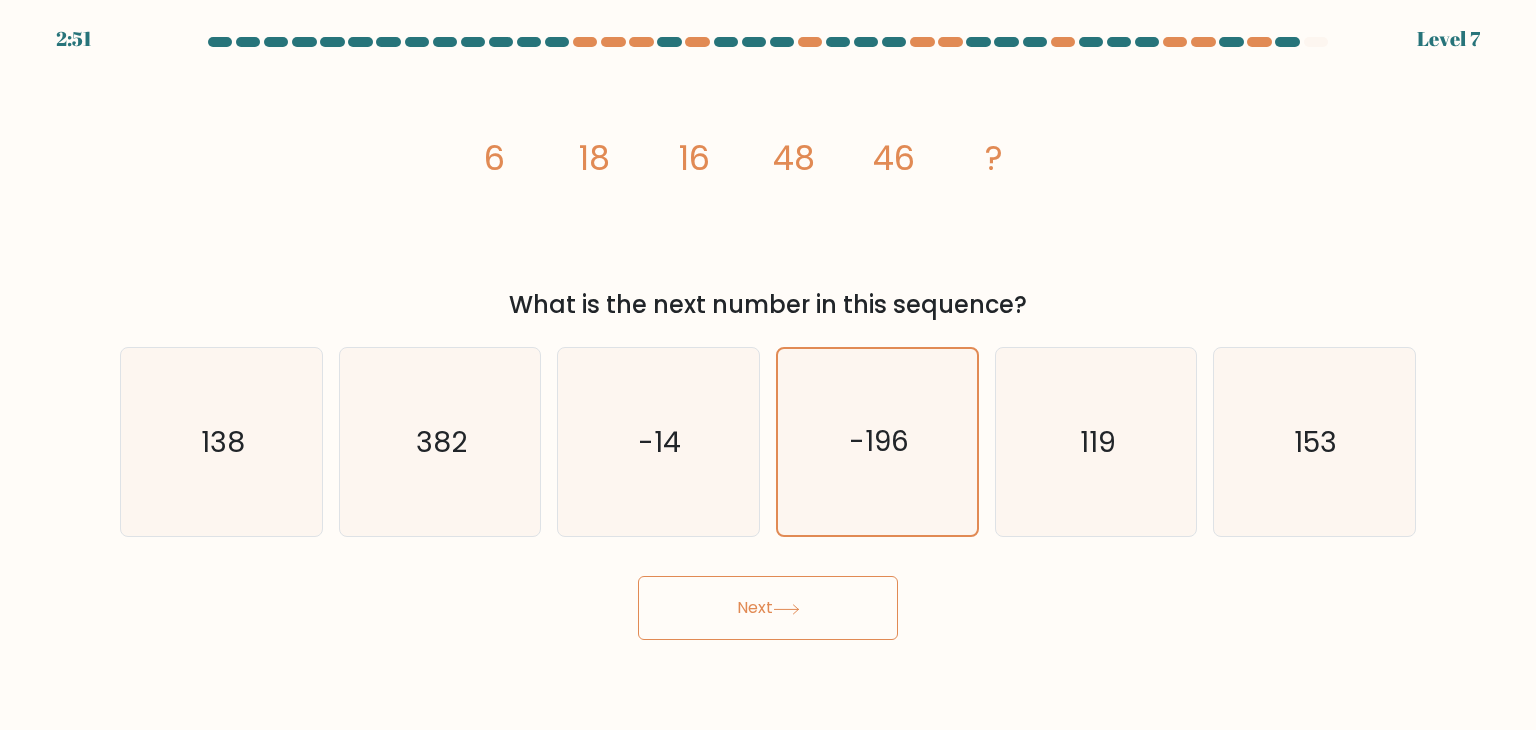 click on "Next" at bounding box center [768, 608] 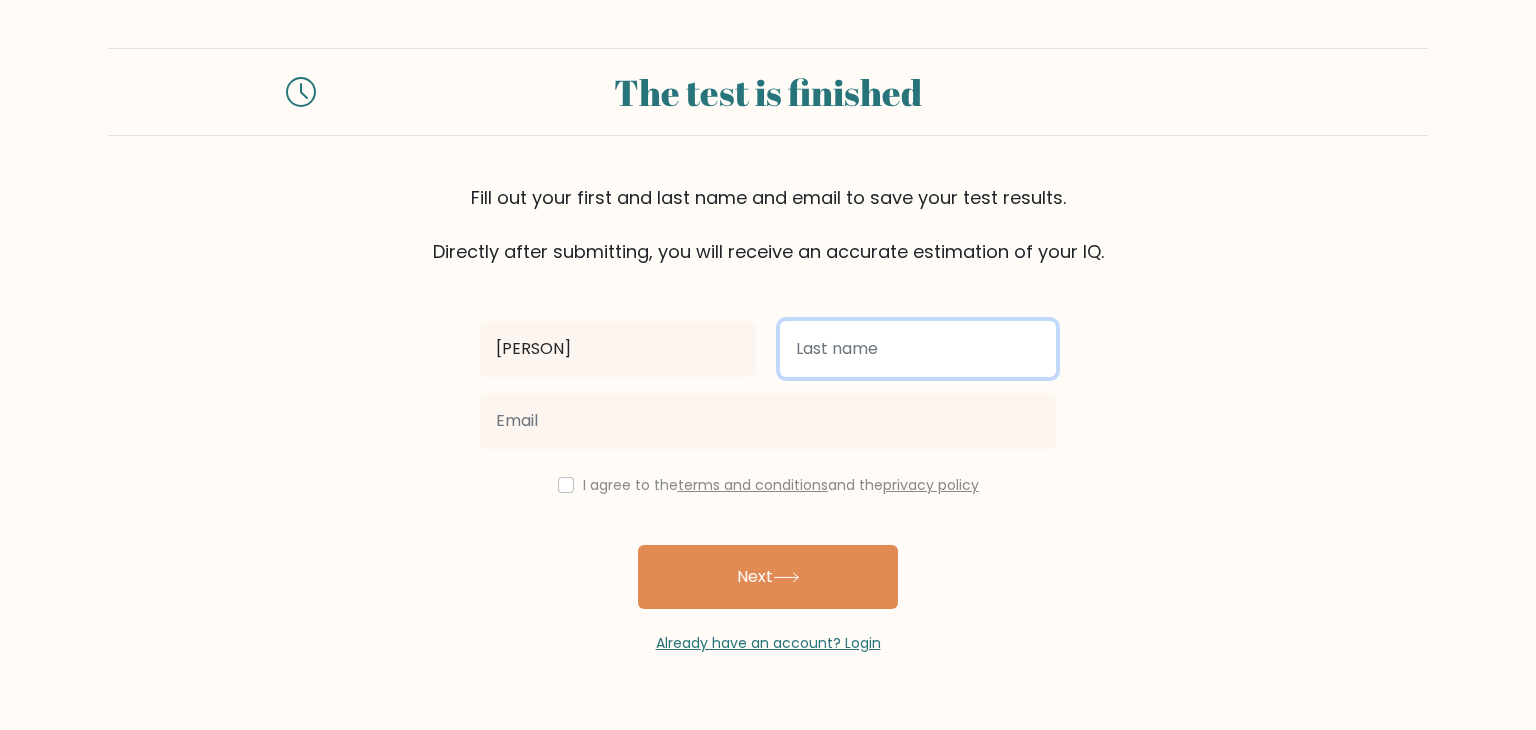 click at bounding box center (918, 349) 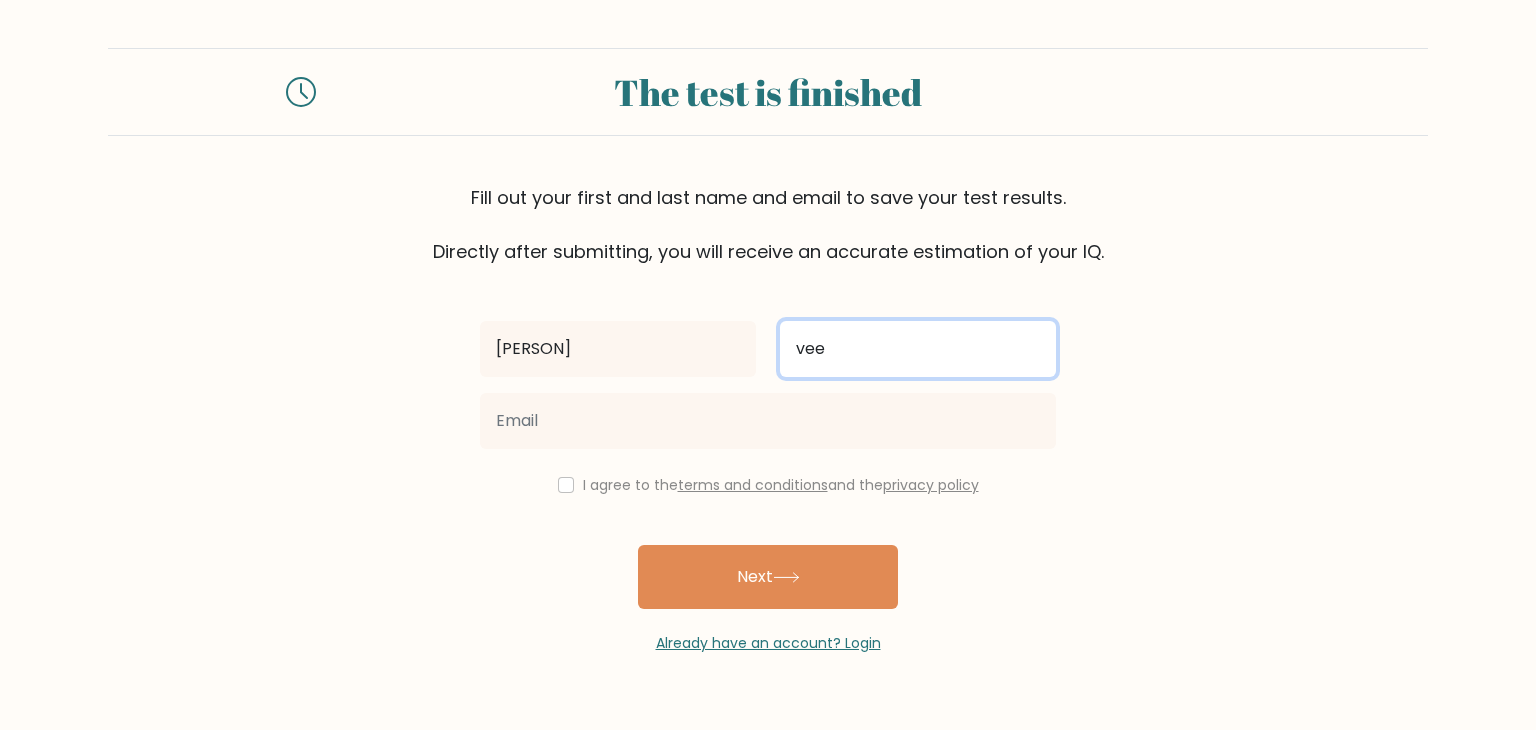 type on "vee" 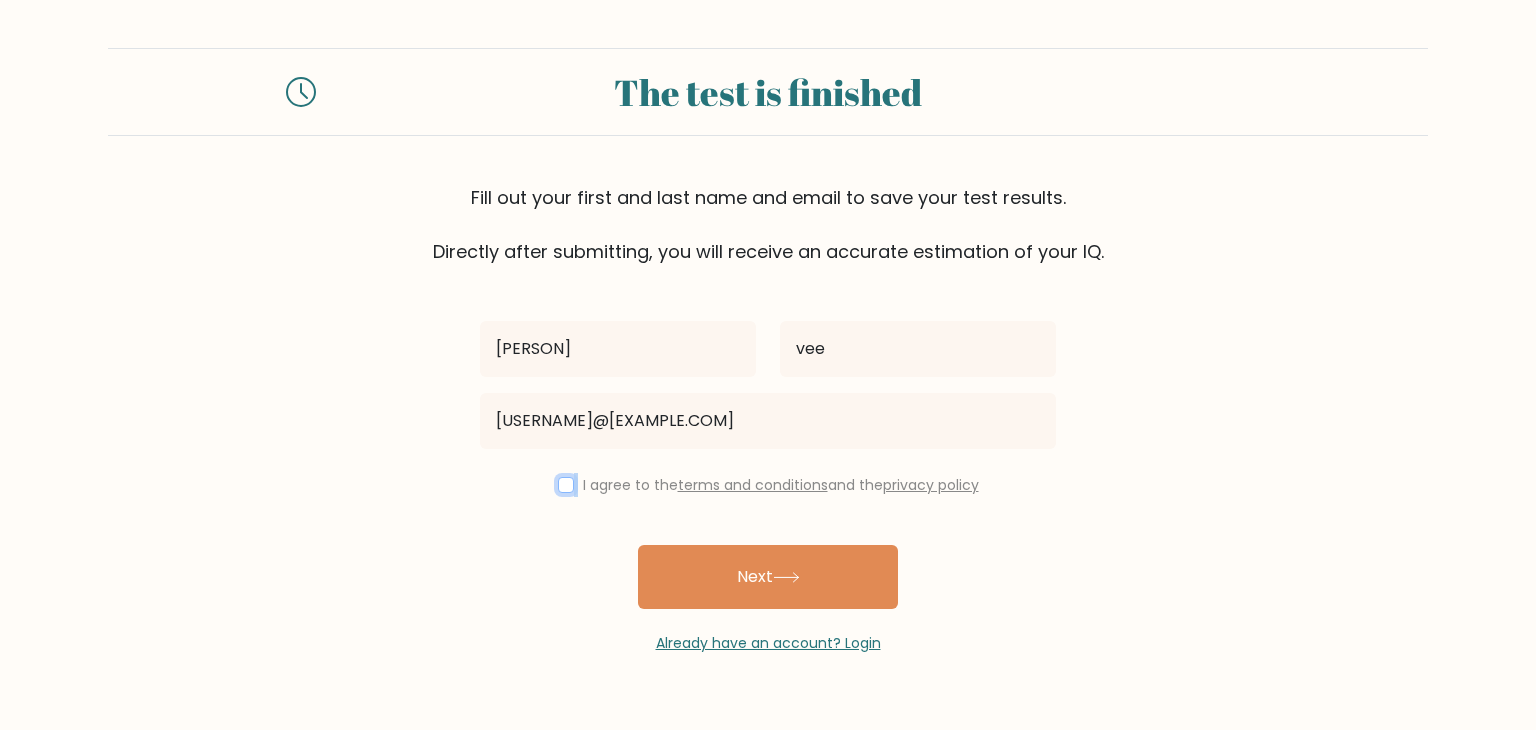 click at bounding box center [566, 485] 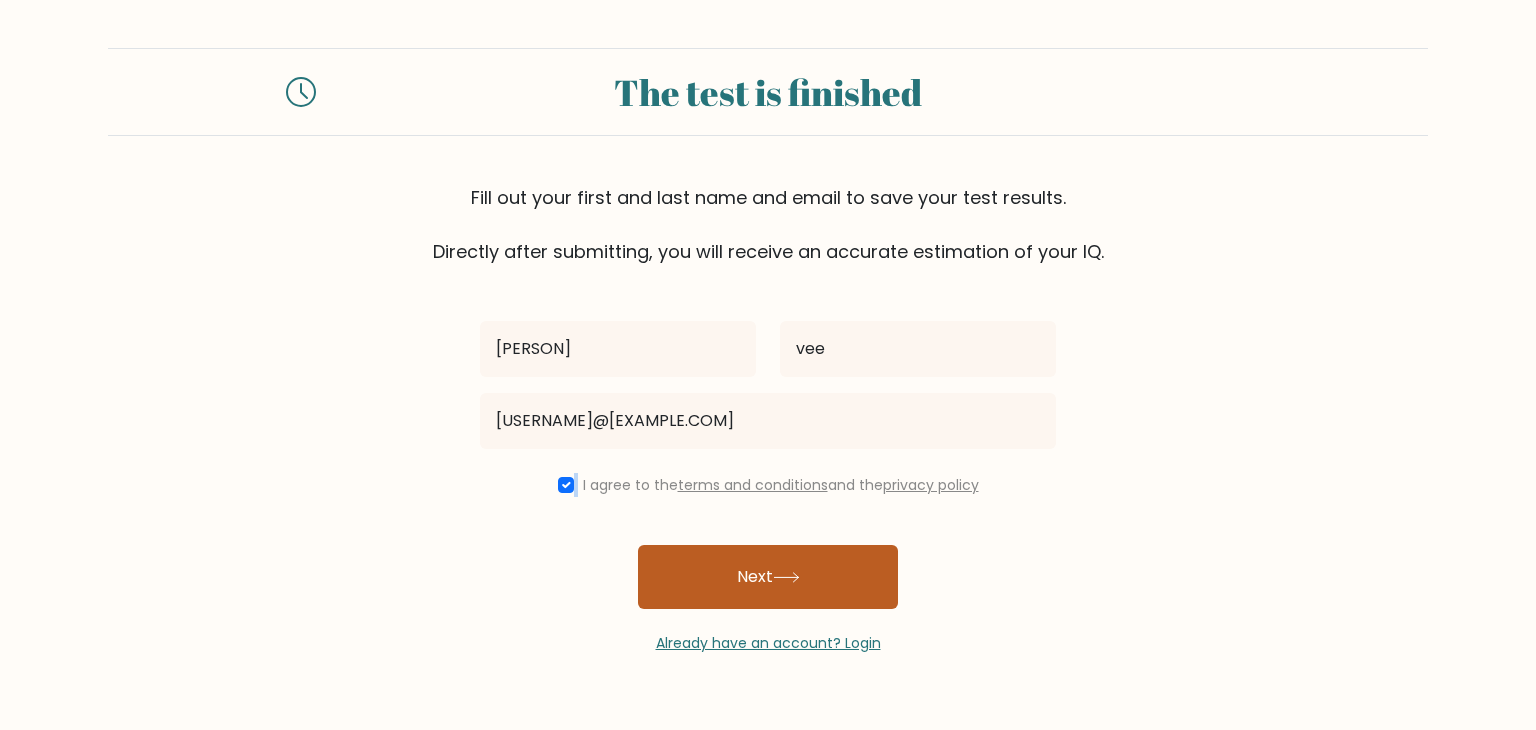 click on "Next" at bounding box center [768, 577] 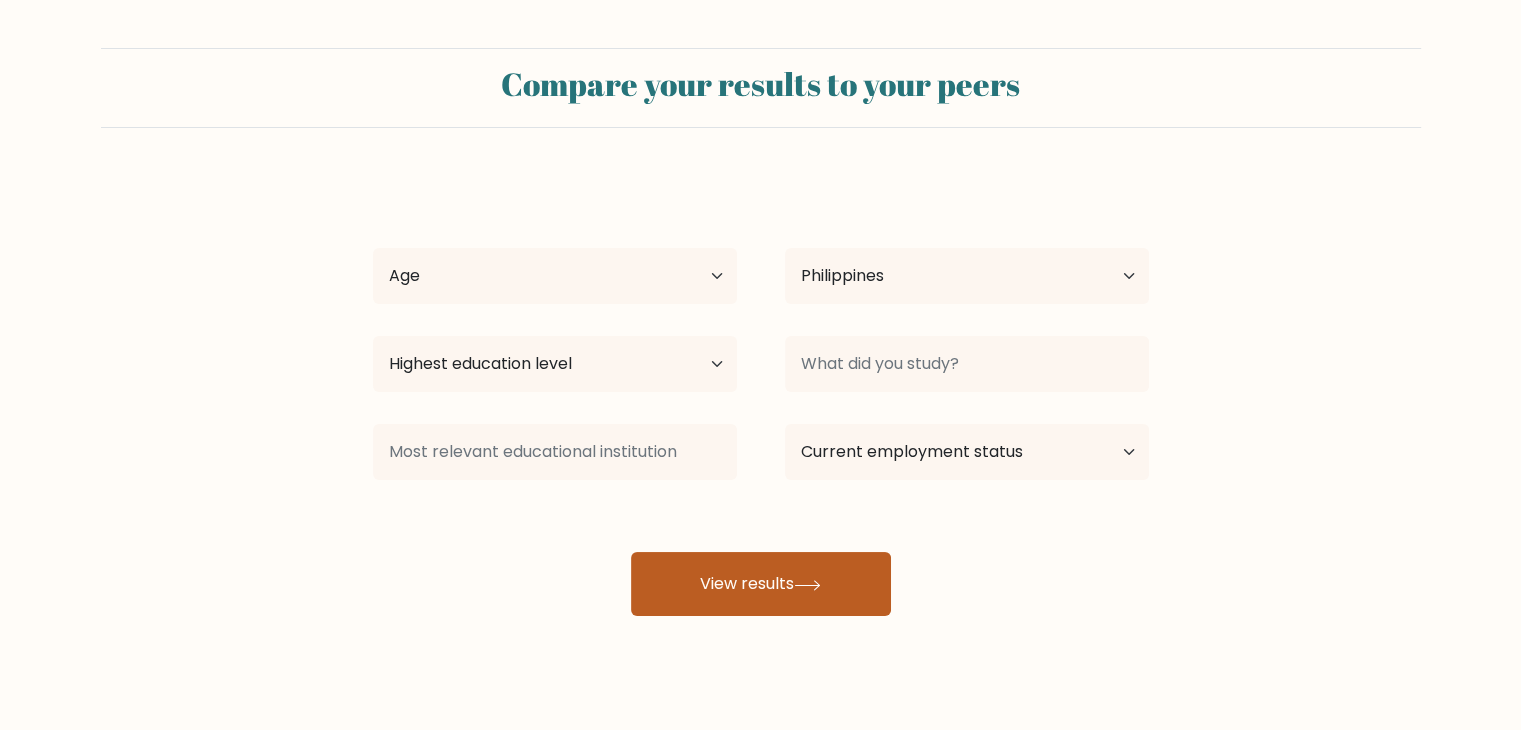 click on "View results" at bounding box center (761, 584) 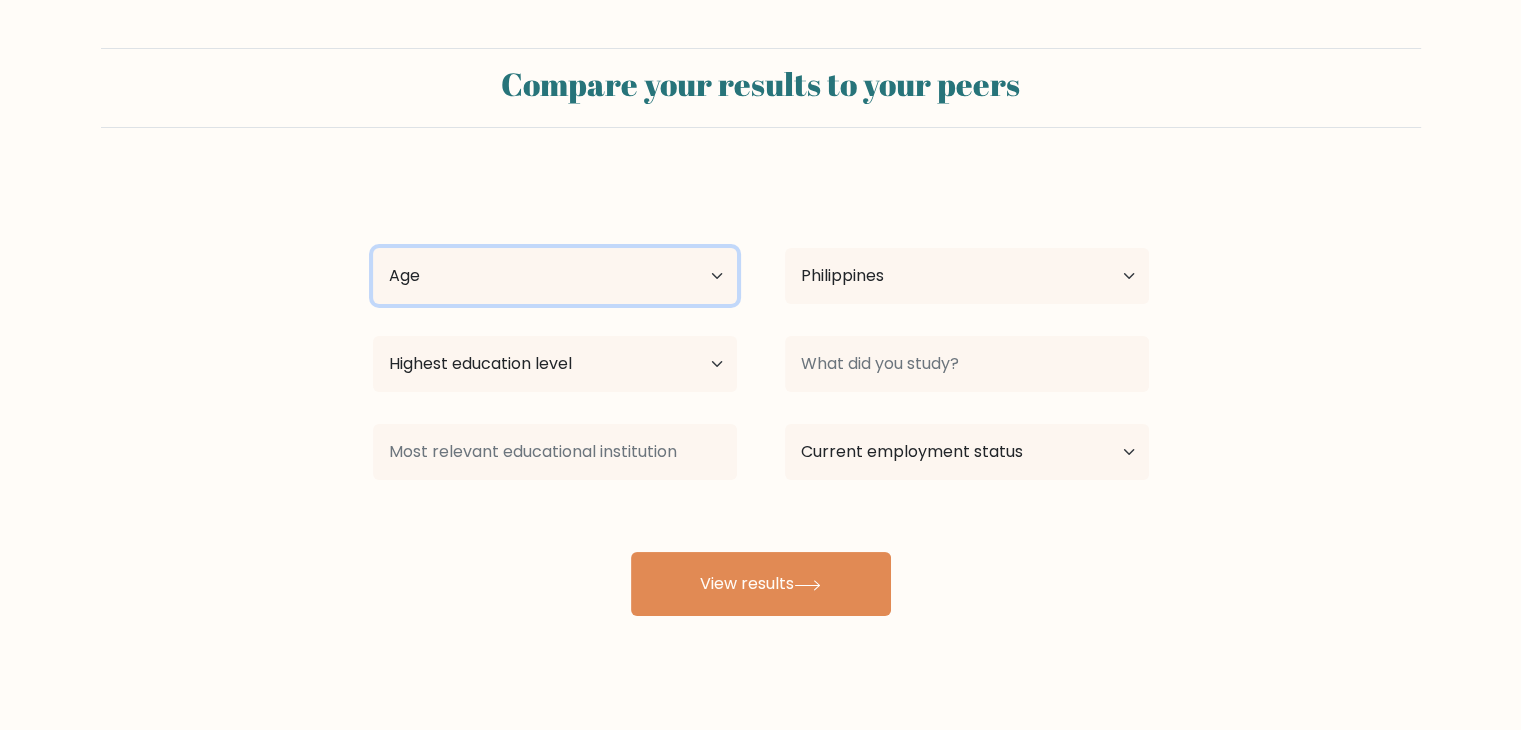 click on "Age
Under 18 years old
18-24 years old
25-34 years old
35-44 years old
45-54 years old
55-64 years old
65 years old and above" at bounding box center (555, 276) 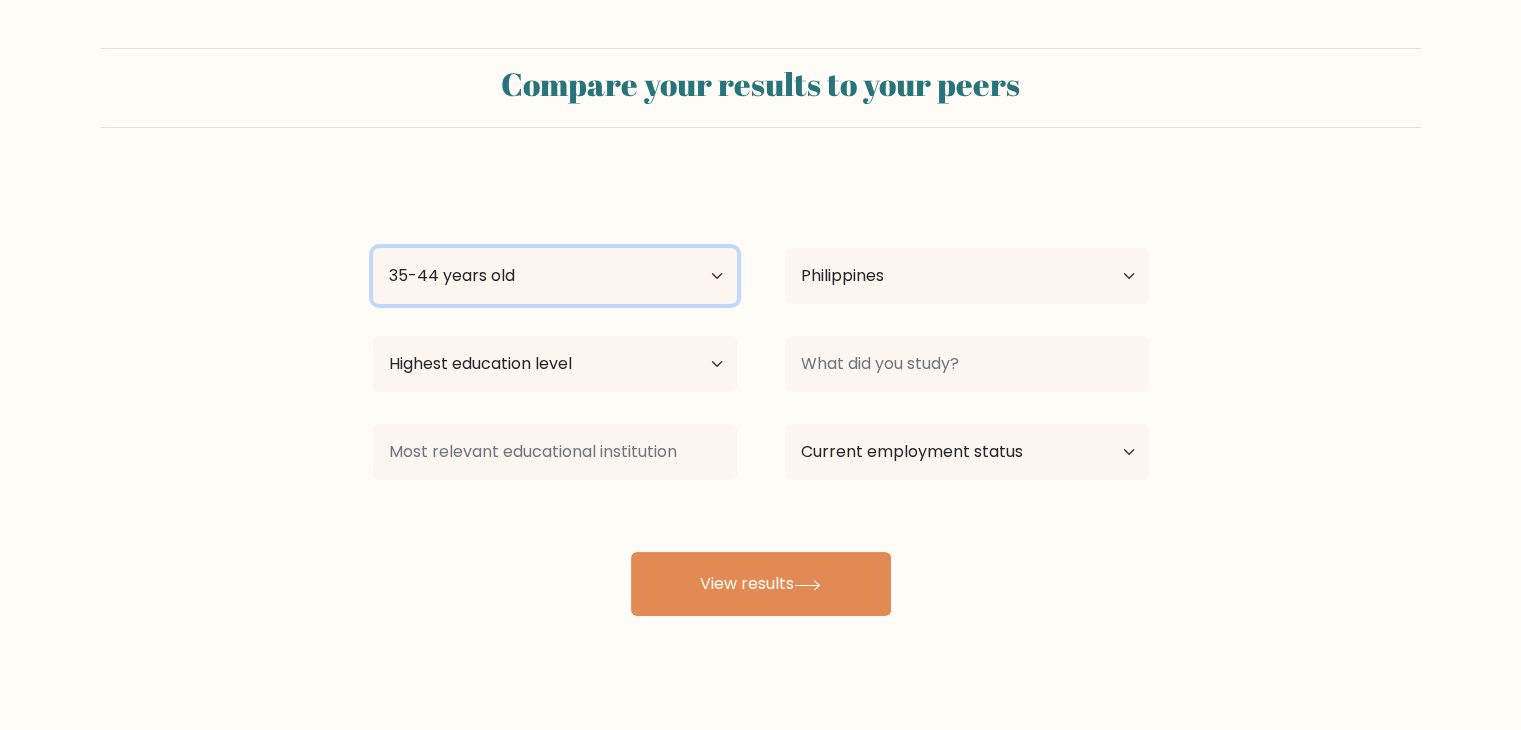 click on "Age
Under 18 years old
18-24 years old
25-34 years old
35-44 years old
45-54 years old
55-64 years old
65 years old and above" at bounding box center (555, 276) 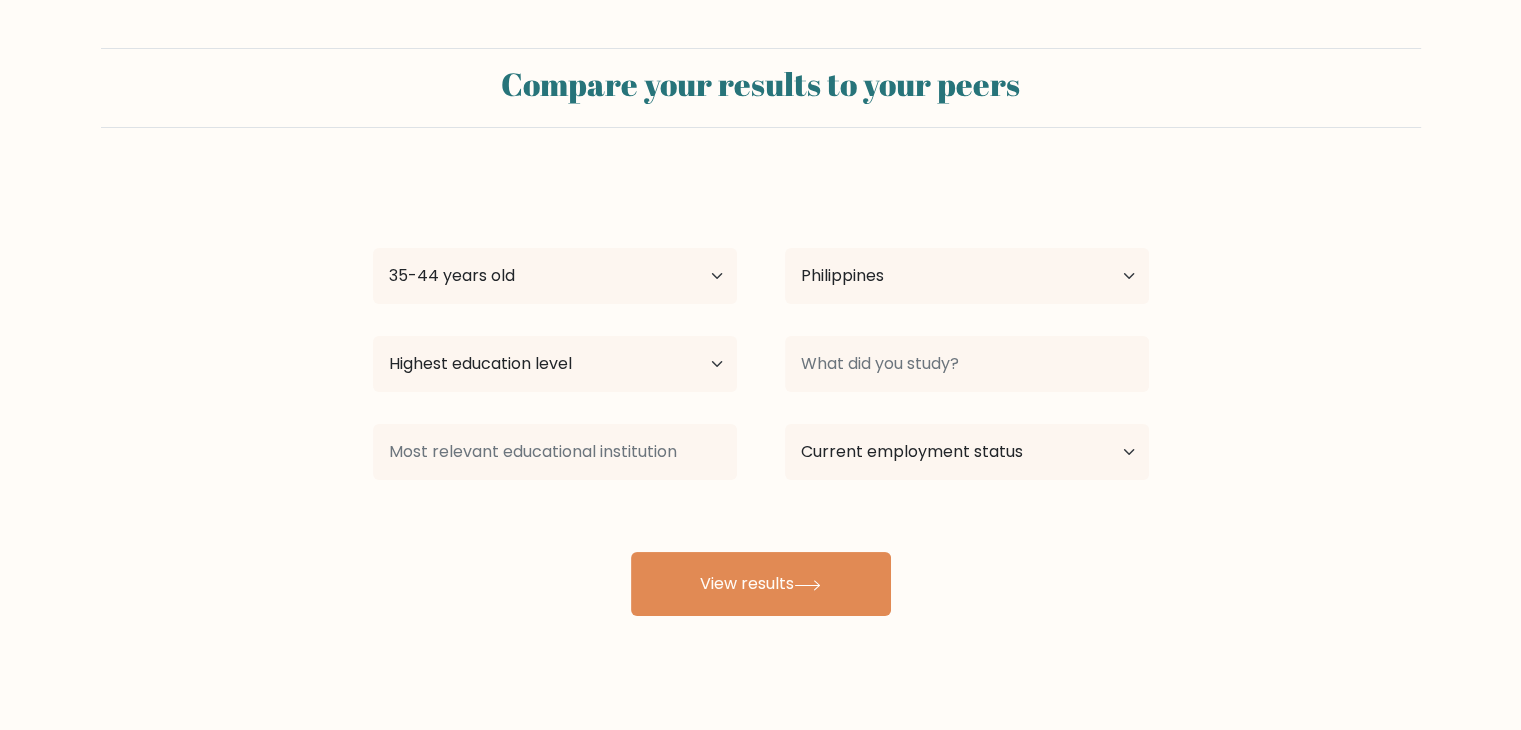click at bounding box center (555, 276) 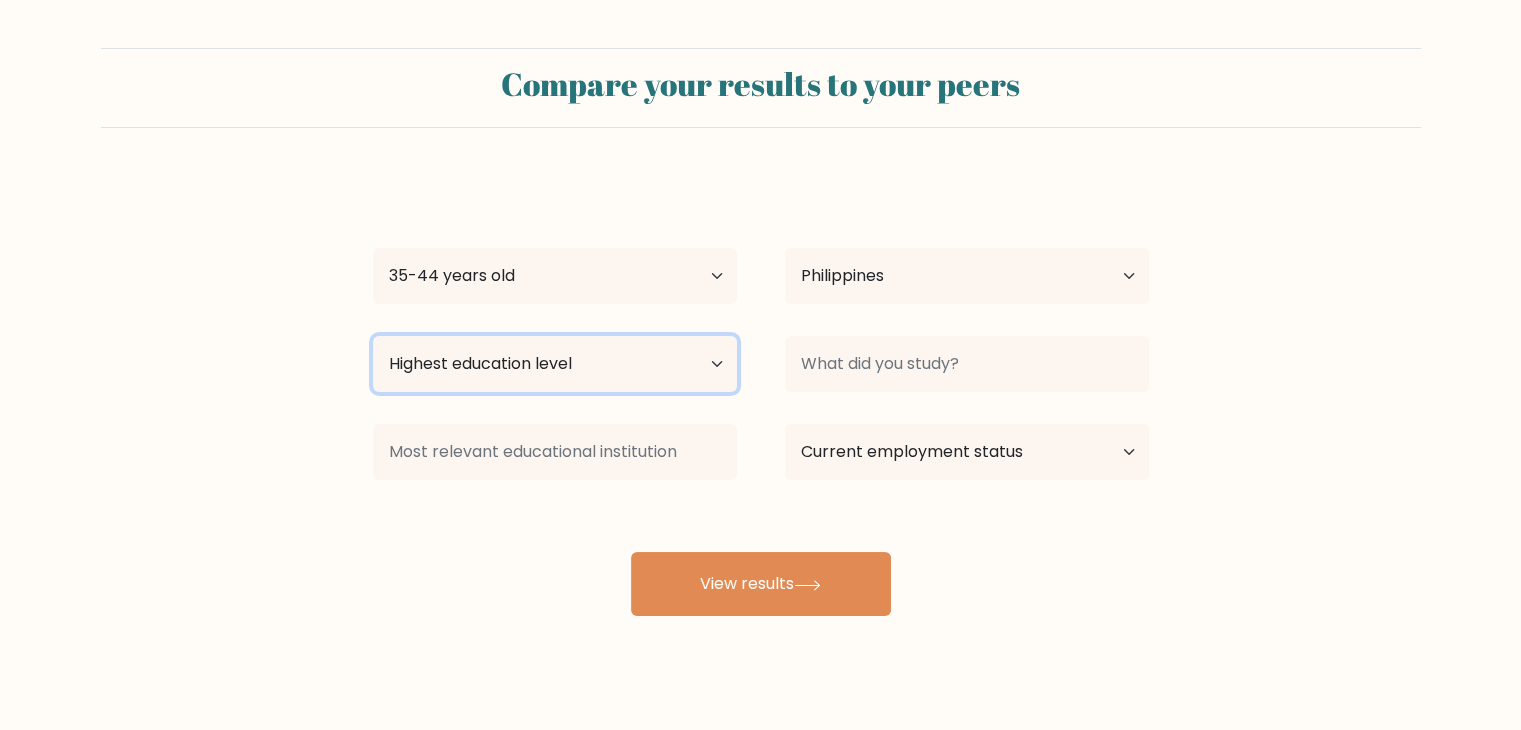 click on "Highest education level
No schooling
Primary
Lower Secondary
Upper Secondary
Occupation Specific
Bachelor's degree
Master's degree
Doctoral degree" at bounding box center [555, 364] 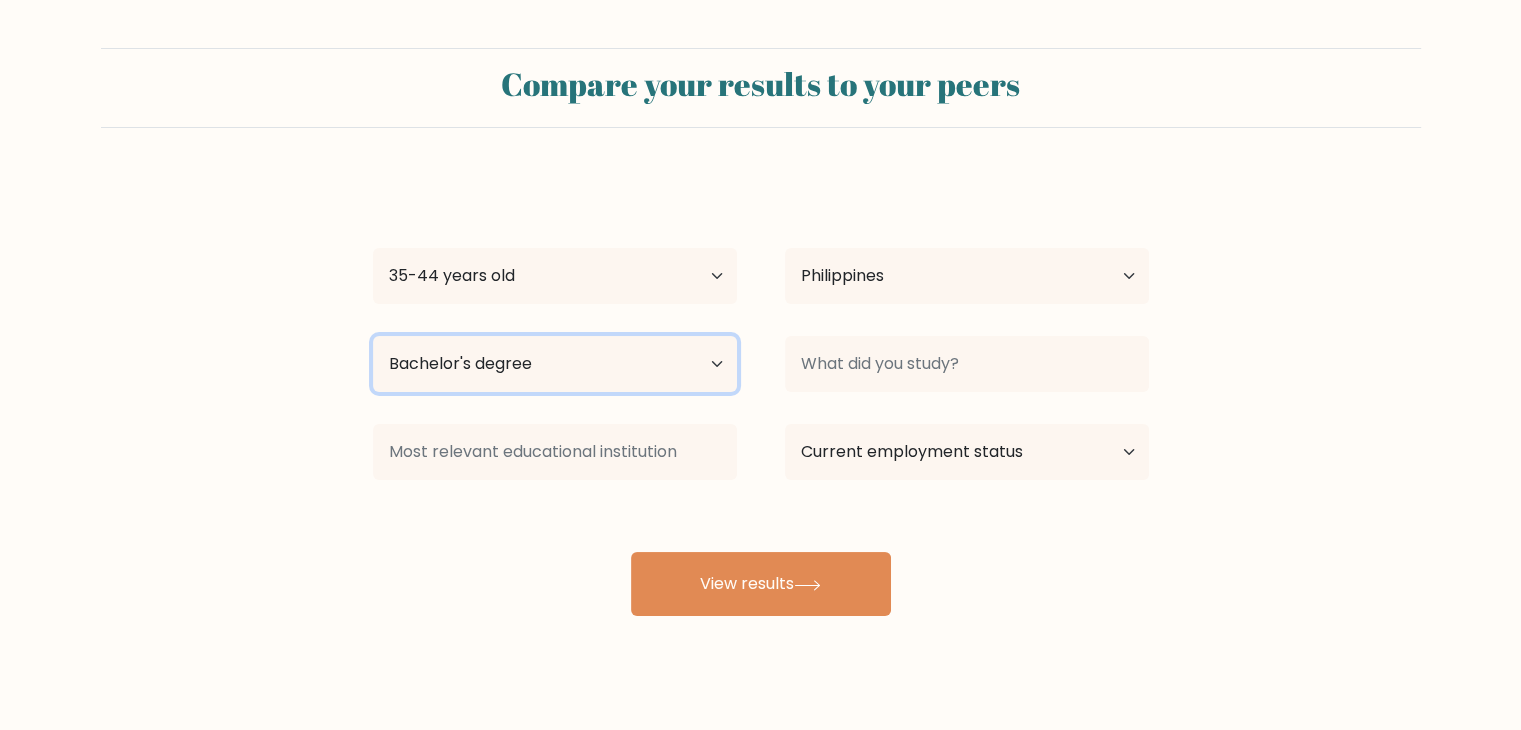 click on "Highest education level
No schooling
Primary
Lower Secondary
Upper Secondary
Occupation Specific
Bachelor's degree
Master's degree
Doctoral degree" at bounding box center (555, 364) 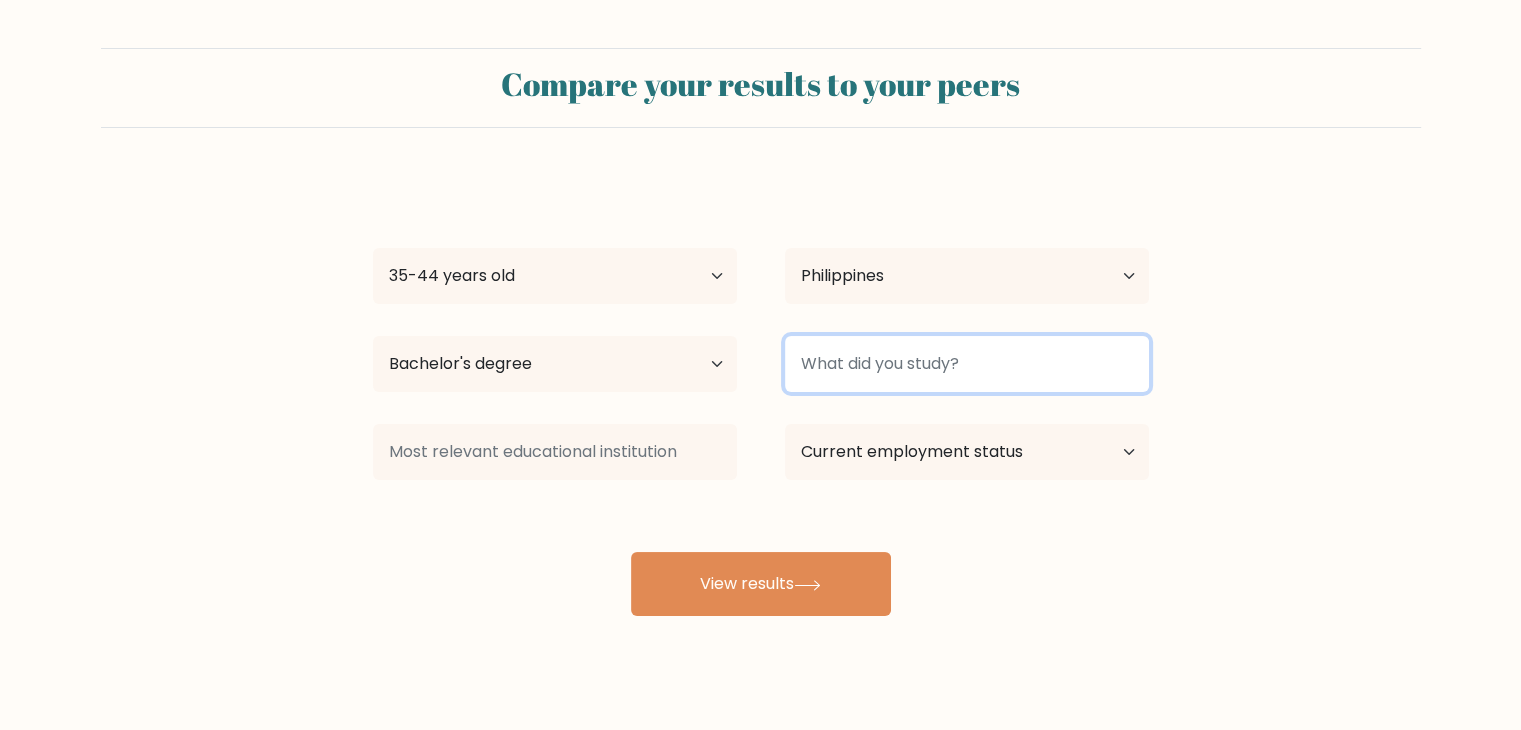 click at bounding box center [967, 364] 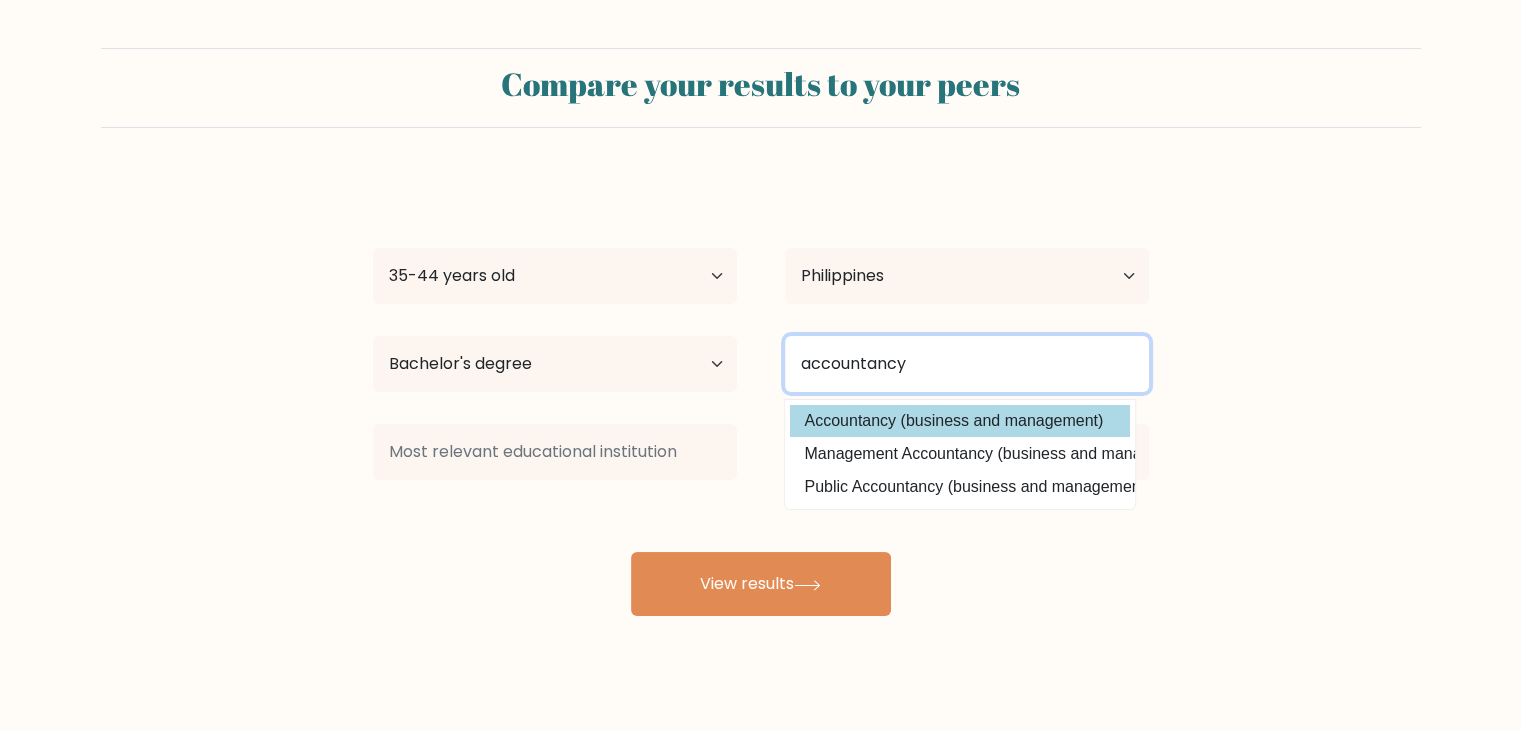type on "accountancy" 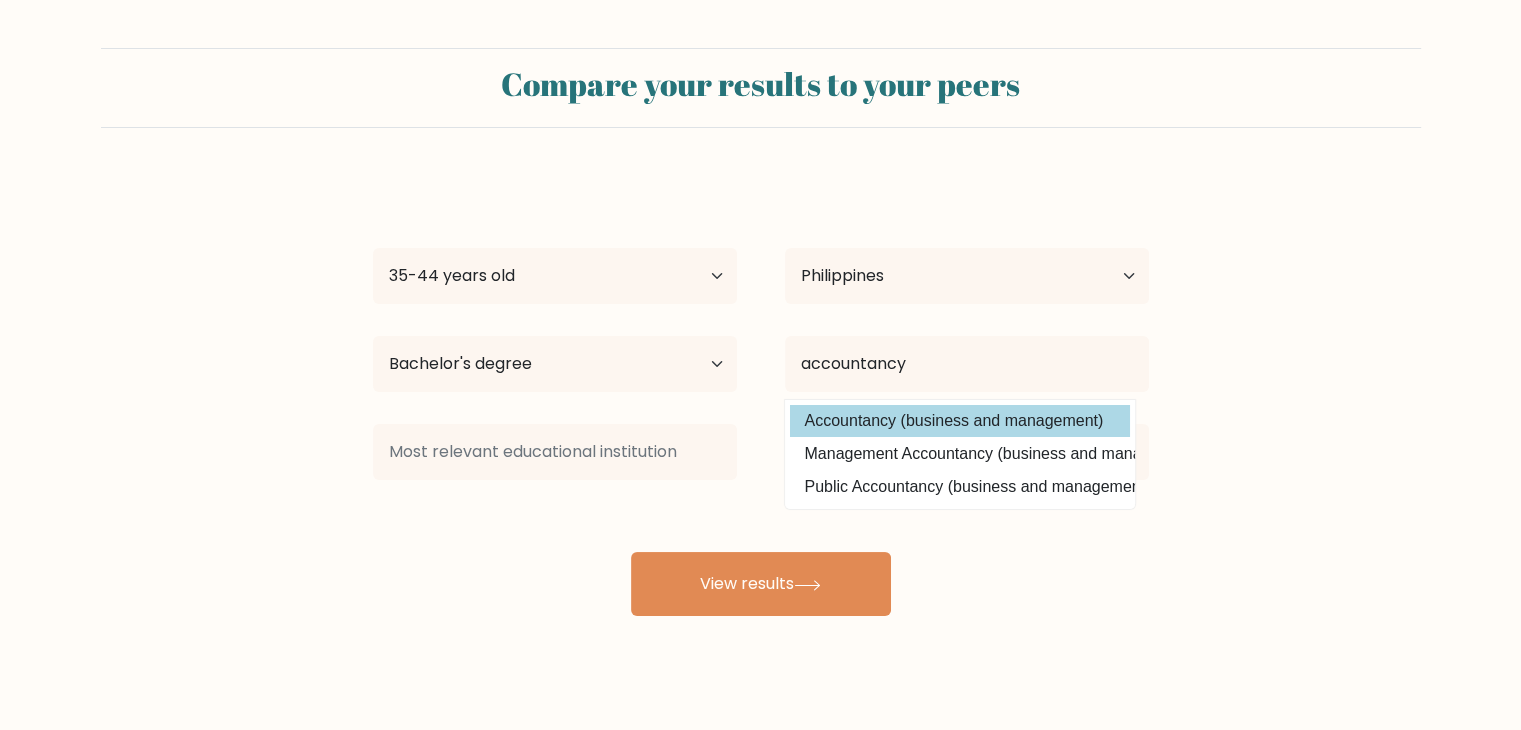 click on "aallan
vee
Age
Under 18 years old
18-24 years old
25-34 years old
35-44 years old
45-54 years old
55-64 years old
65 years old and above
Country
Afghanistan
Albania
Algeria
American Samoa
Andorra
Angola
Anguilla
Antarctica
Antigua and Barbuda
Argentina
Armenia
Aruba
Australia
Austria
Azerbaijan
Bahamas
Bahrain
Bangladesh
Barbados
Belarus
Belgium
Belize
Benin
Bermuda
Bhutan
Bolivia
Bonaire, Sint Eustatius and Saba
Bosnia and Herzegovina
Botswana
Bouvet Island
Brazil
Brunei" at bounding box center [761, 396] 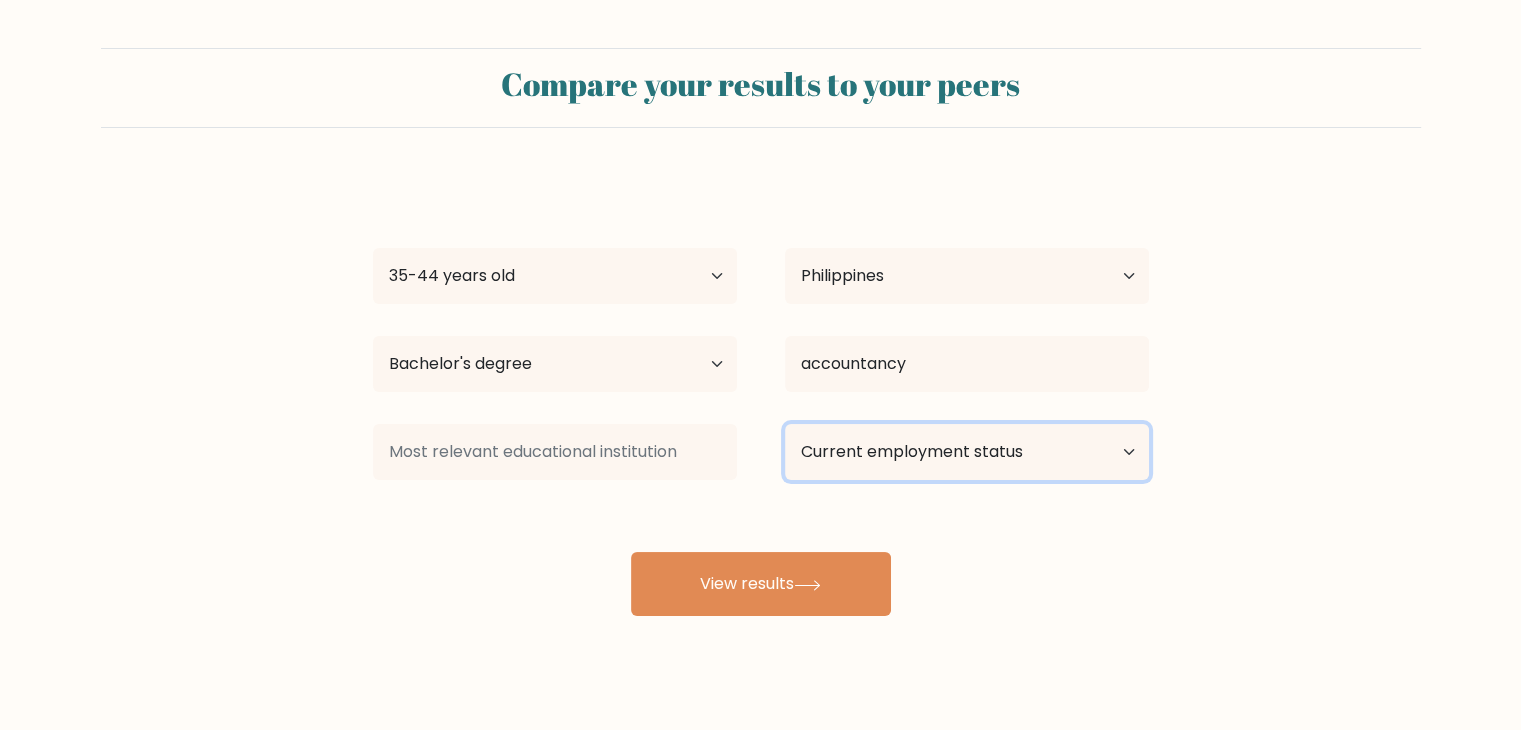 click on "Current employment status
Employed
Student
Retired
Other / prefer not to answer" at bounding box center (967, 452) 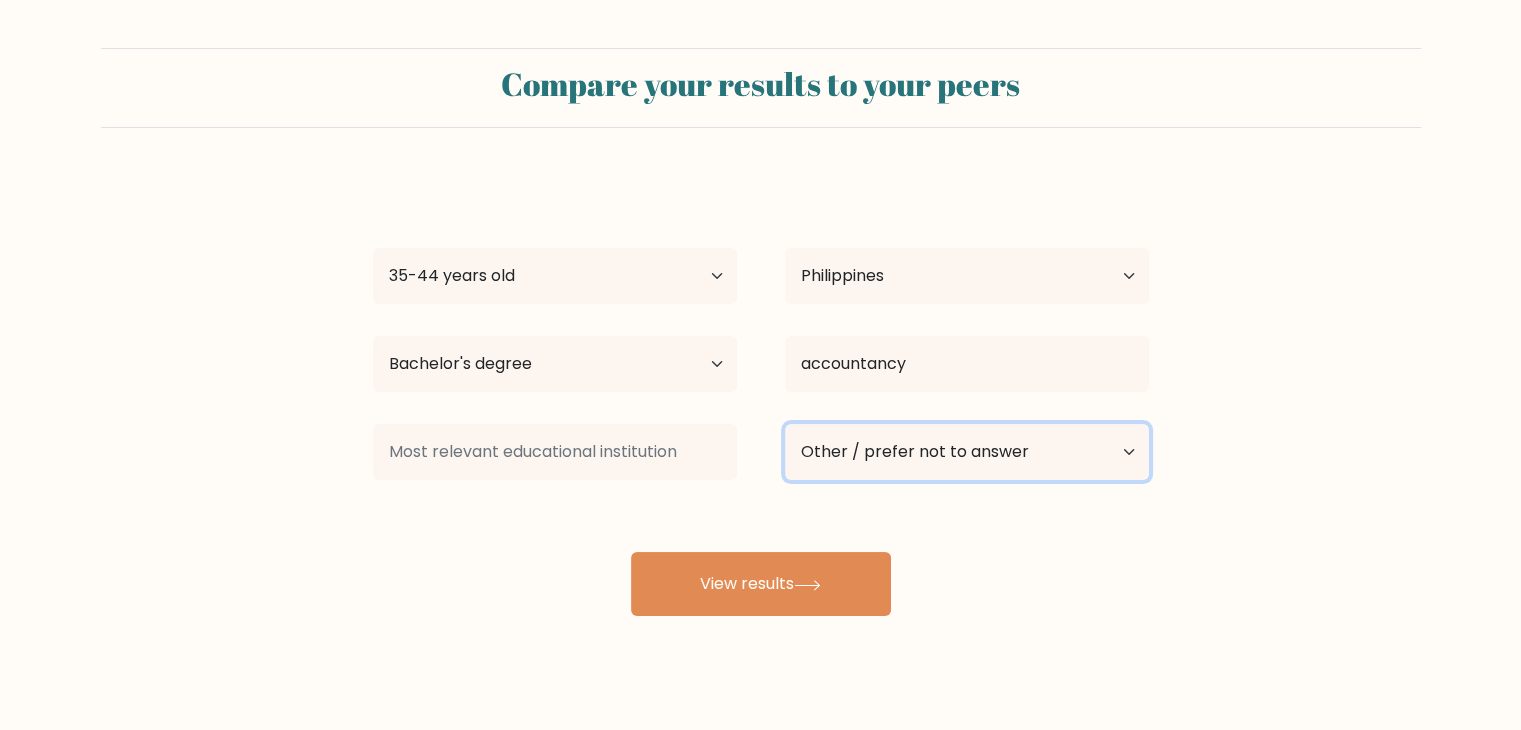 click on "Current employment status
Employed
Student
Retired
Other / prefer not to answer" at bounding box center [967, 452] 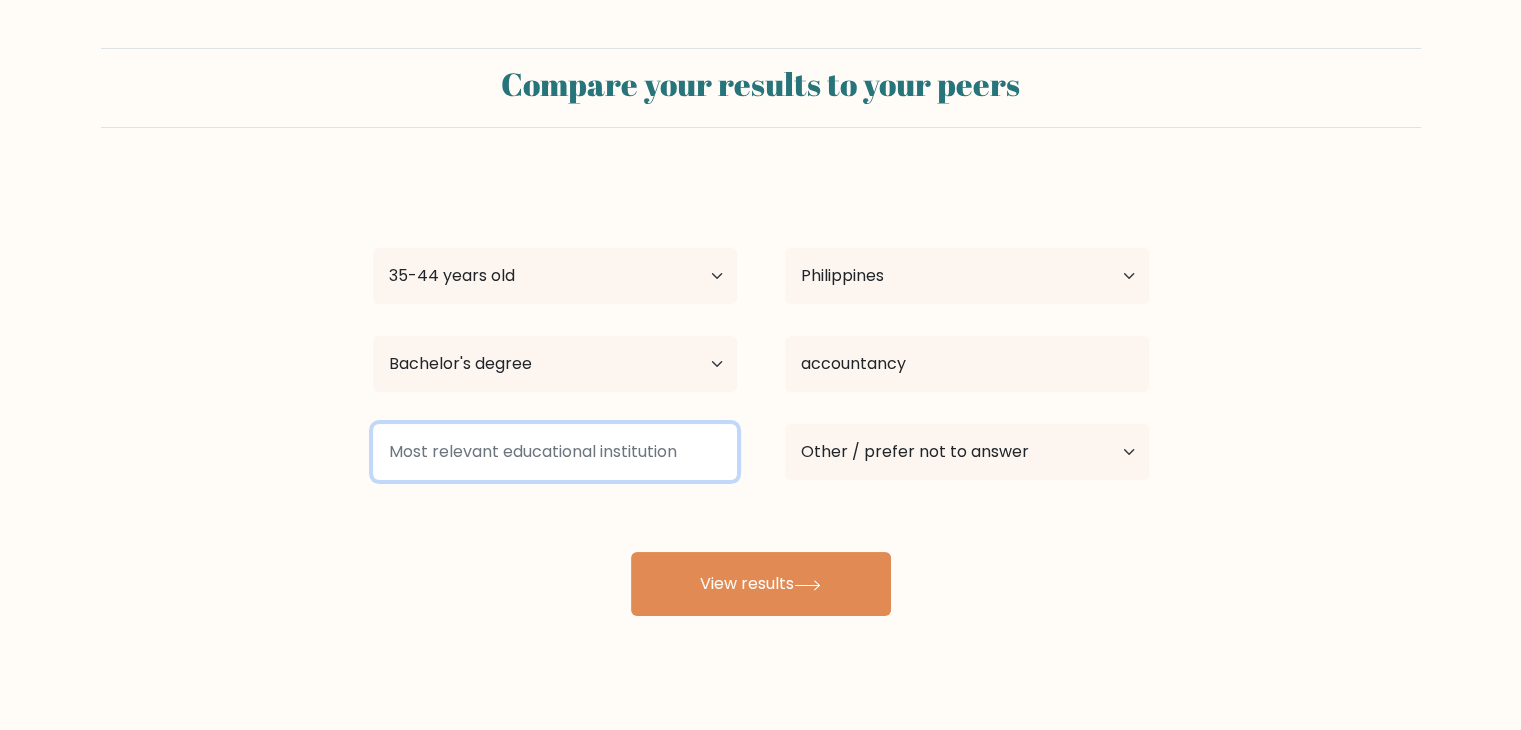 click at bounding box center [555, 452] 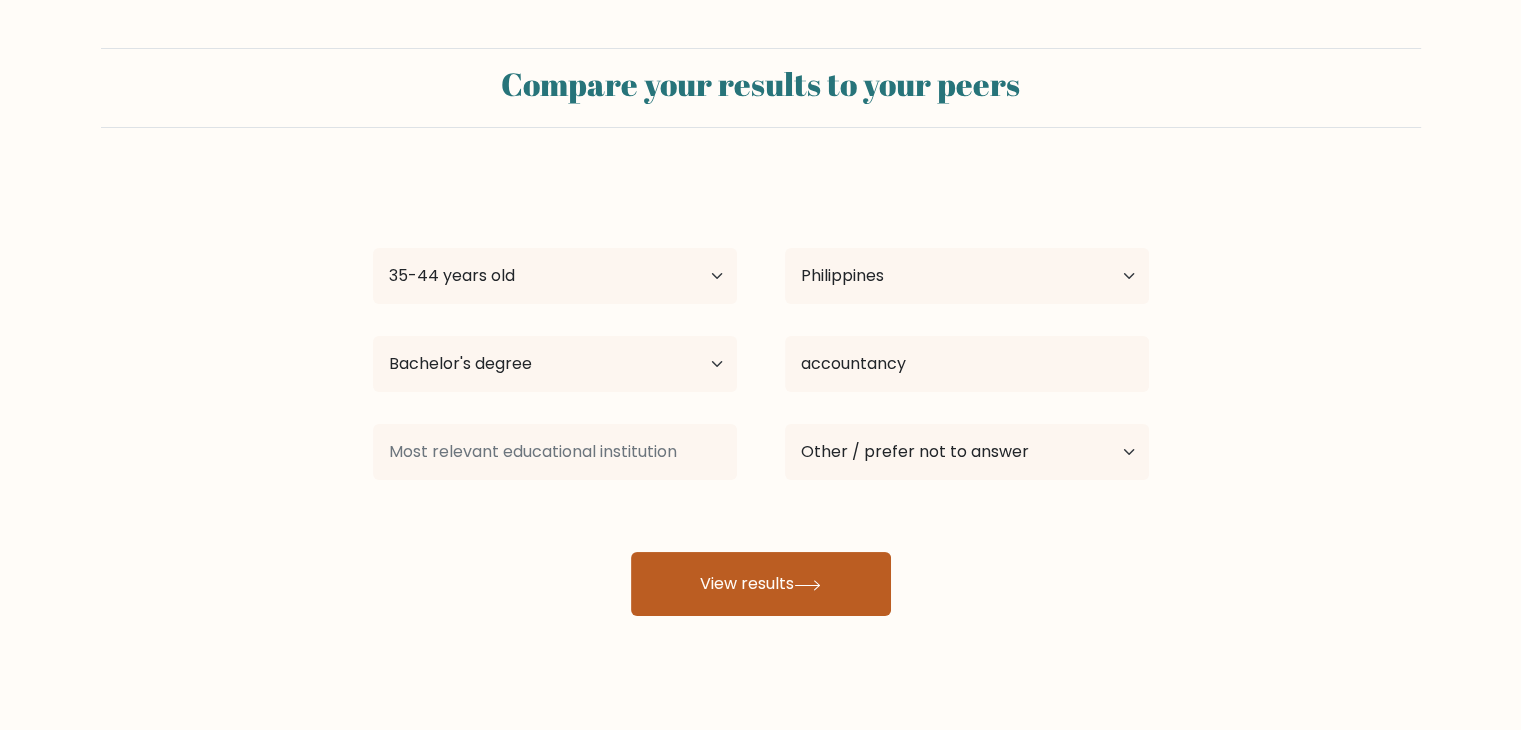 click on "View results" at bounding box center [761, 584] 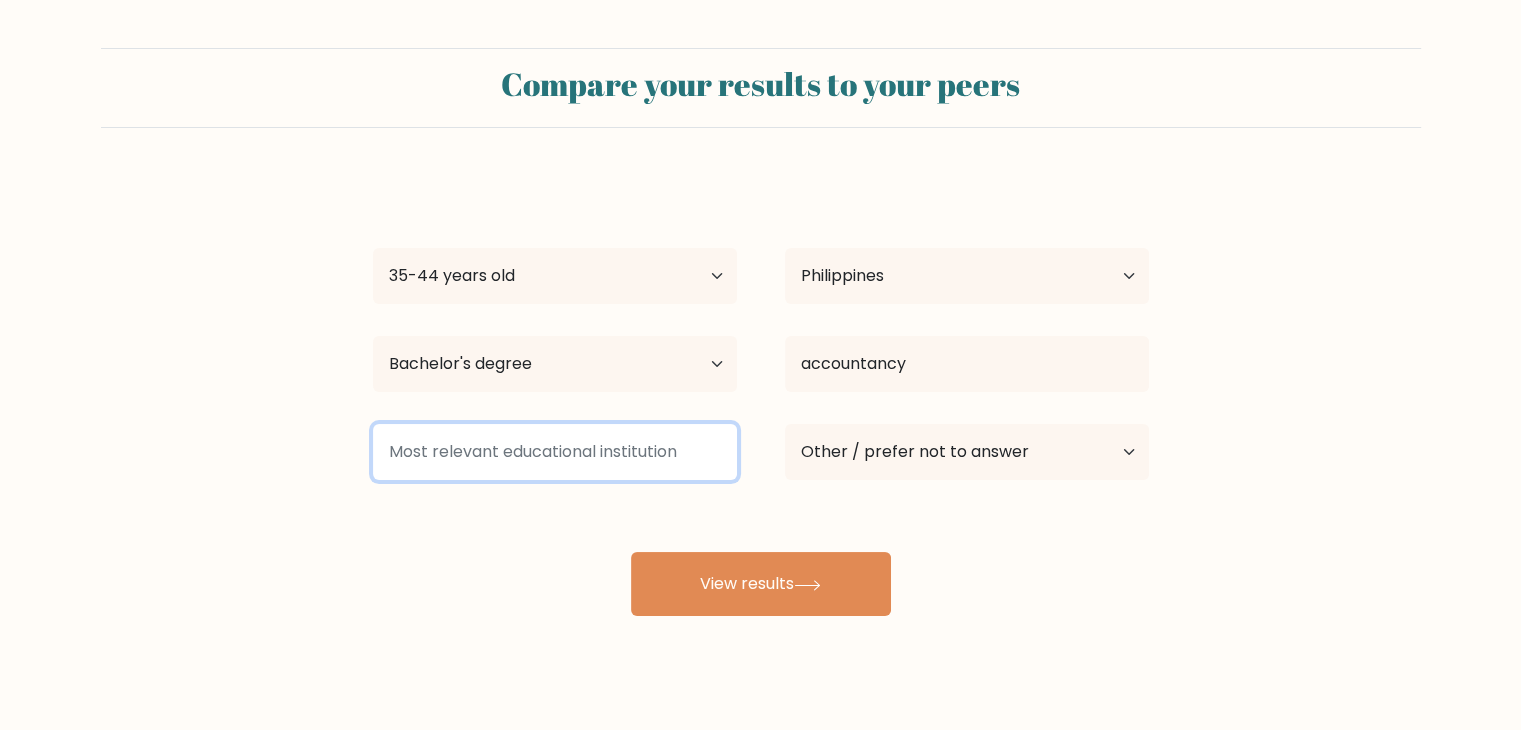 click at bounding box center (555, 452) 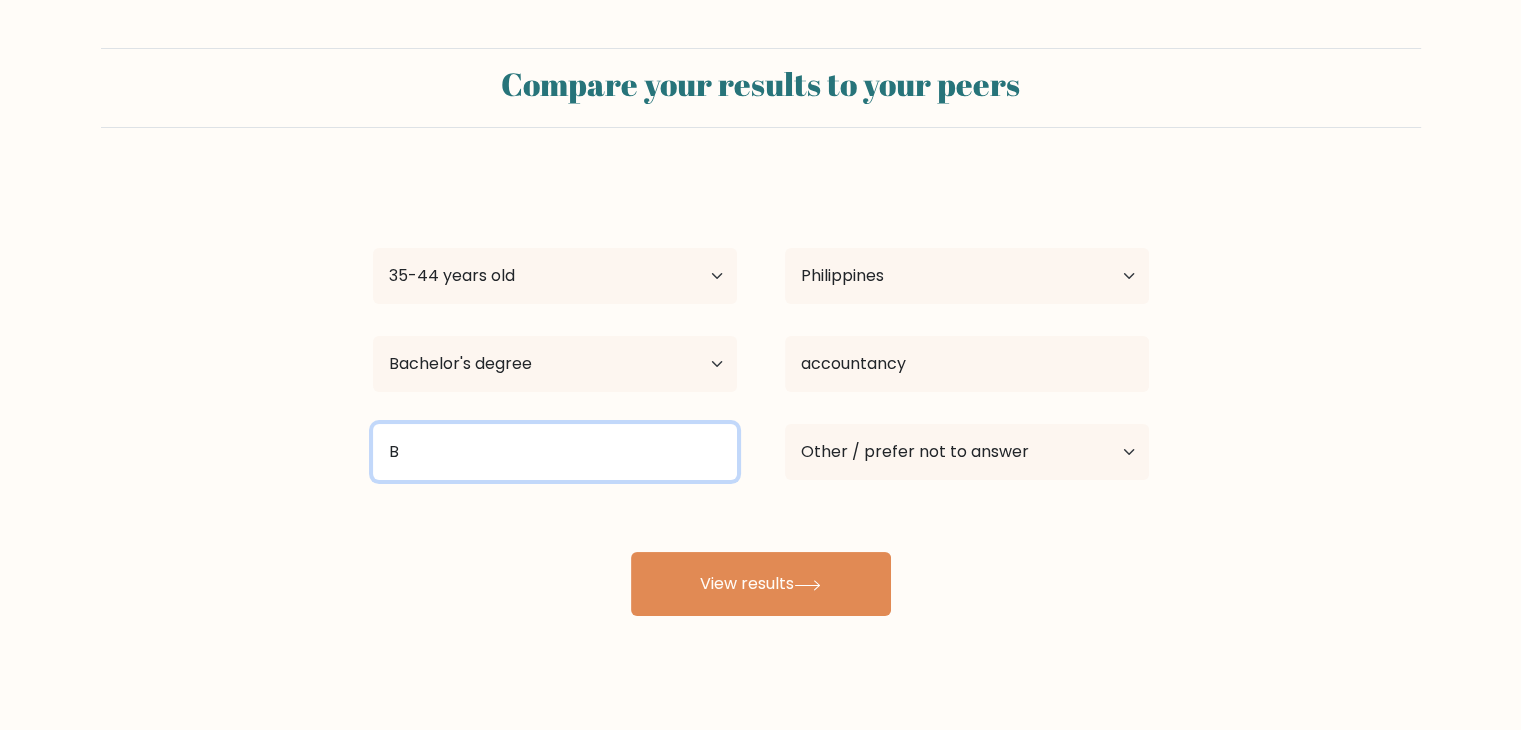click on "B" at bounding box center (555, 452) 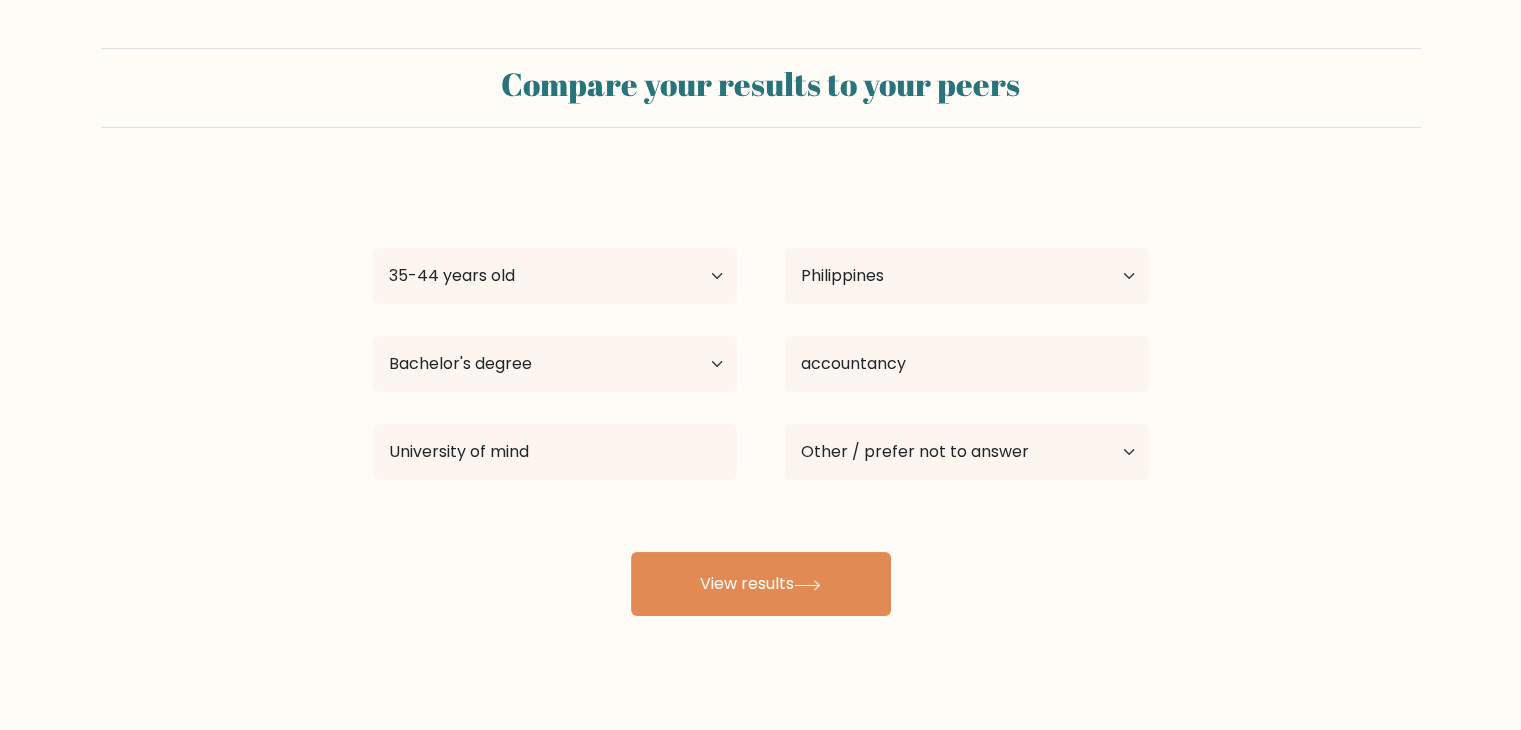 click on "aallan
vee
Age
Under 18 years old
18-24 years old
25-34 years old
35-44 years old
45-54 years old
55-64 years old
65 years old and above
Country
Afghanistan
Albania
Algeria
American Samoa
Andorra
Angola
Anguilla
Antarctica
Antigua and Barbuda
Argentina
Armenia
Aruba
Australia
Austria
Azerbaijan
Bahamas
Bahrain
Bangladesh
Barbados
Belarus
Belgium
Belize
Benin
Bermuda
Bhutan
Bolivia
Bonaire, Sint Eustatius and Saba
Bosnia and Herzegovina
Botswana
Bouvet Island
Brazil
Brunei" at bounding box center [761, 396] 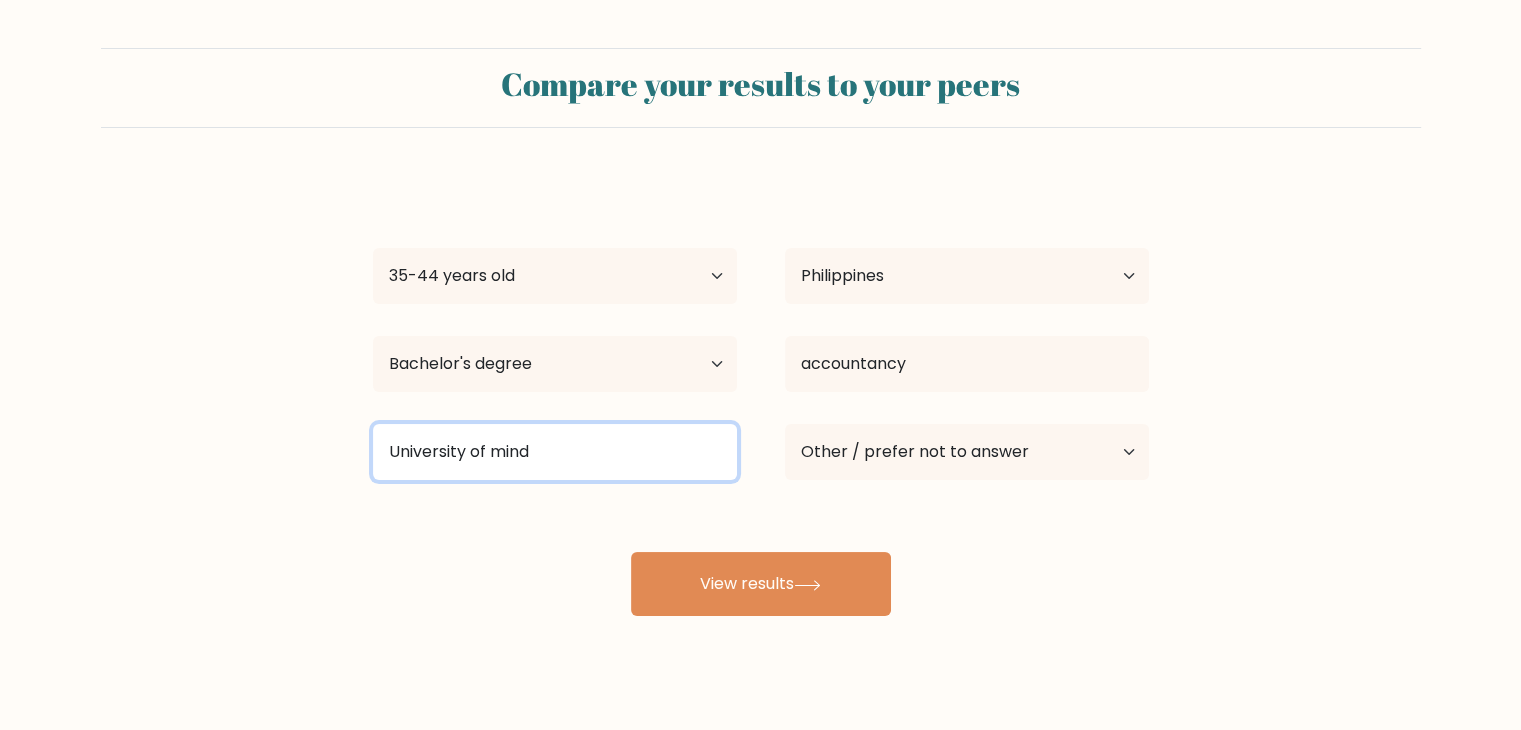 click on "University of mind" at bounding box center [555, 452] 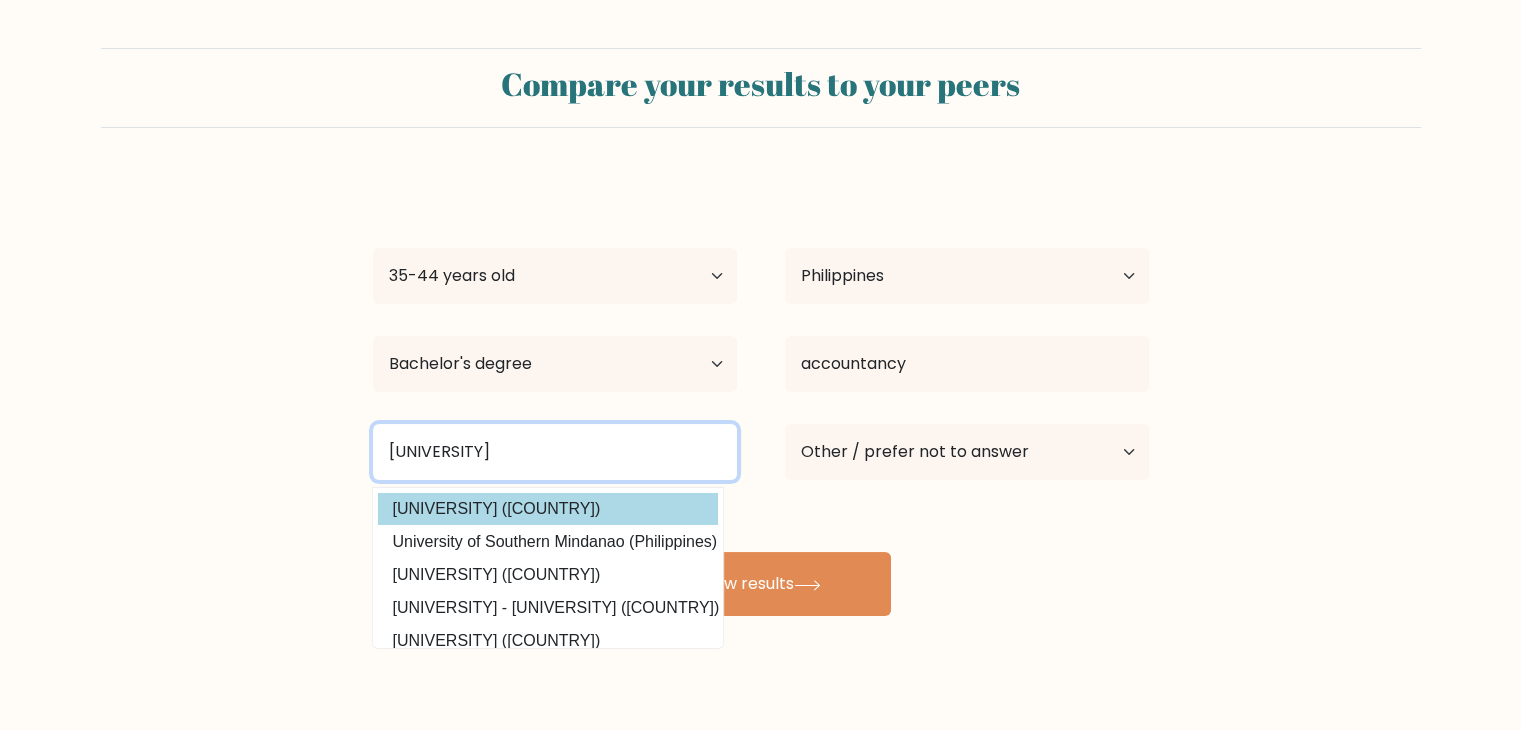 type on "University of mindanao" 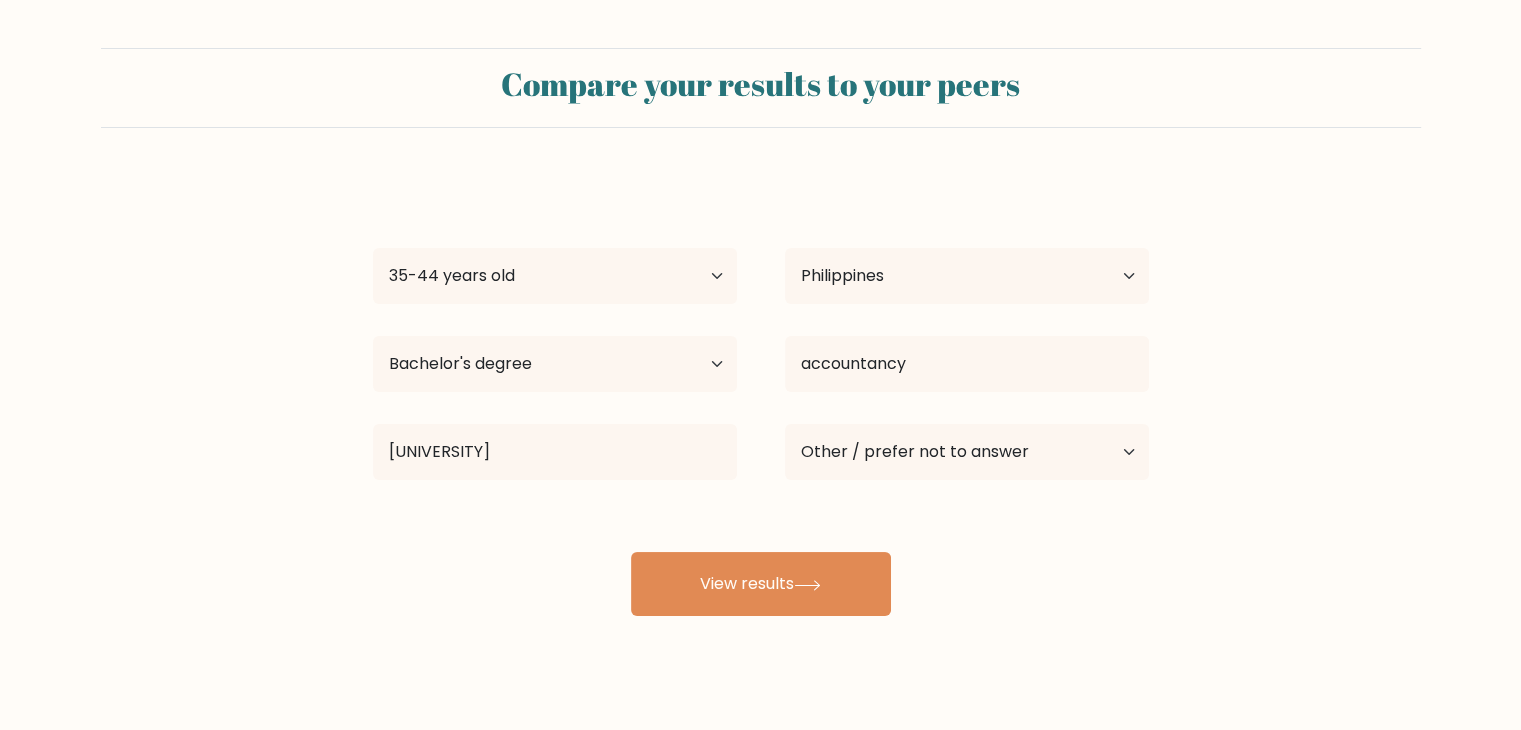 click on "aallan
vee
Age
Under 18 years old
18-24 years old
25-34 years old
35-44 years old
45-54 years old
55-64 years old
65 years old and above
Country
Afghanistan
Albania
Algeria
American Samoa
Andorra
Angola
Anguilla
Antarctica
Antigua and Barbuda
Argentina
Armenia
Aruba
Australia
Austria
Azerbaijan
Bahamas
Bahrain
Bangladesh
Barbados
Belarus
Belgium
Belize
Benin
Bermuda
Bhutan
Bolivia
Bonaire, Sint Eustatius and Saba
Bosnia and Herzegovina
Botswana
Bouvet Island
Brazil
Brunei" at bounding box center (761, 396) 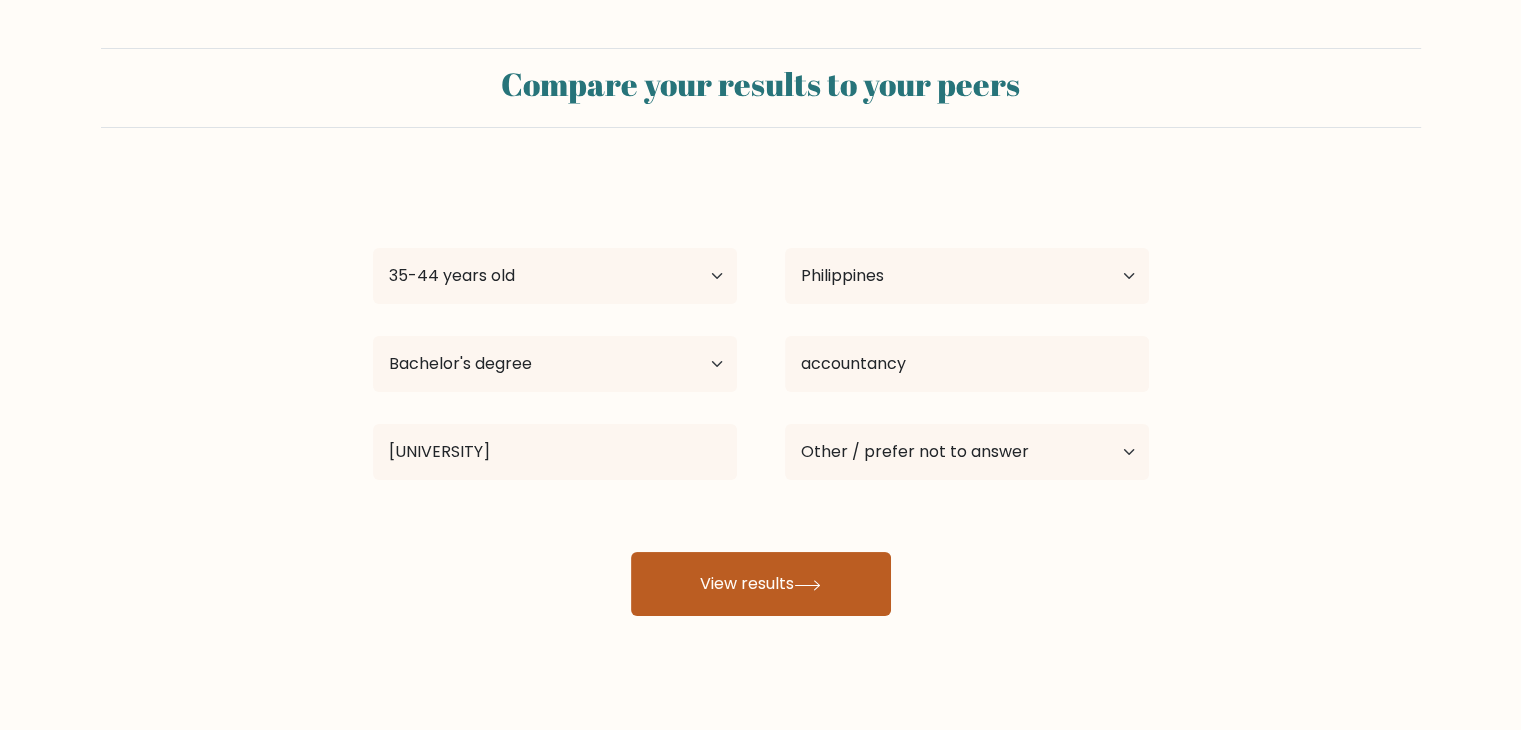 click on "View results" at bounding box center (761, 584) 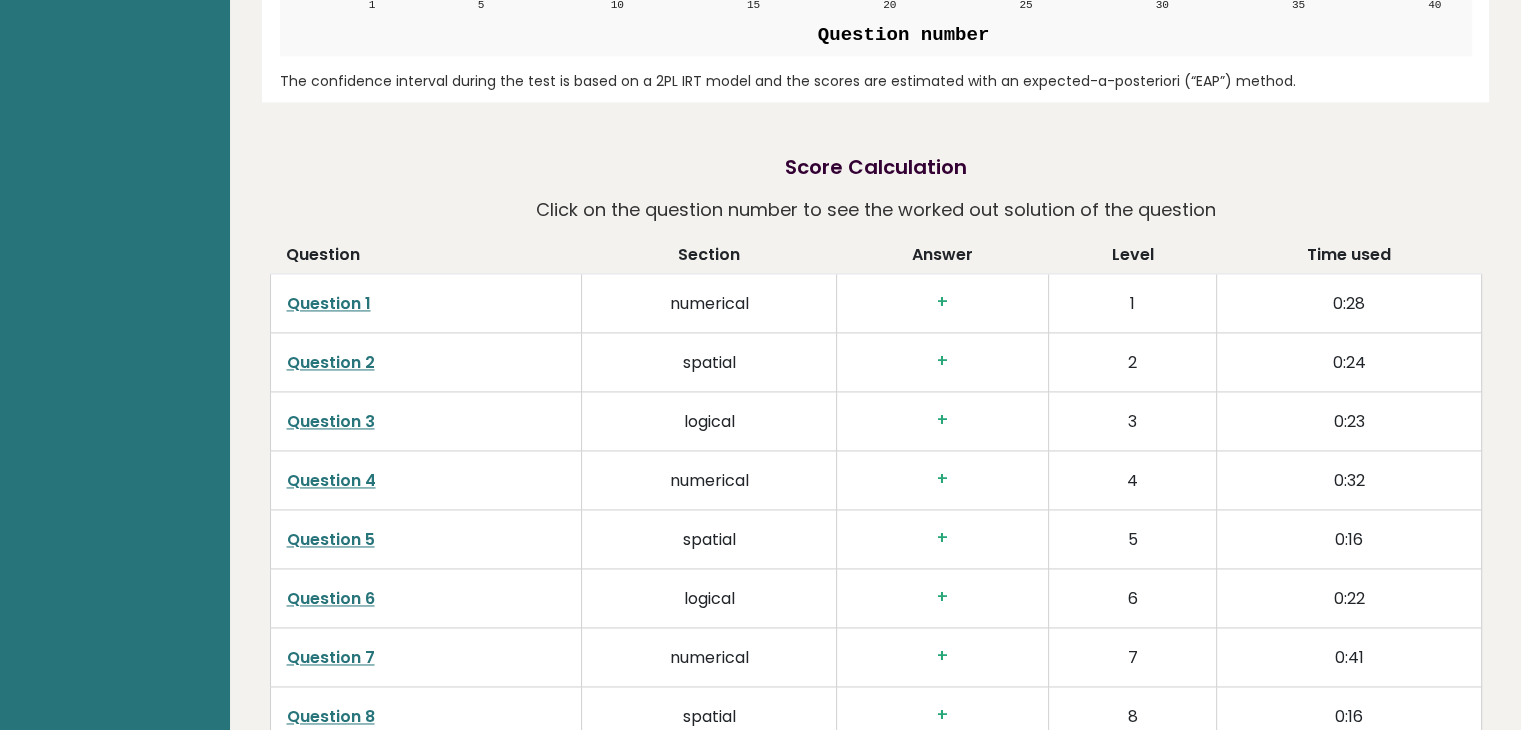 scroll, scrollTop: 2930, scrollLeft: 0, axis: vertical 